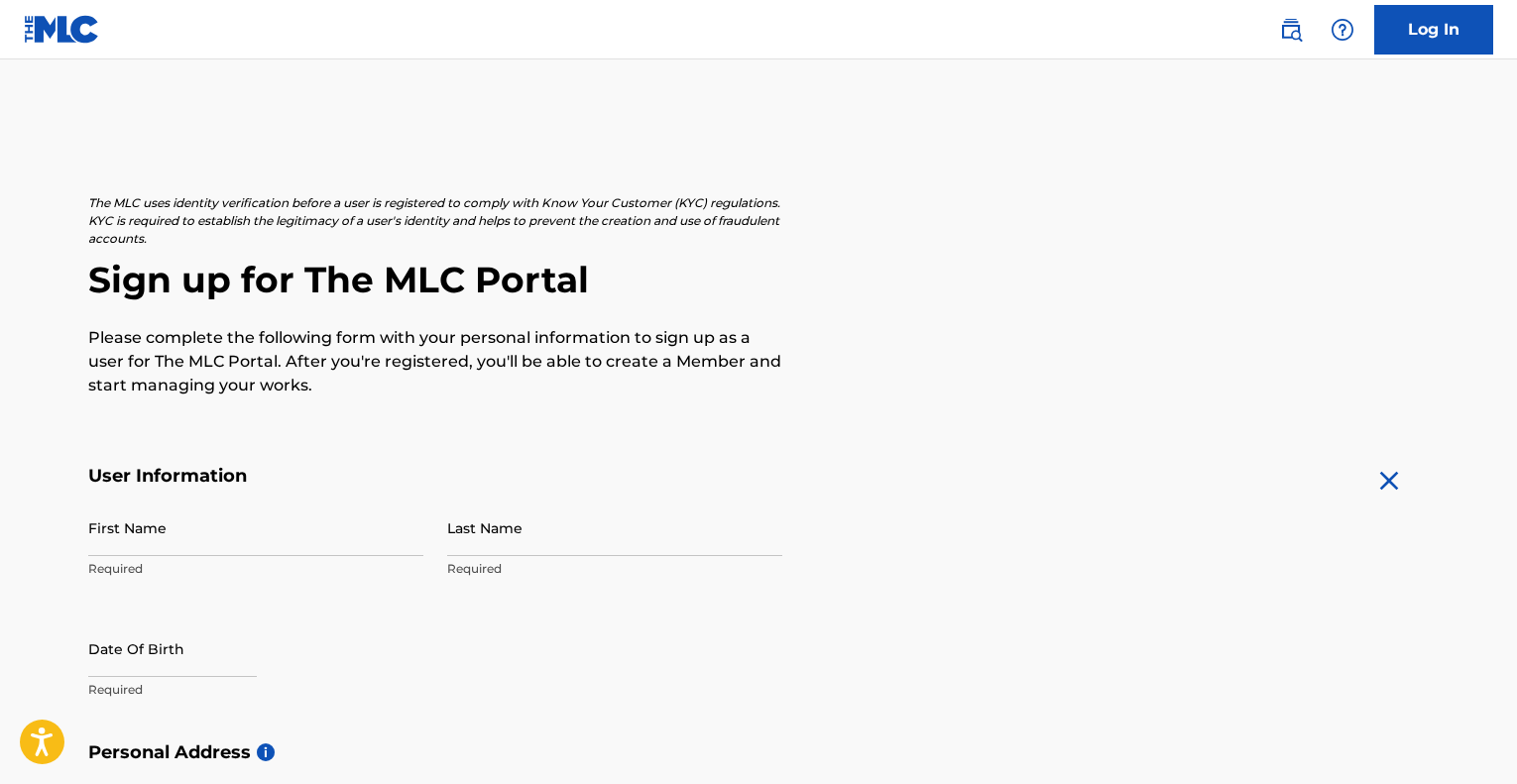 scroll, scrollTop: 0, scrollLeft: 0, axis: both 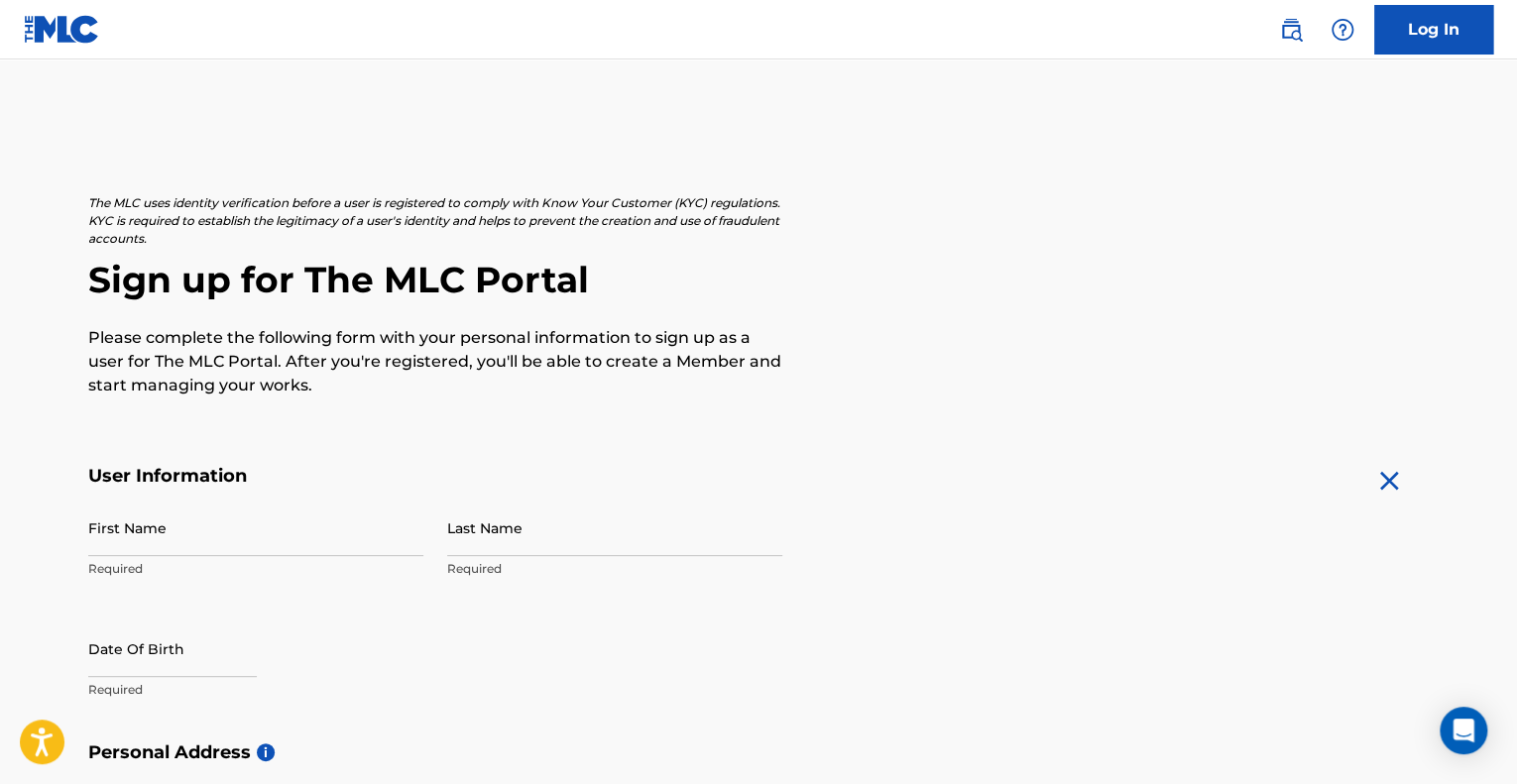 click on "The MLC uses identity verification before a user is registered to comply with Know Your Customer (KYC) regulations. KYC is required to establish the legitimacy of a user's identity and helps to prevent the creation and use of fraudulent accounts. Sign up for The MLC Portal Please complete the following form with your personal information to sign up as a user for The MLC Portal. After you're registered, you'll be able to create a Member and start managing your works." at bounding box center (758, 295) 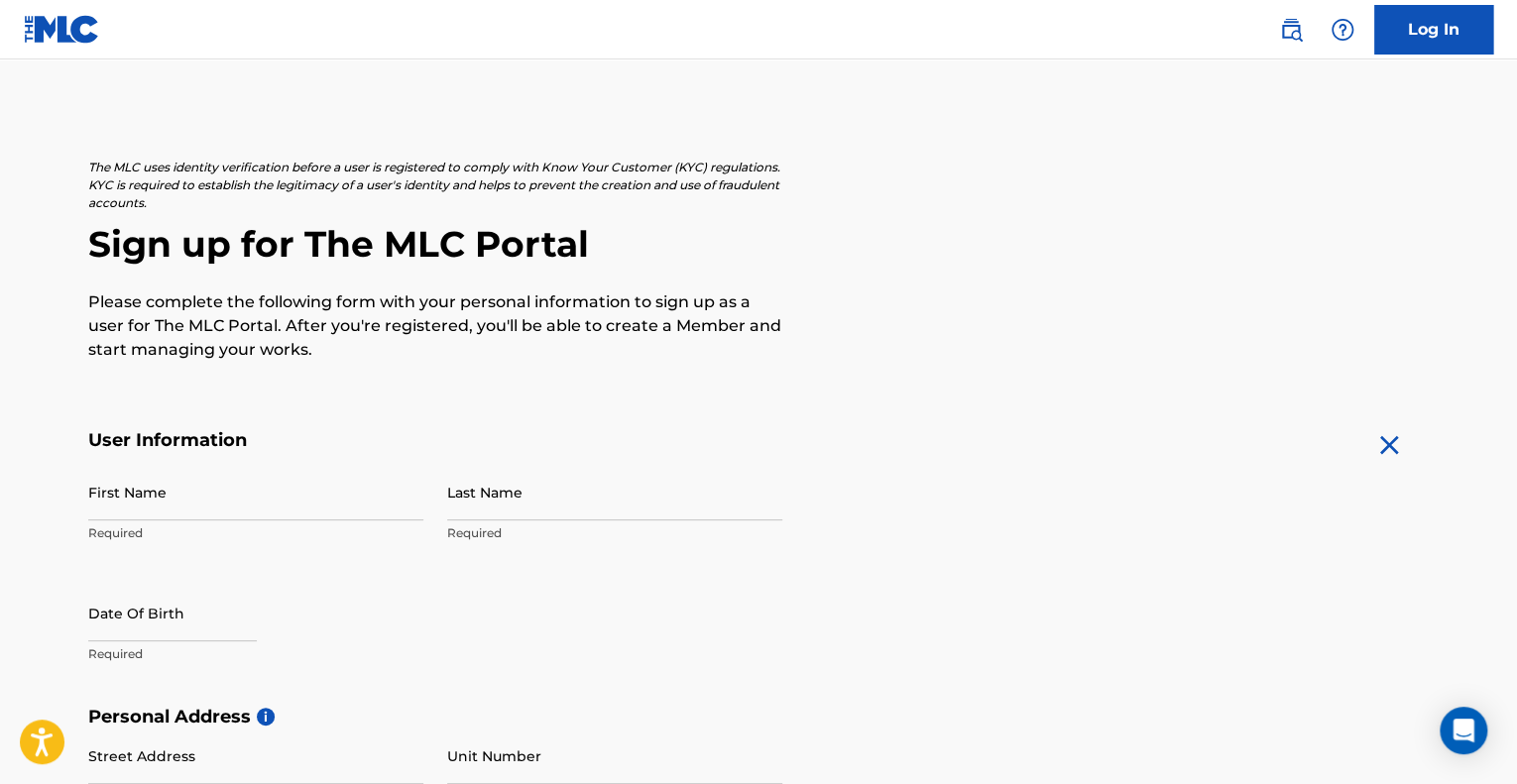 scroll, scrollTop: 40, scrollLeft: 0, axis: vertical 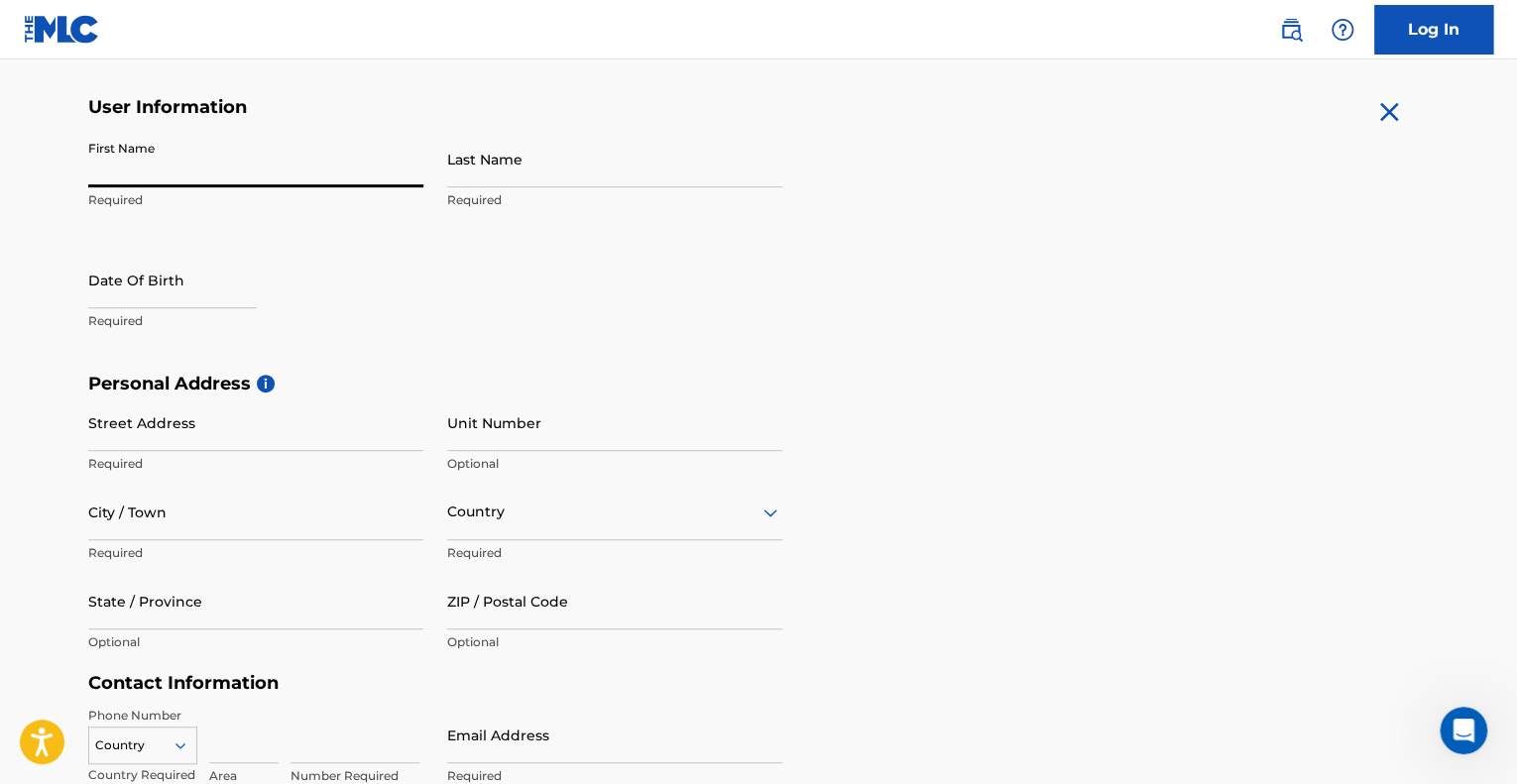 click on "First Name" at bounding box center [256, 159] 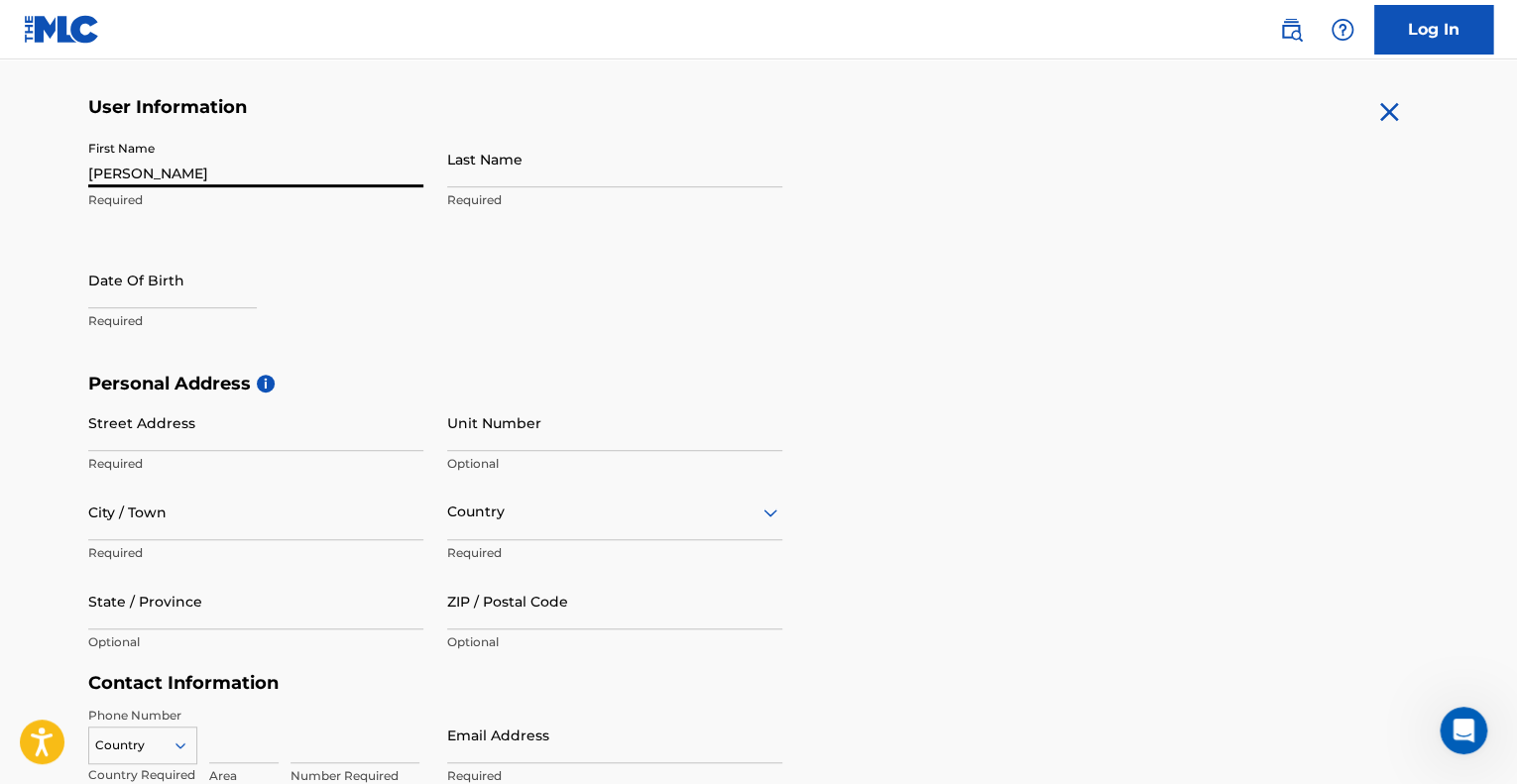 type on "lacey" 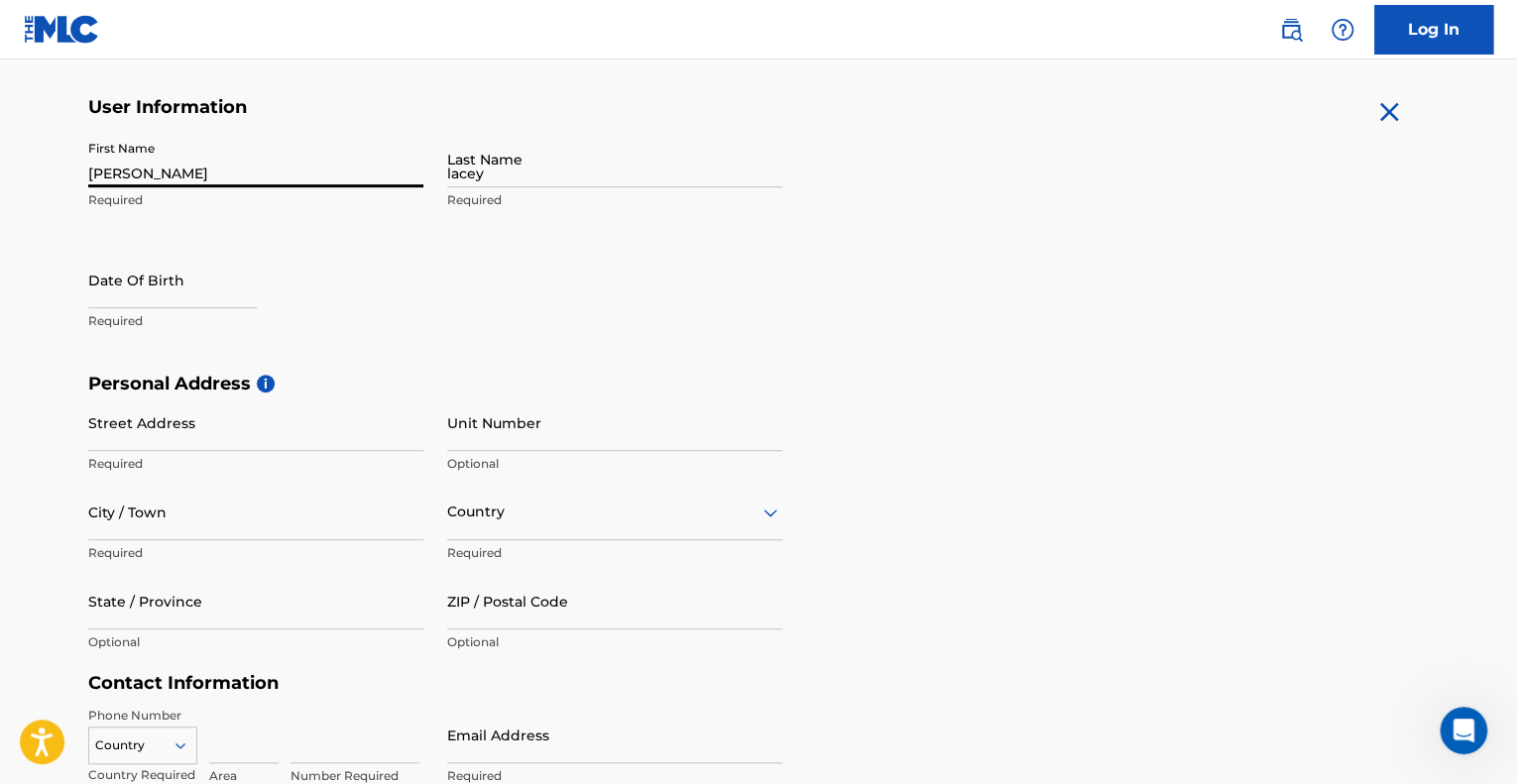 type on "[STREET_ADDRESS]" 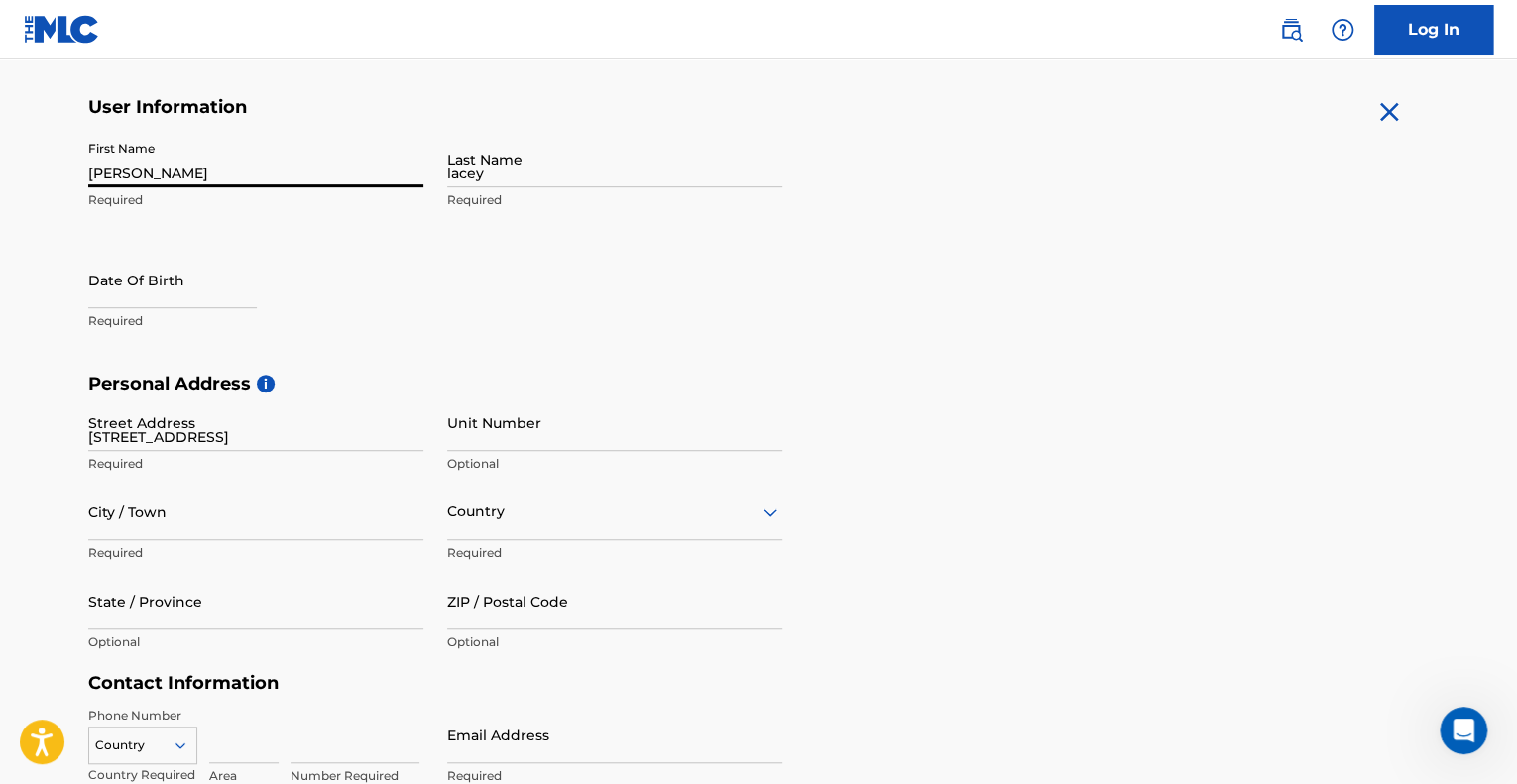 type on "Parish" 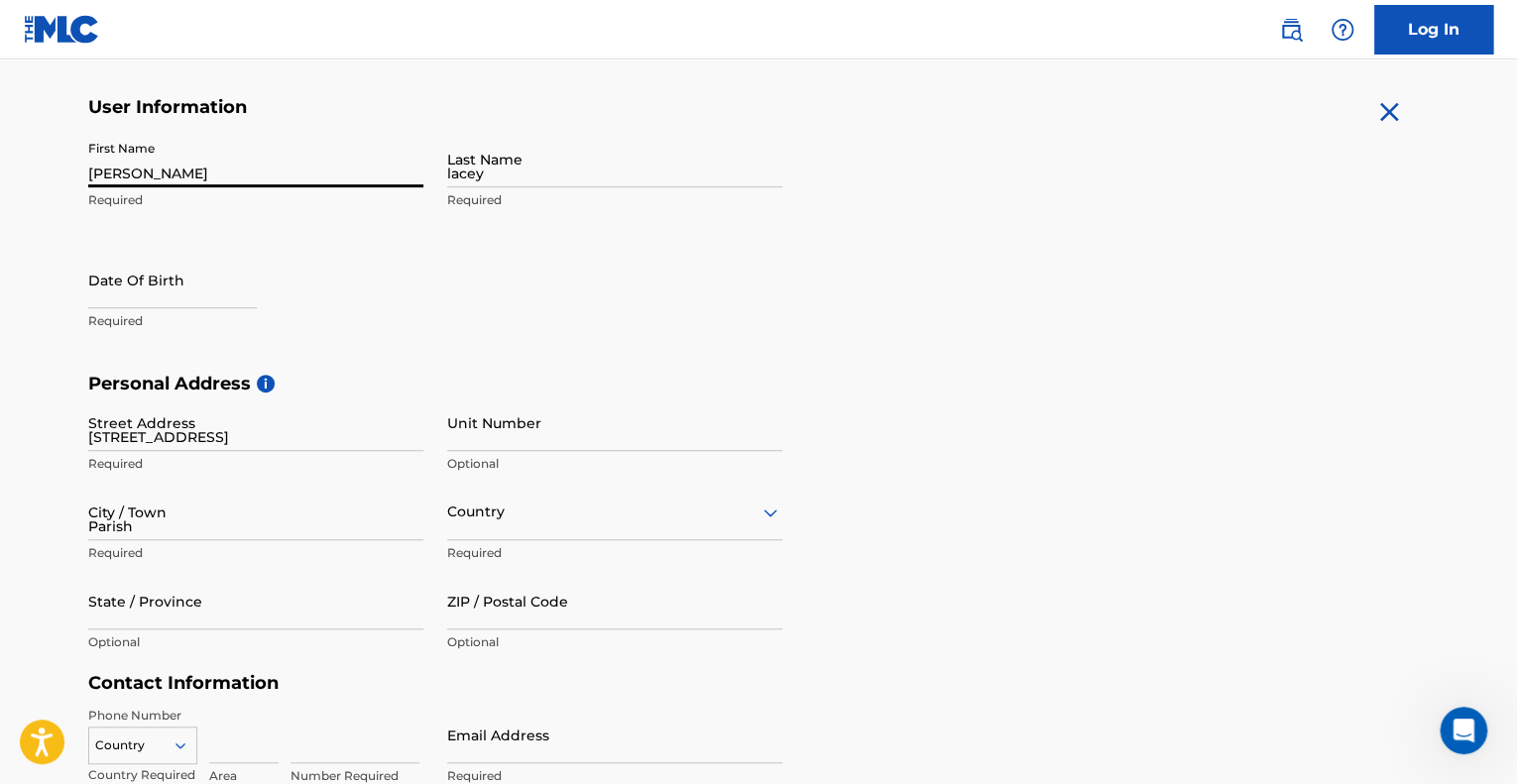 type on "[GEOGRAPHIC_DATA]" 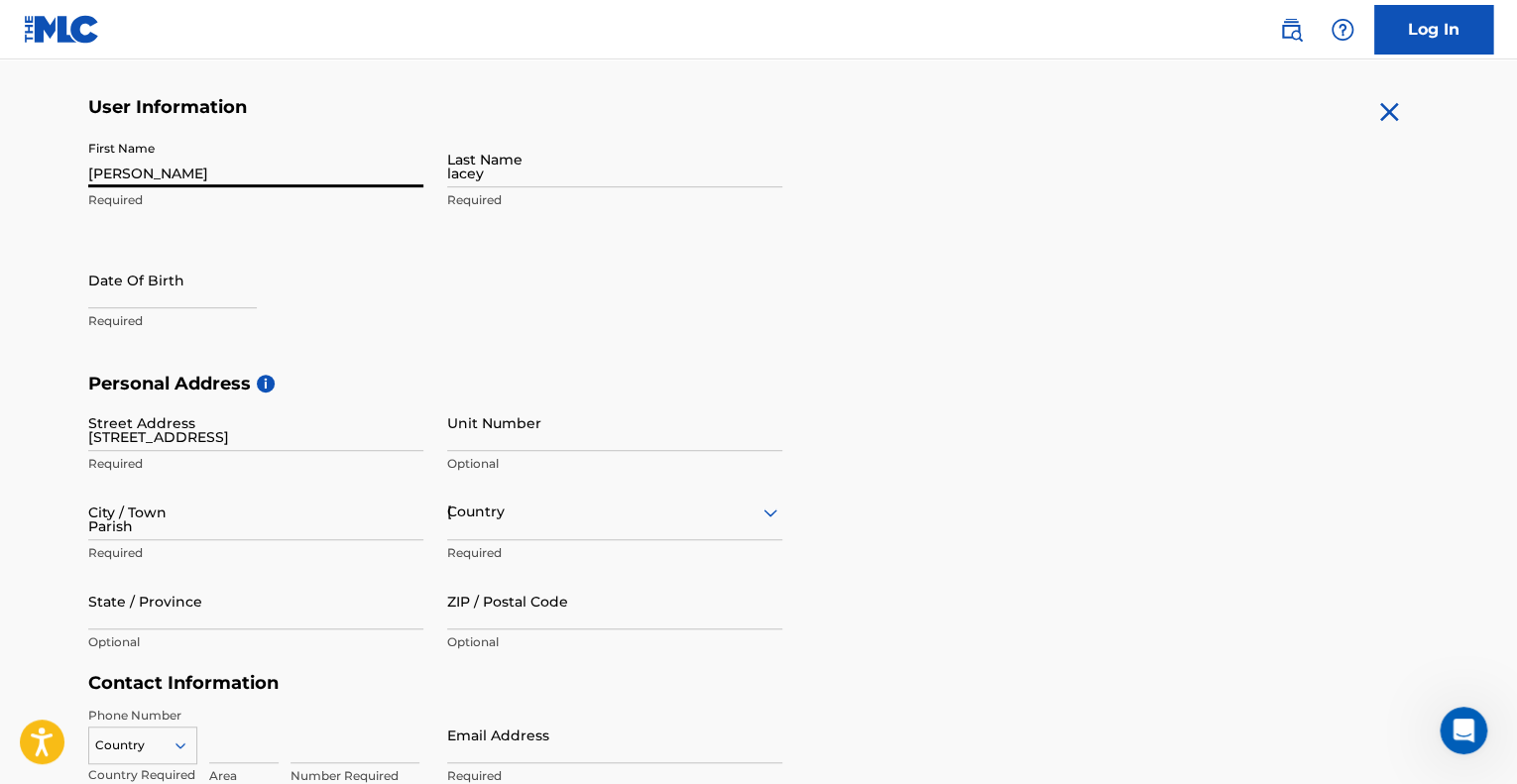 type on "NY" 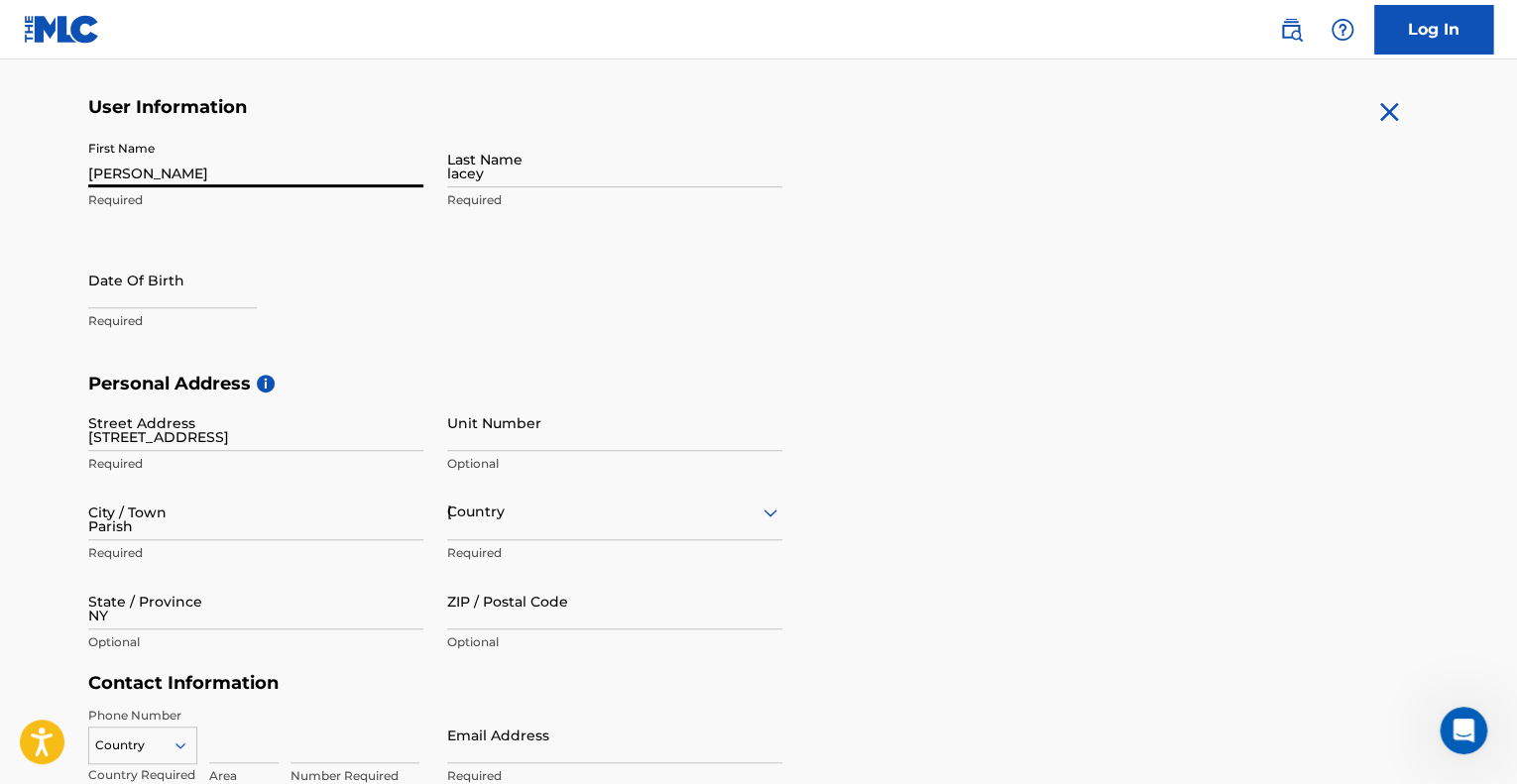 type on "13131" 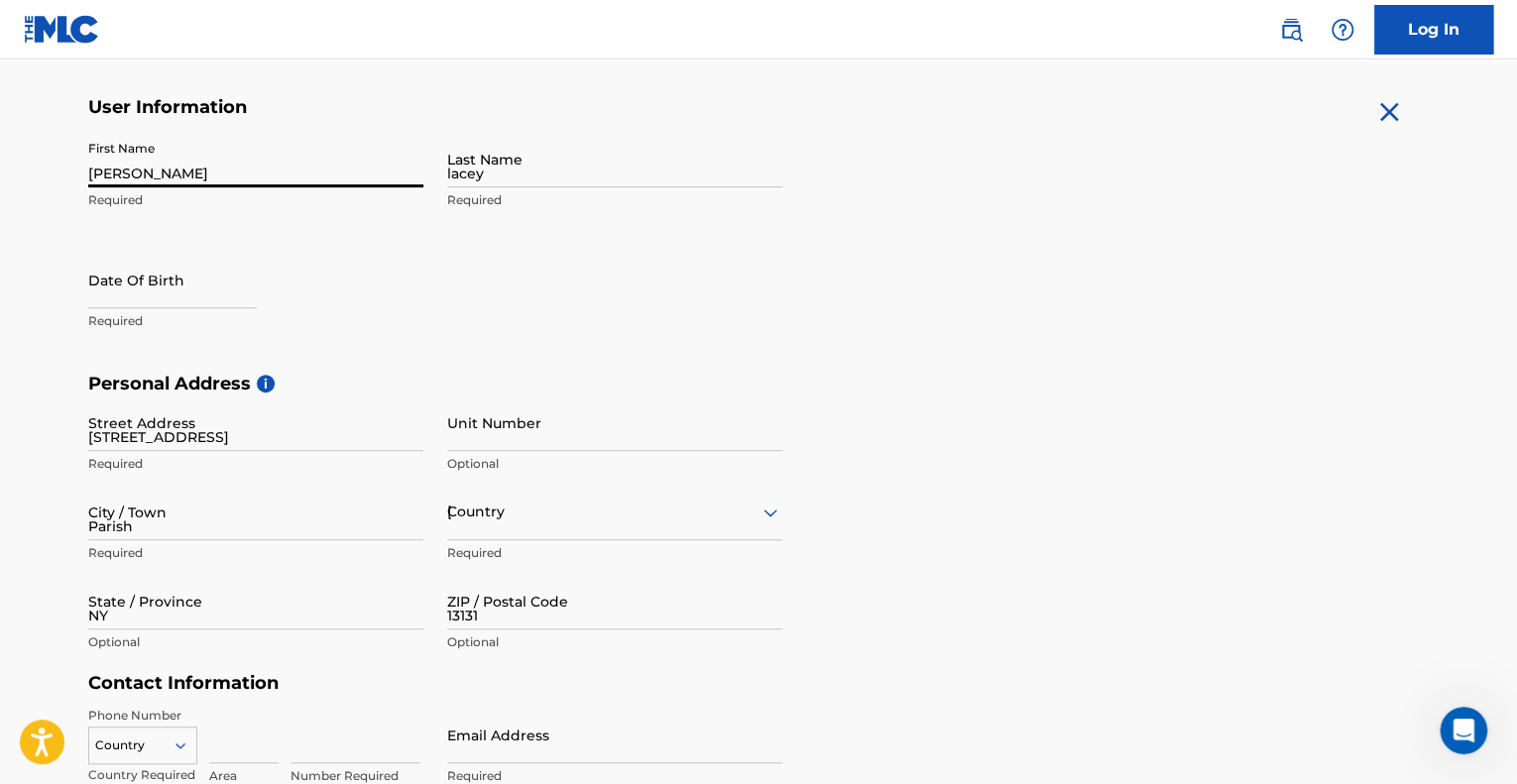 type on "1" 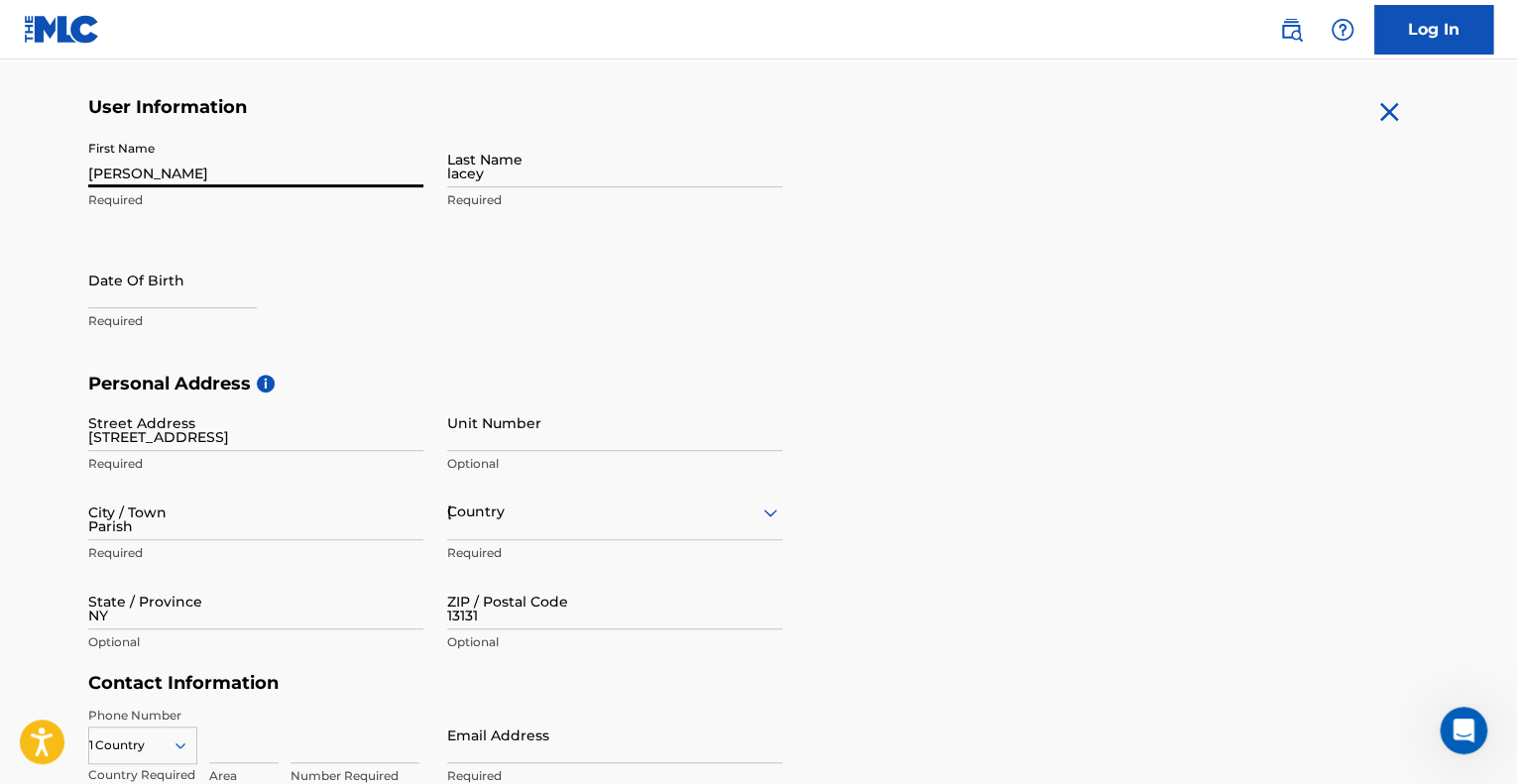 type on "680" 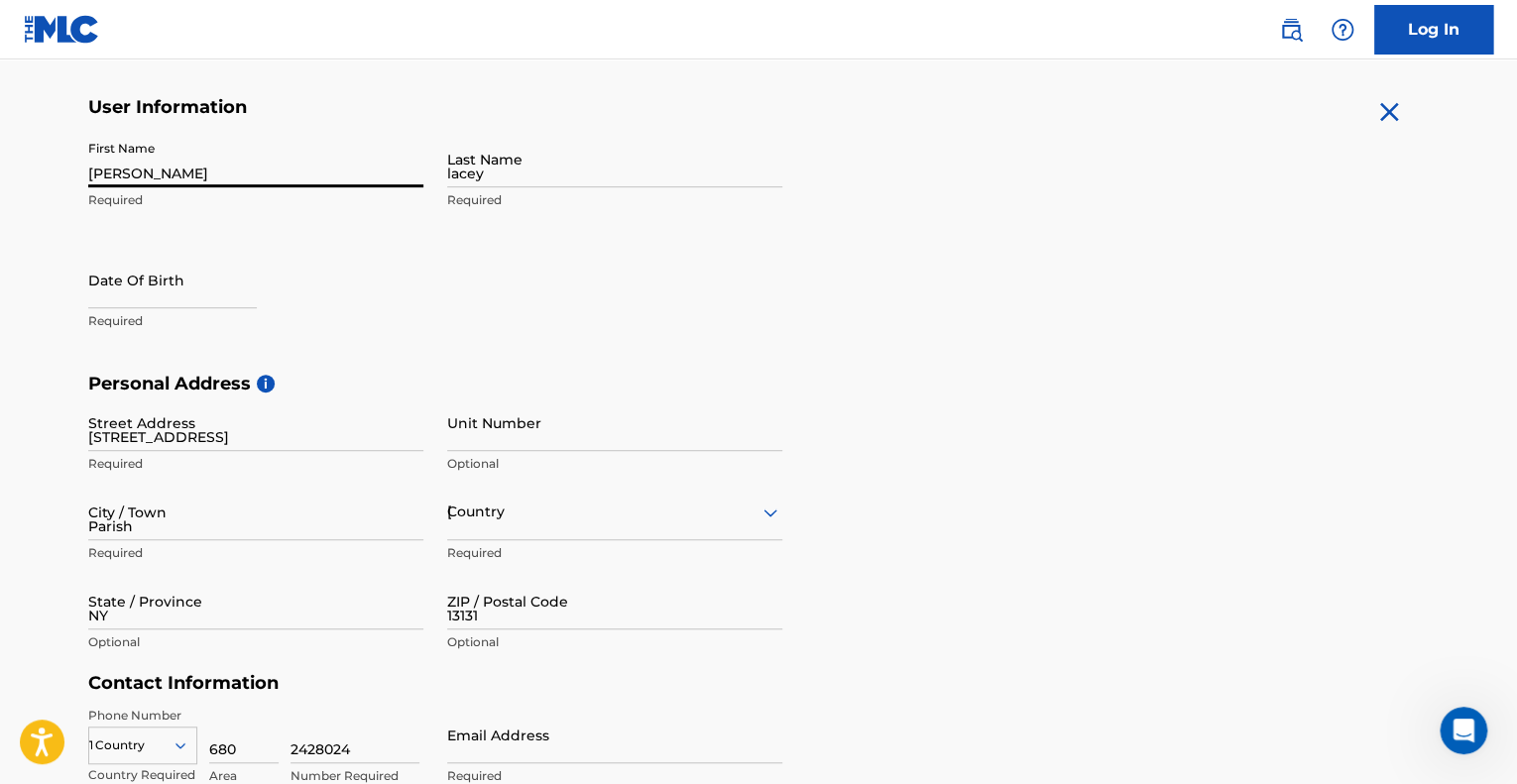 type on "[EMAIL_ADDRESS][DOMAIN_NAME]" 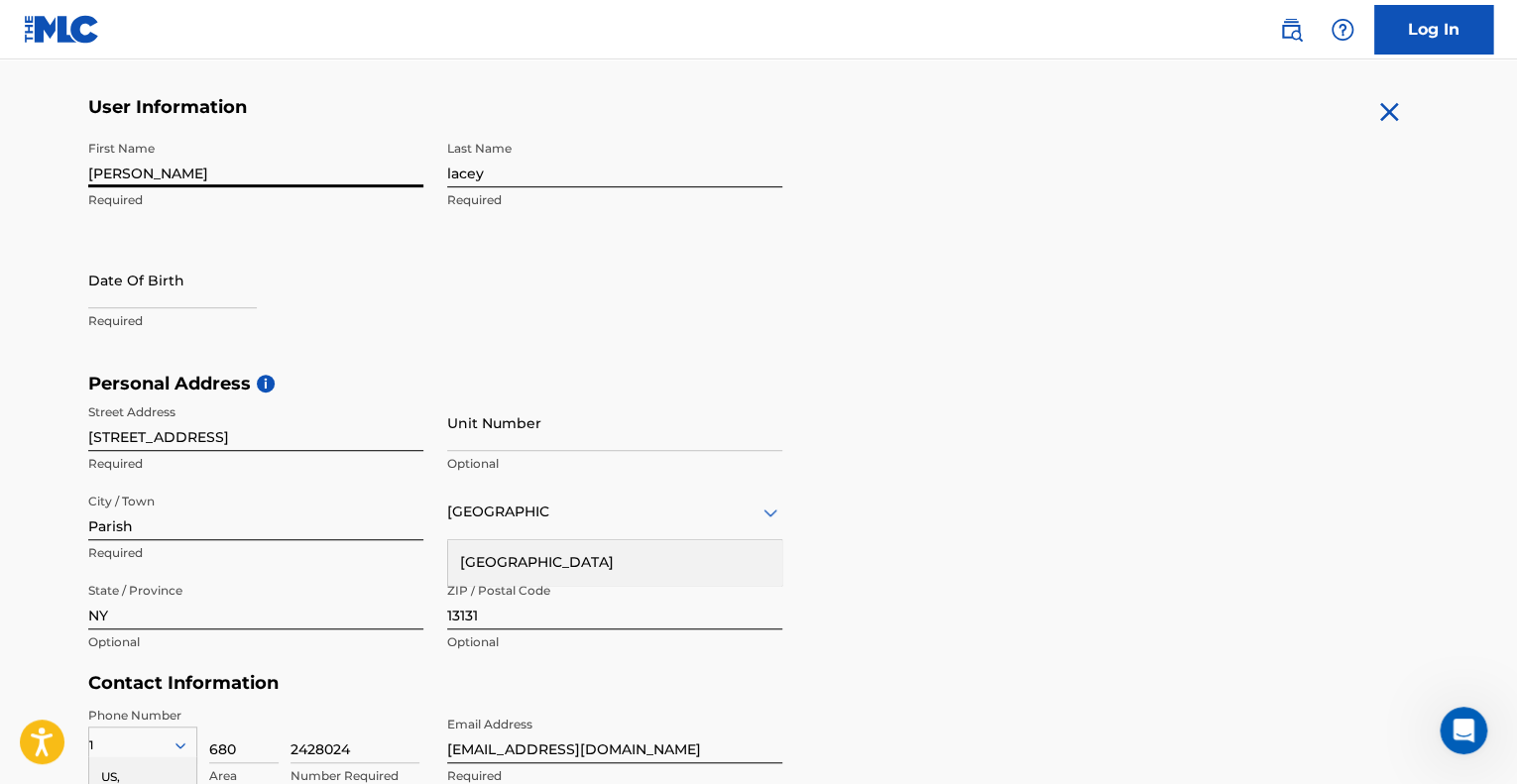 scroll, scrollTop: 638, scrollLeft: 0, axis: vertical 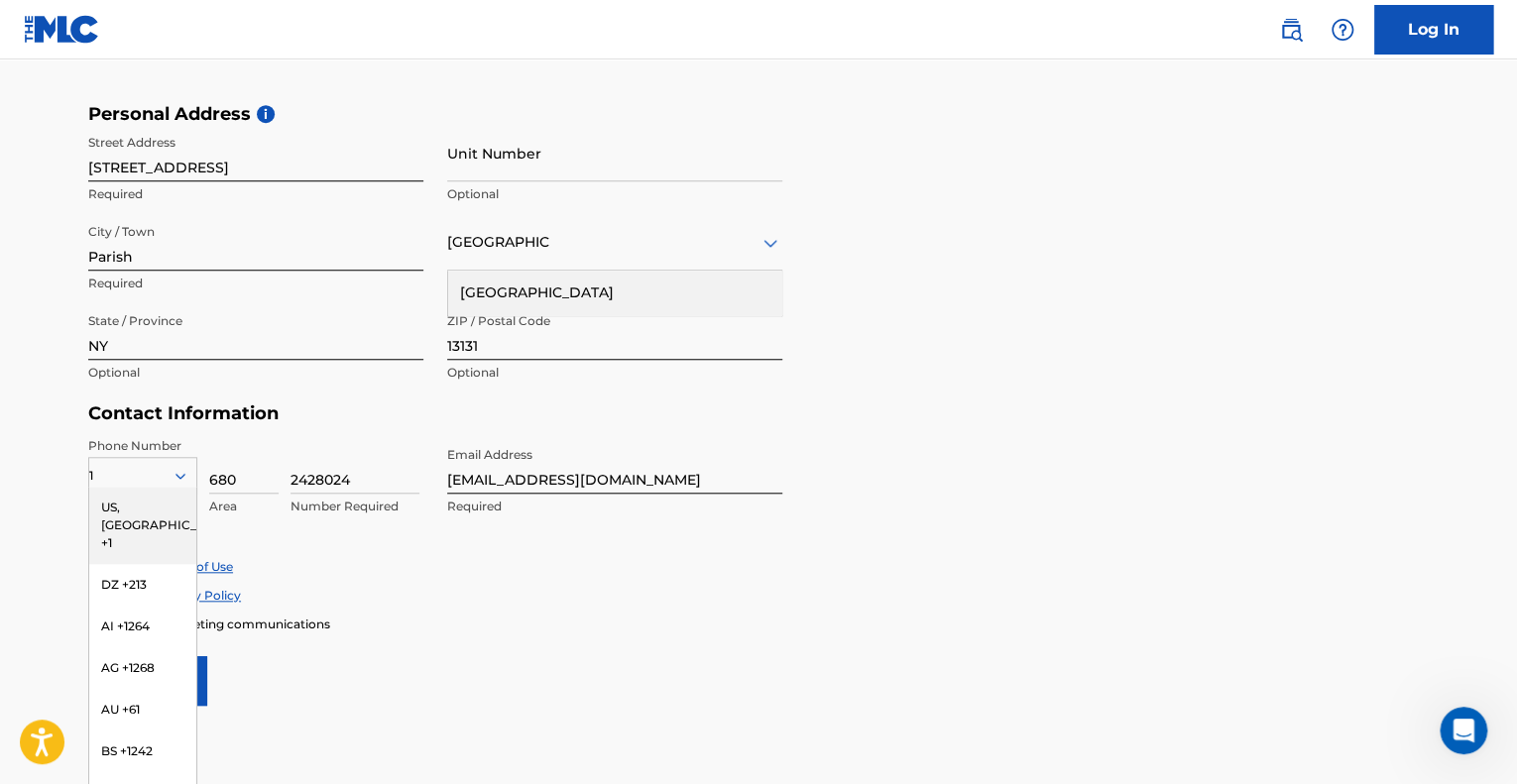 click on "The MLC uses identity verification before a user is registered to comply with Know Your Customer (KYC) regulations. KYC is required to establish the legitimacy of a user's identity and helps to prevent the creation and use of fraudulent accounts. Sign up for The MLC Portal Please complete the following form with your personal information to sign up as a user for The MLC Portal. After you're registered, you'll be able to create a Member and start managing your works. User Information First Name heather Required Last Name [PERSON_NAME] Required Date Of Birth Required Personal Address i Street Address [STREET_ADDRESS] Required Unit Number Optional City / Town Parish Required [GEOGRAPHIC_DATA] [GEOGRAPHIC_DATA] Required State / Province [GEOGRAPHIC_DATA] Optional ZIP / Postal Code 13131 Optional Contact Information Phone Number [GEOGRAPHIC_DATA] +1 DZ +213 AI +1264 AG +1268 AU +61 BS +1242 BB +1246 BZ +501 BM +1441 BO +591 KY +1345 DM +1767 DO +1809 ER +291 ET +251 GA +241 GD +1473 IN +91 JM +1876 JP +81 LV +371 LB +961 LR +231 LY +218 MG +261 FM +691" at bounding box center (758, 119) 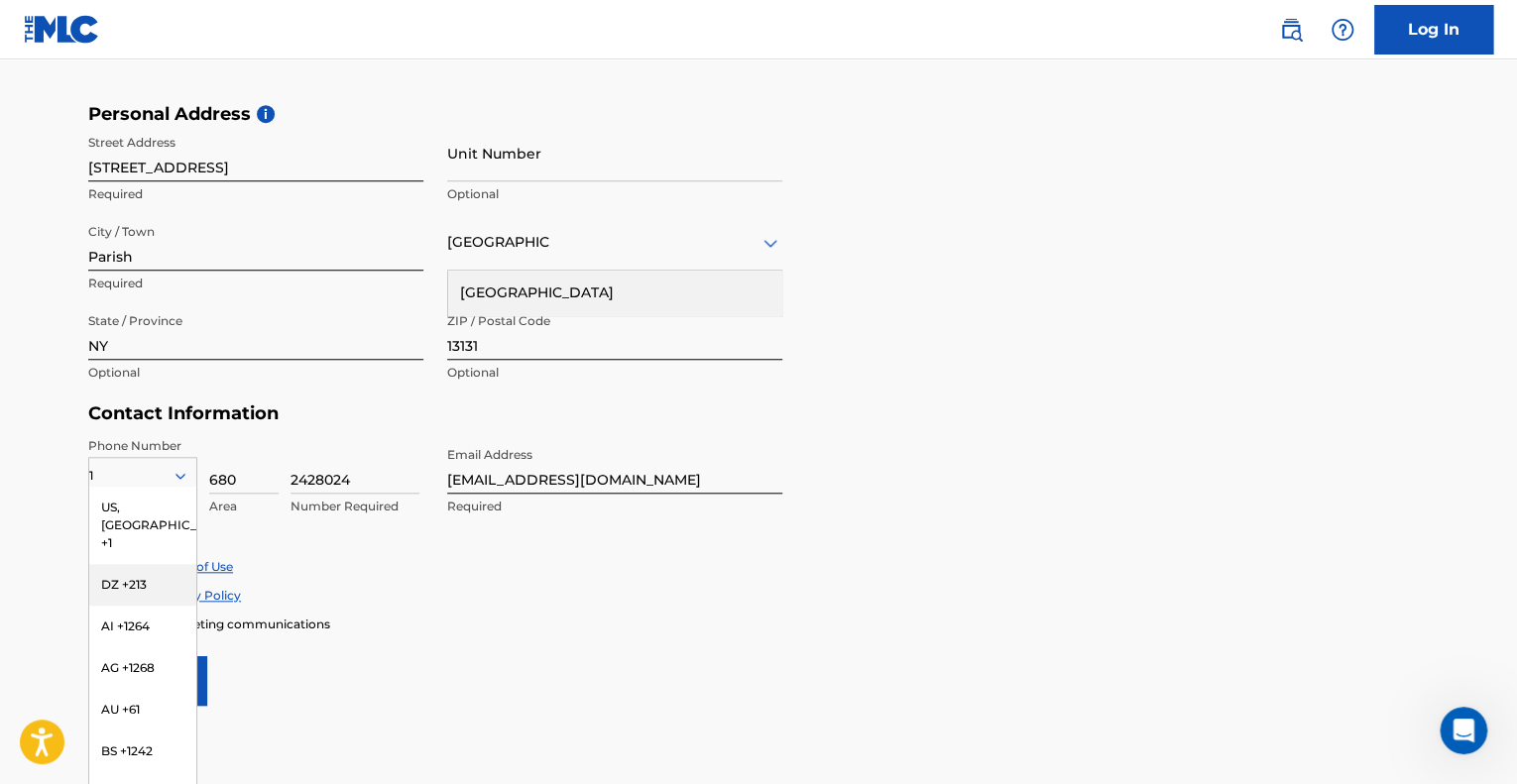 click on "User Information First Name heather Required Last Name [PERSON_NAME] Required Date Of Birth Required Personal Address i Street Address [STREET_ADDRESS] Required Unit Number Optional City / Town Parish Required [GEOGRAPHIC_DATA] [GEOGRAPHIC_DATA] Required State / Province [GEOGRAPHIC_DATA] Optional ZIP / Postal Code 13131 Optional Contact Information Phone Number [GEOGRAPHIC_DATA] +1 DZ +213 AI +1264 AG +1268 AU +61 BS +1242 BB +1246 BZ +501 BM +1441 BO +591 KY +1345 DM +1767 DO +1809 ER +291 ET +251 GA +241 GD +1473 IN +91 JM +1876 JP +81 LV +371 LB +961 LR +231 LY +218 MG +261 FM +691 ME, RS +381 MS +[GEOGRAPHIC_DATA] +212 NL +31 PE +51 PT +351 KN +1869 LC +1758 VC +1784 SN +221 SK +421 CH +41 TT +1868 TN +216 TC +1649 AE +971 VG +1284 WF +681 Country Required 680 Area 2428024 Number Required Email Address [EMAIL_ADDRESS][DOMAIN_NAME] Required Accept Terms of Use Accept Privacy Policy Enroll in marketing communications Sign up" at bounding box center [758, 266] 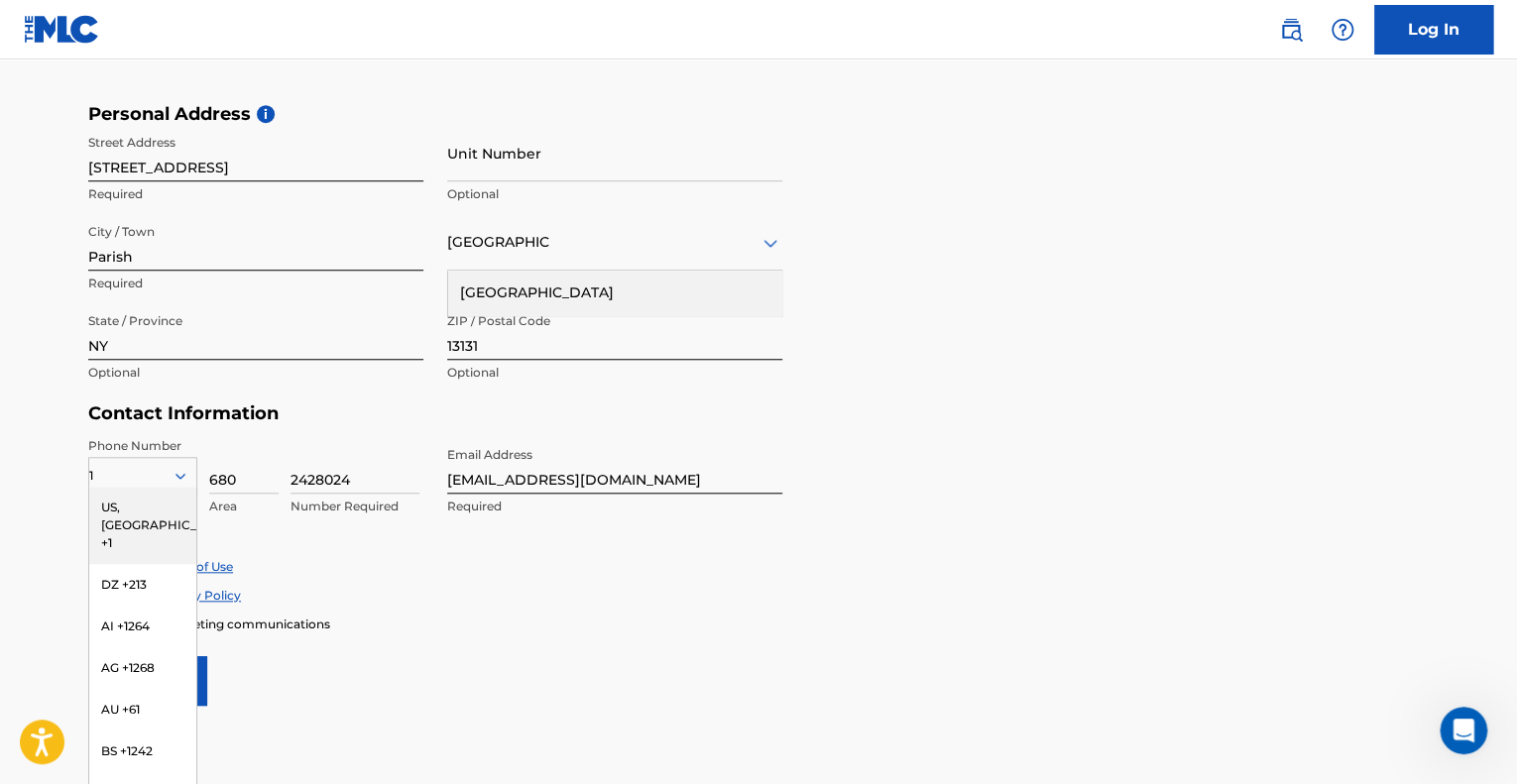 click on "US, [GEOGRAPHIC_DATA] +1" at bounding box center (143, 525) 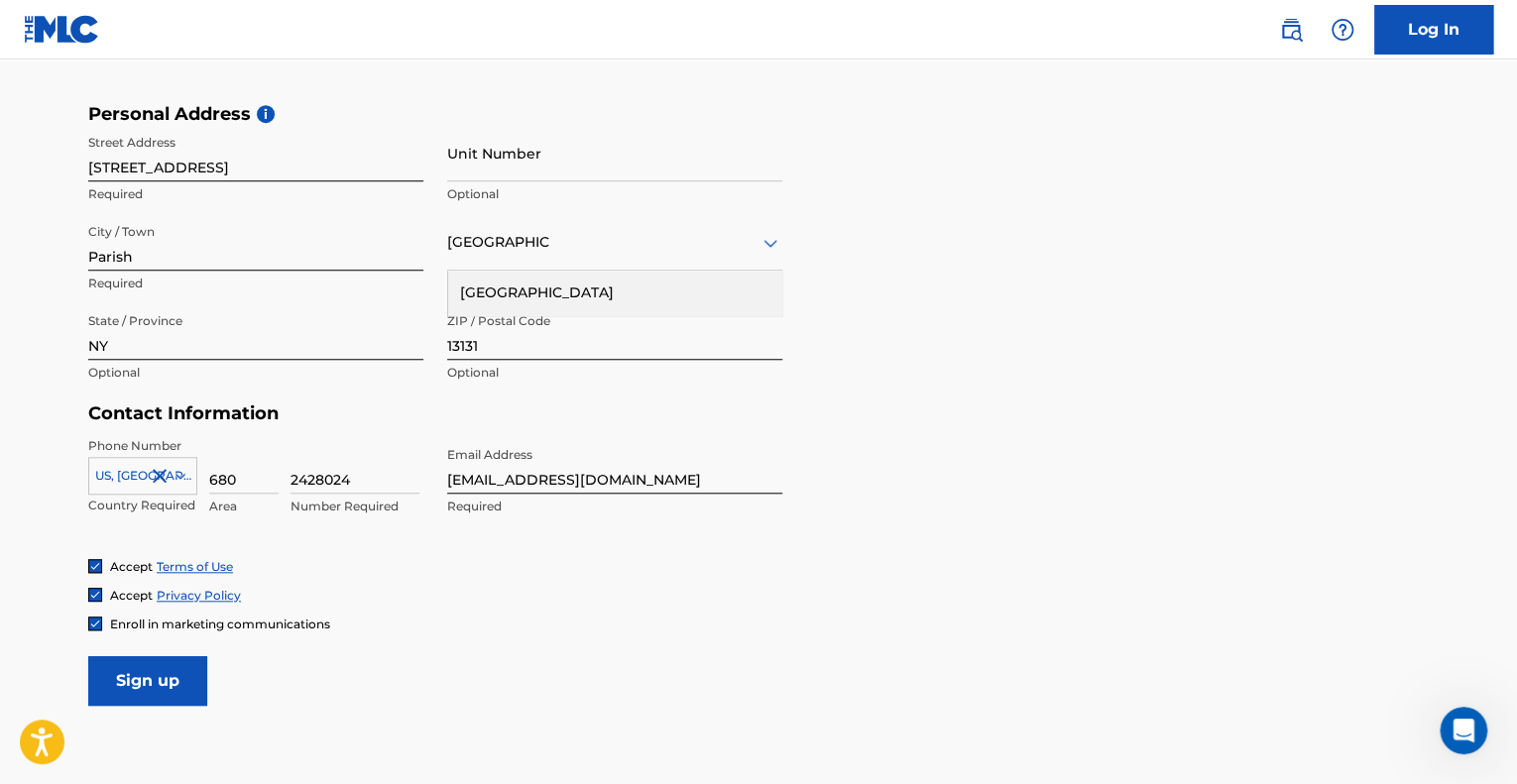 click on "Accept Privacy Policy" at bounding box center [758, 595] 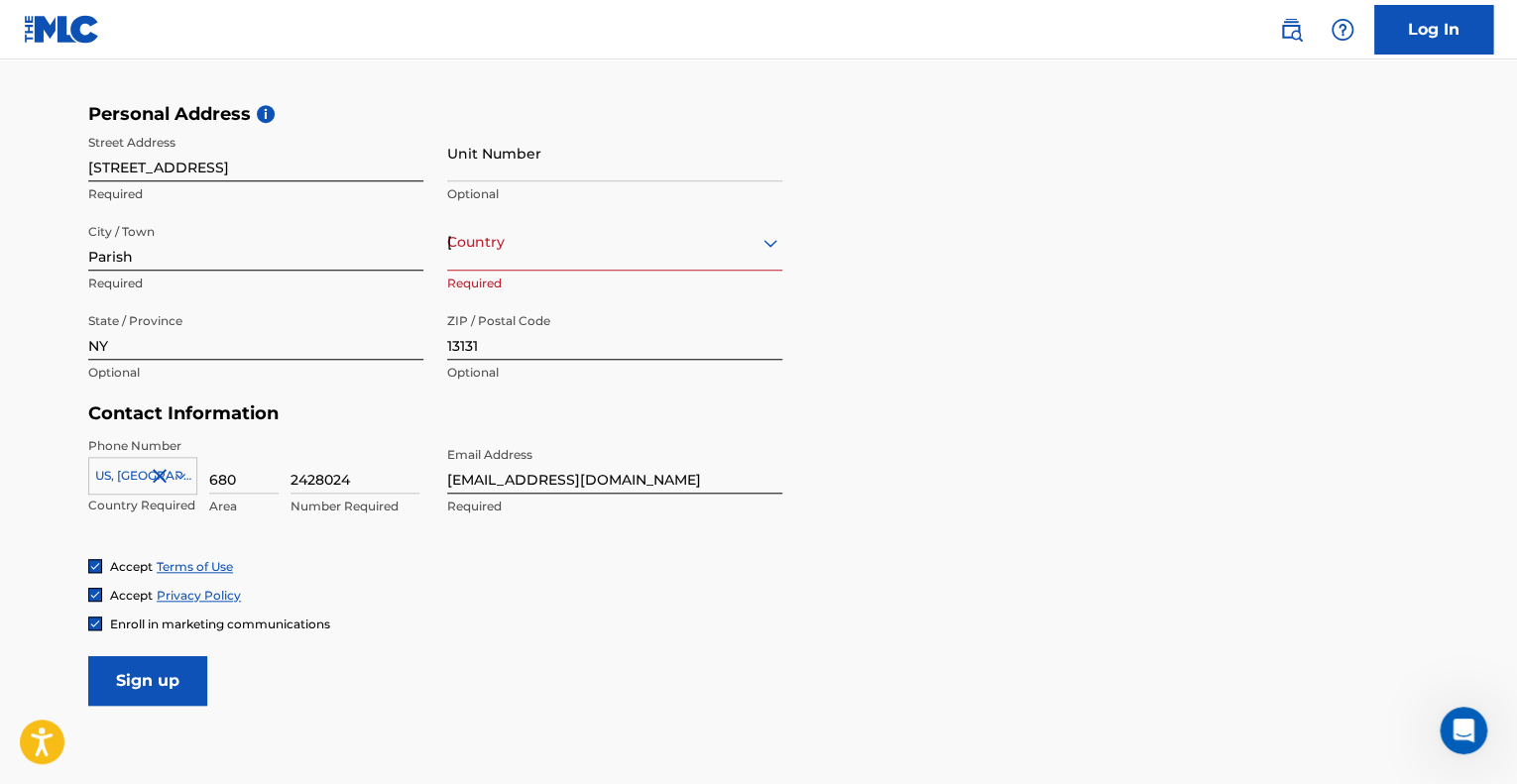 click on "[GEOGRAPHIC_DATA]" at bounding box center (615, 242) 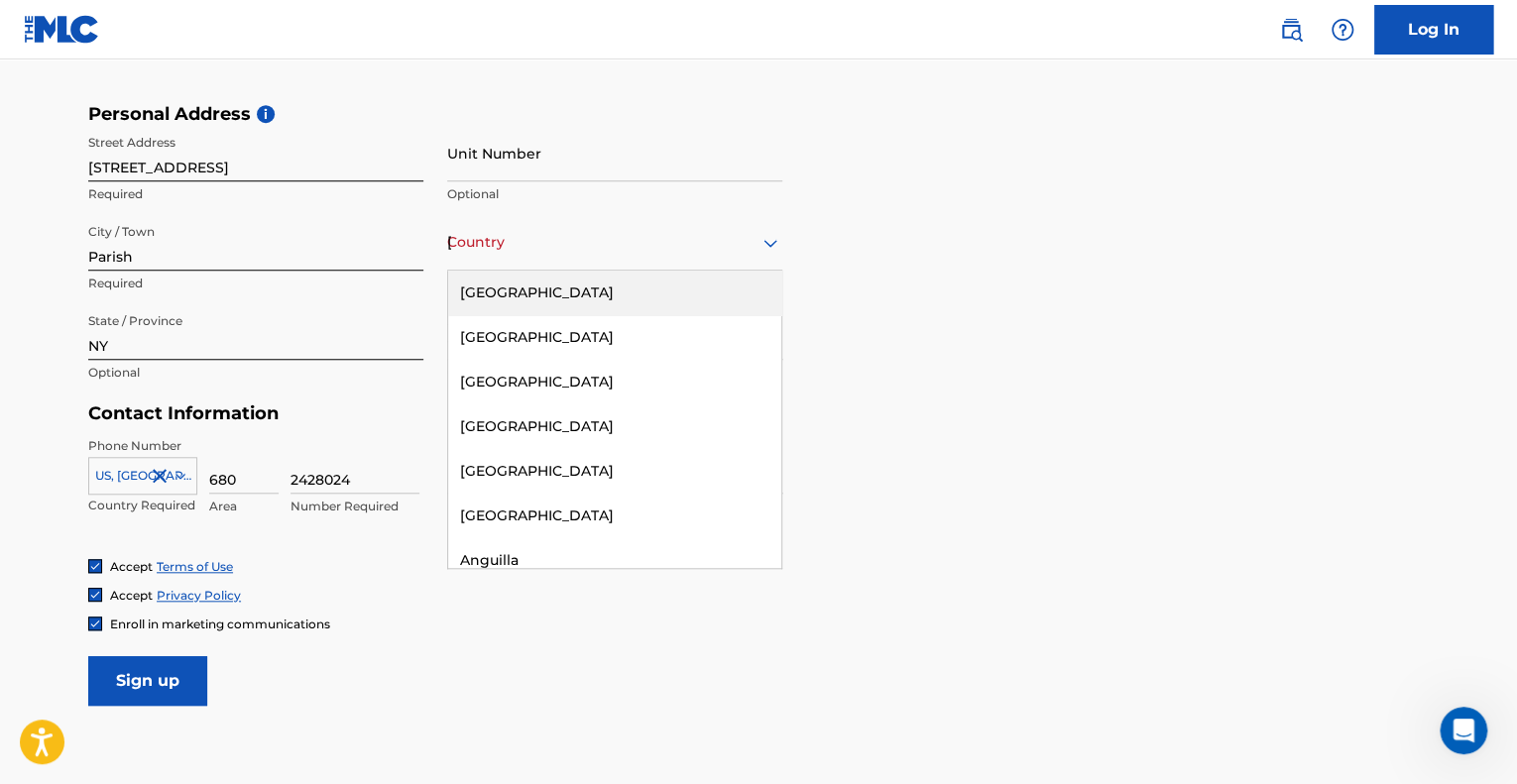 click on "[GEOGRAPHIC_DATA]" at bounding box center (615, 292) 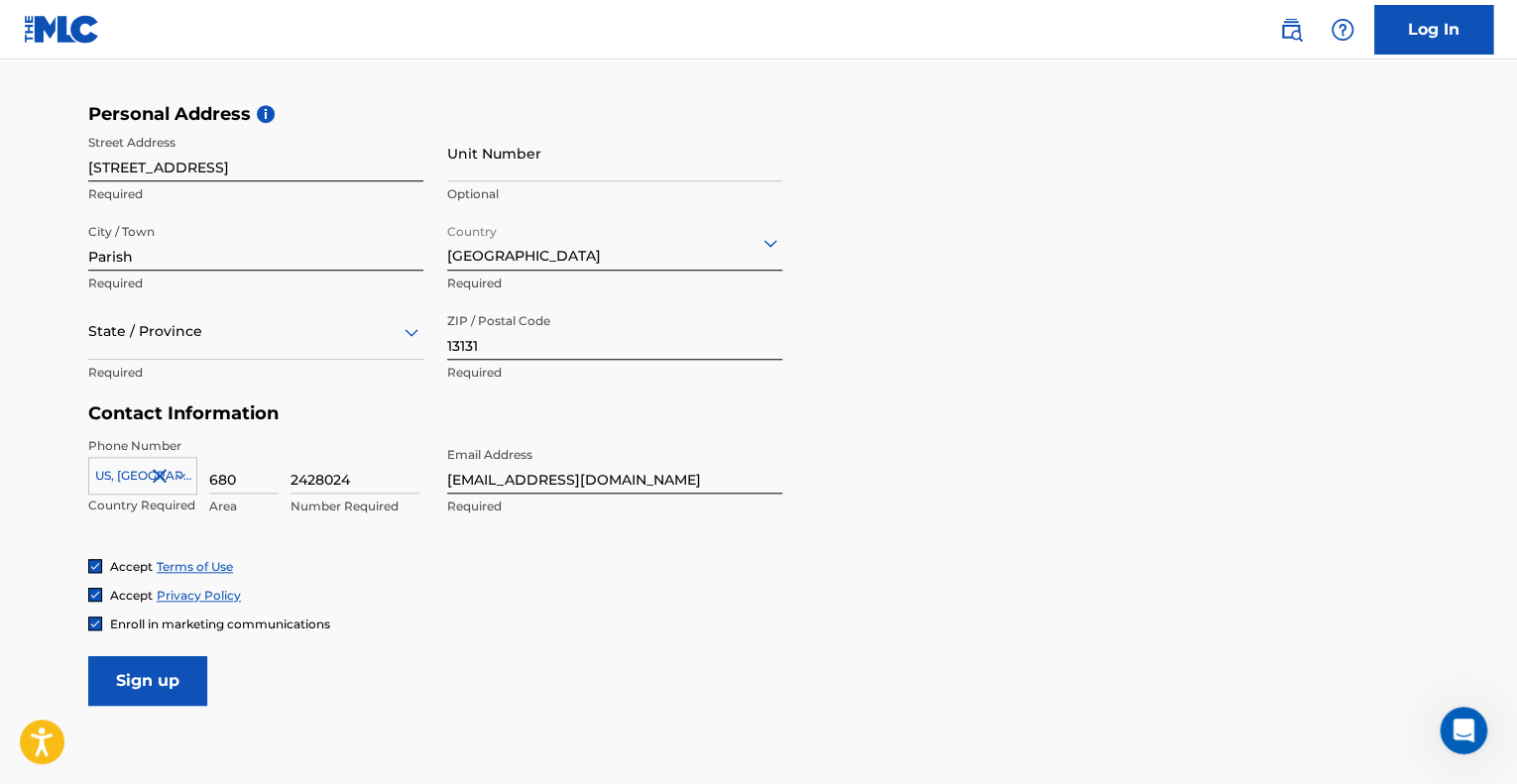 click on "Sign up" at bounding box center (148, 681) 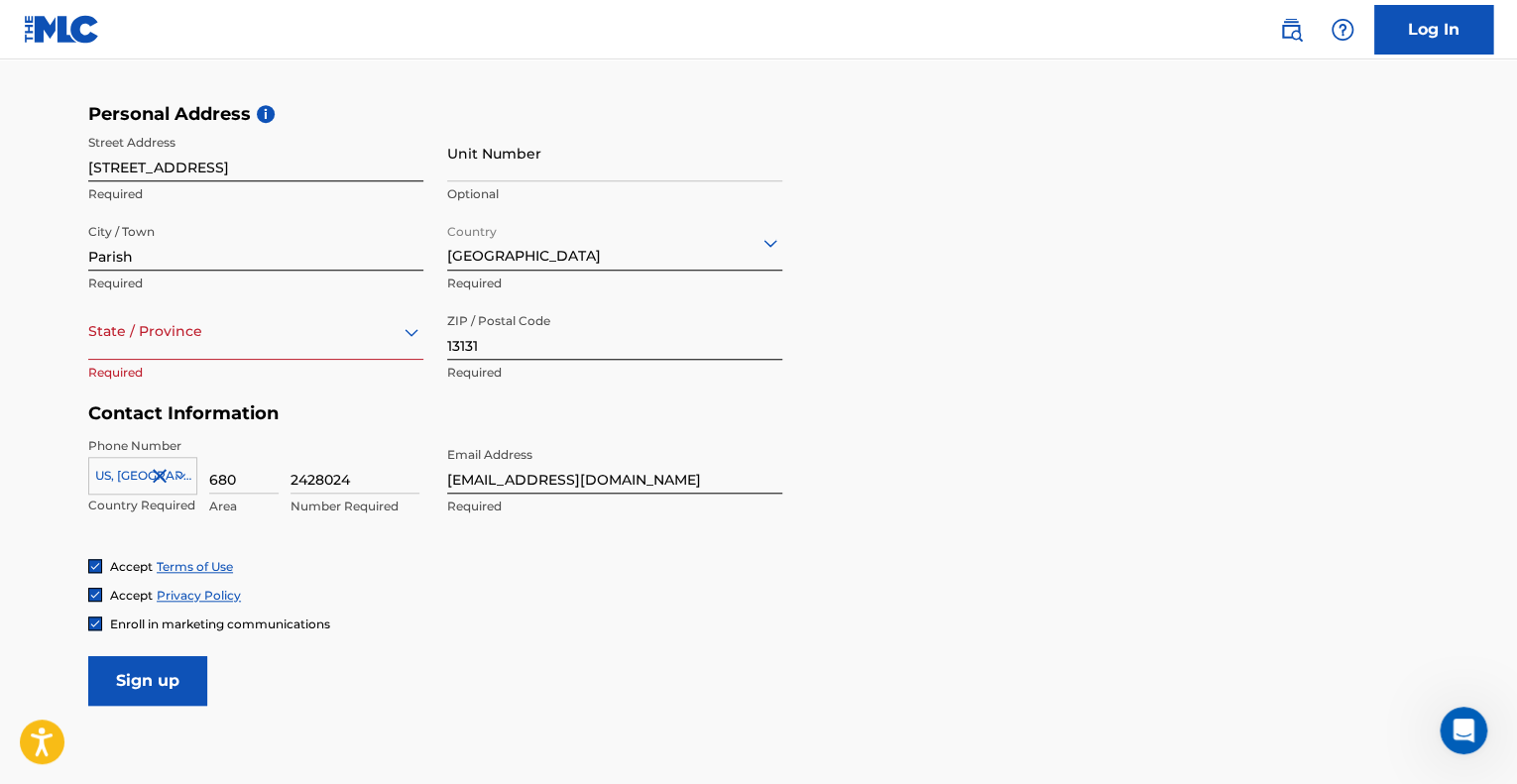 click on "State / Province" at bounding box center [256, 331] 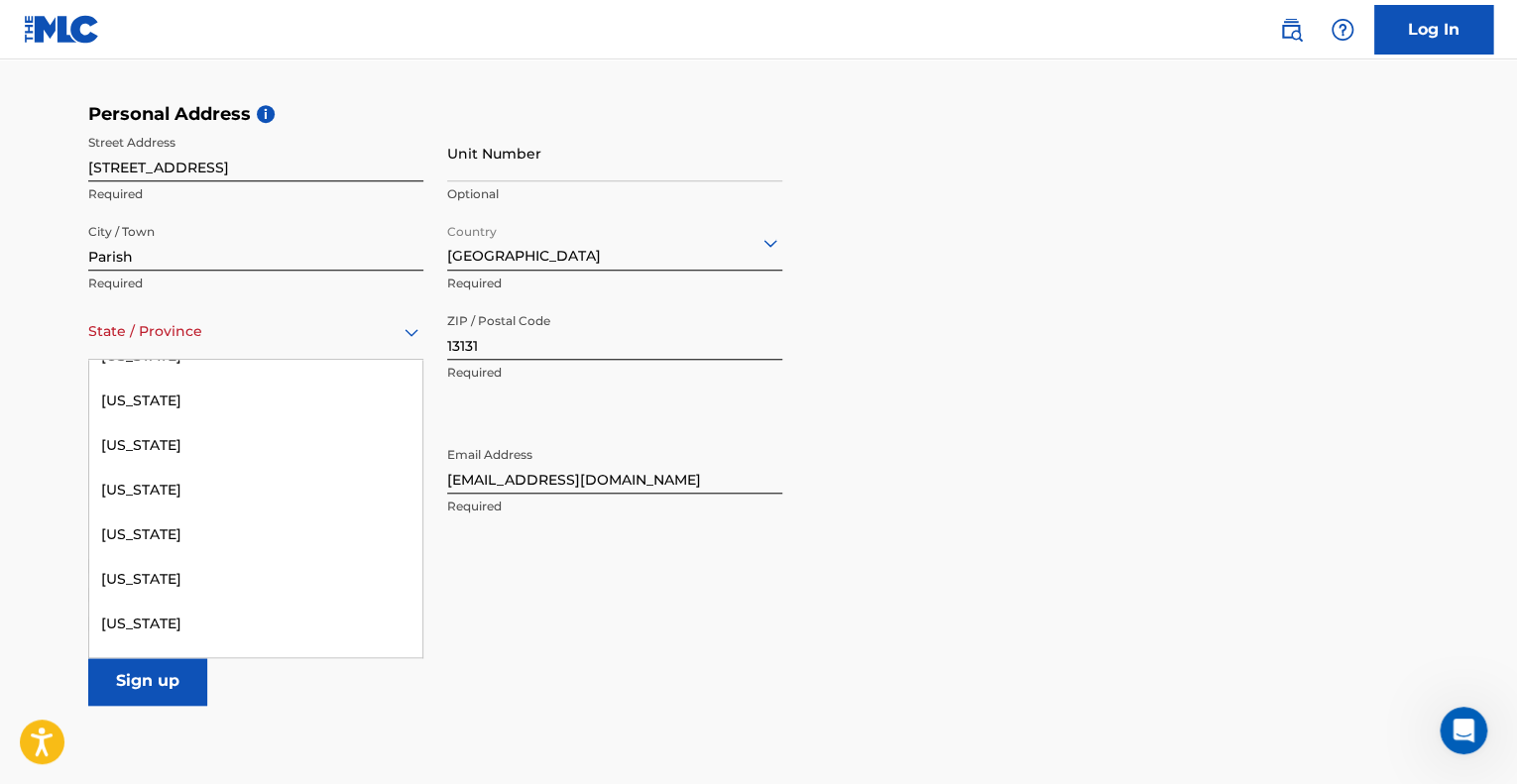 scroll, scrollTop: 1289, scrollLeft: 0, axis: vertical 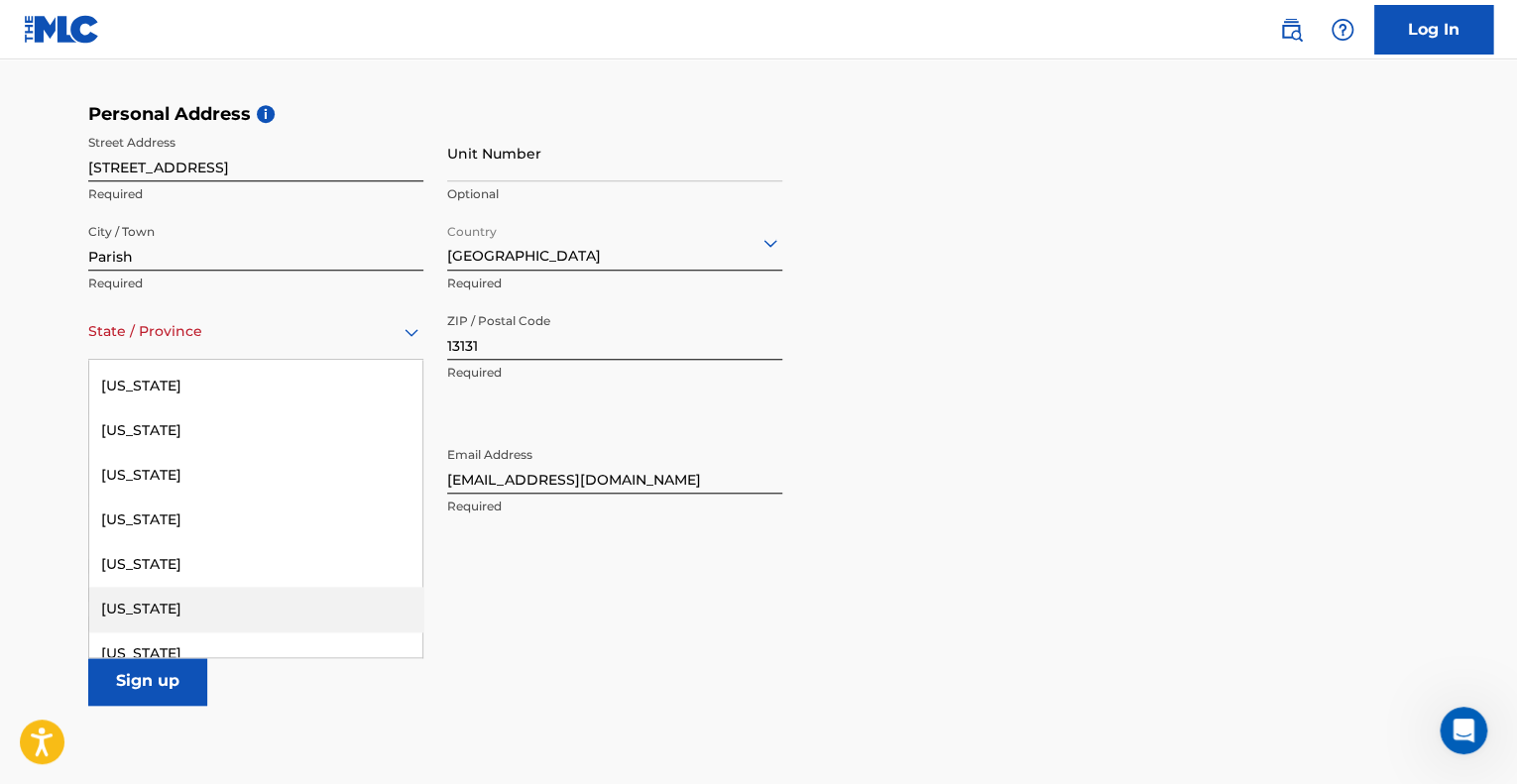 click on "[US_STATE]" at bounding box center [256, 609] 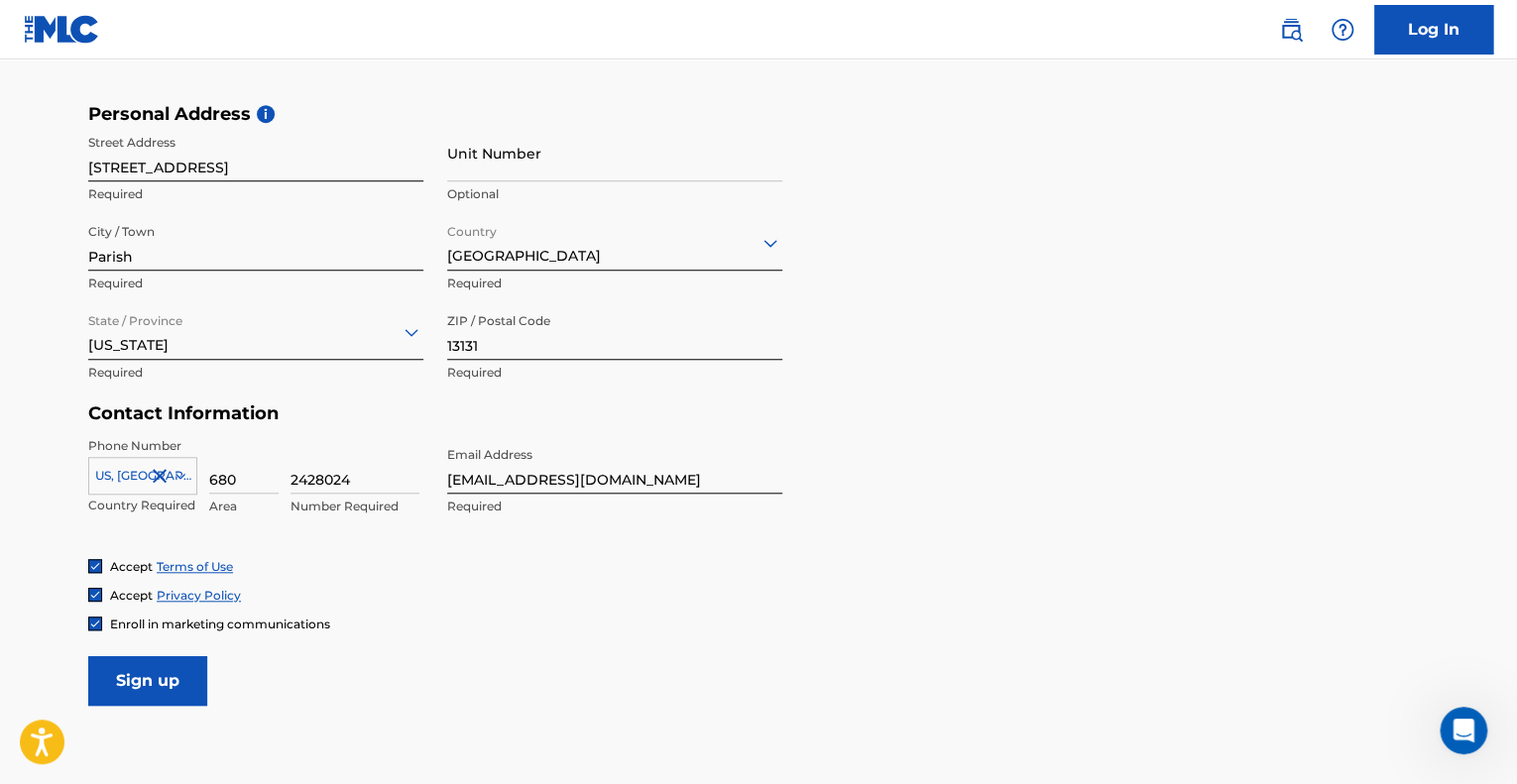 click on "Sign up" at bounding box center [148, 681] 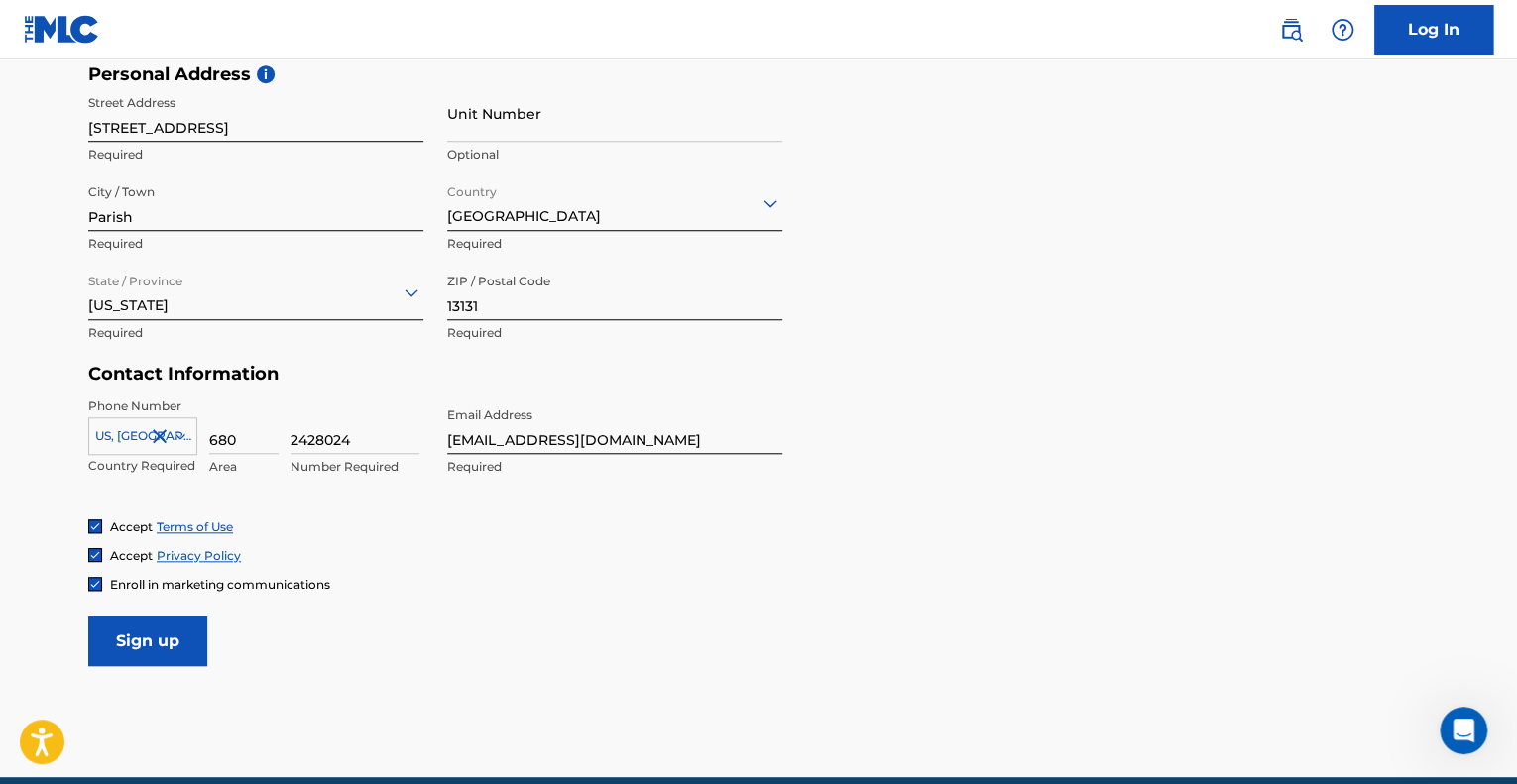 scroll, scrollTop: 718, scrollLeft: 0, axis: vertical 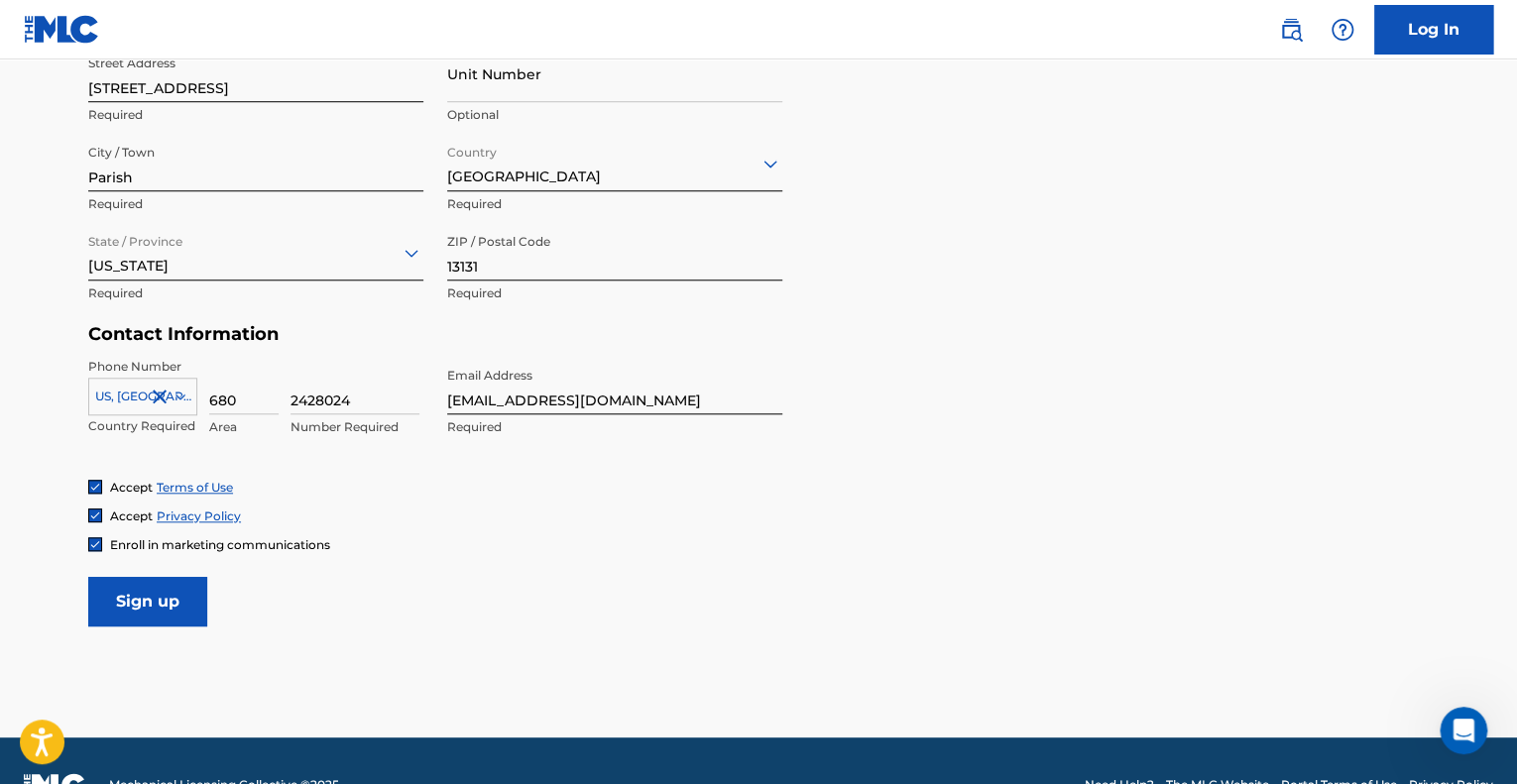 click on "Sign up" at bounding box center (148, 602) 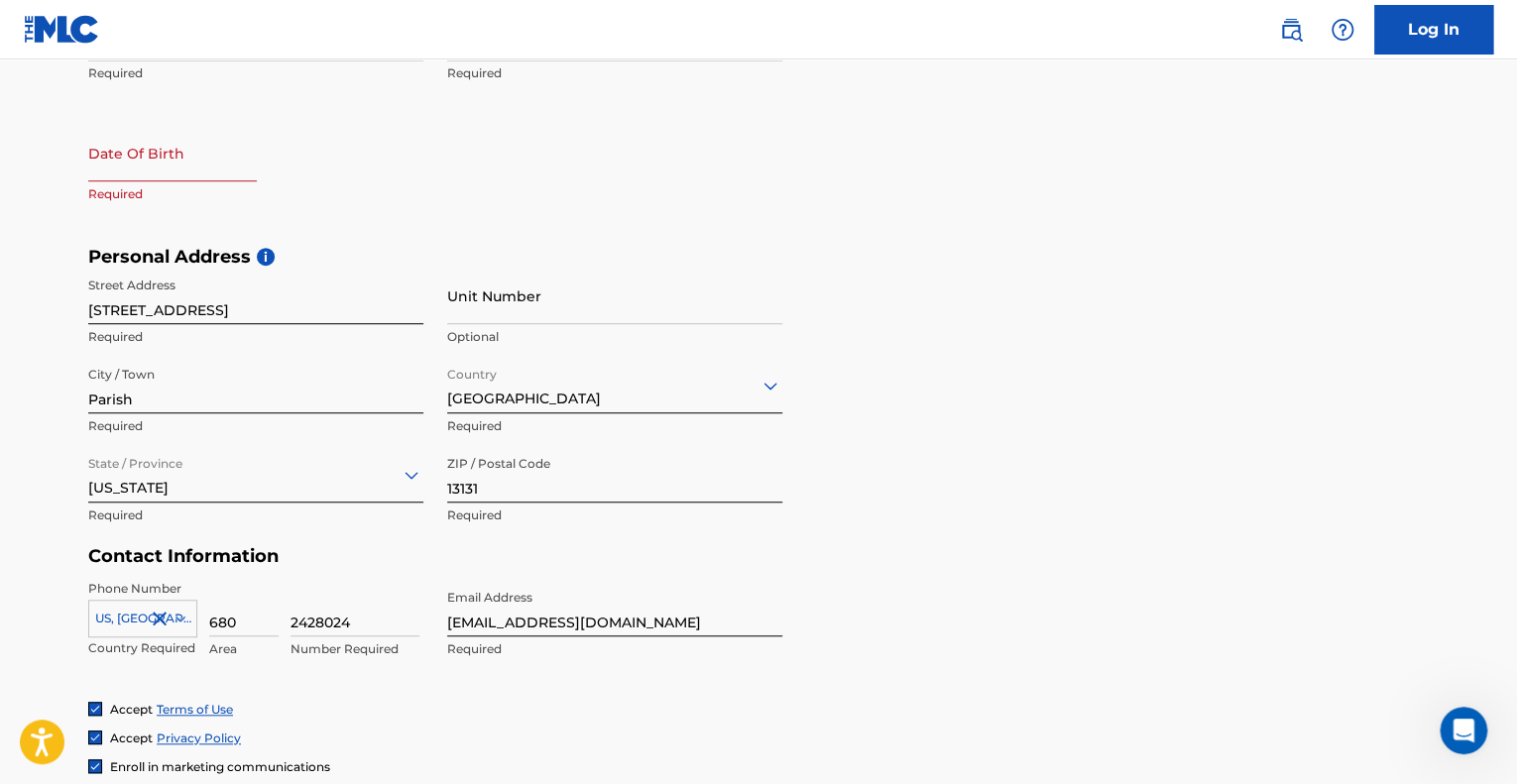 scroll, scrollTop: 480, scrollLeft: 0, axis: vertical 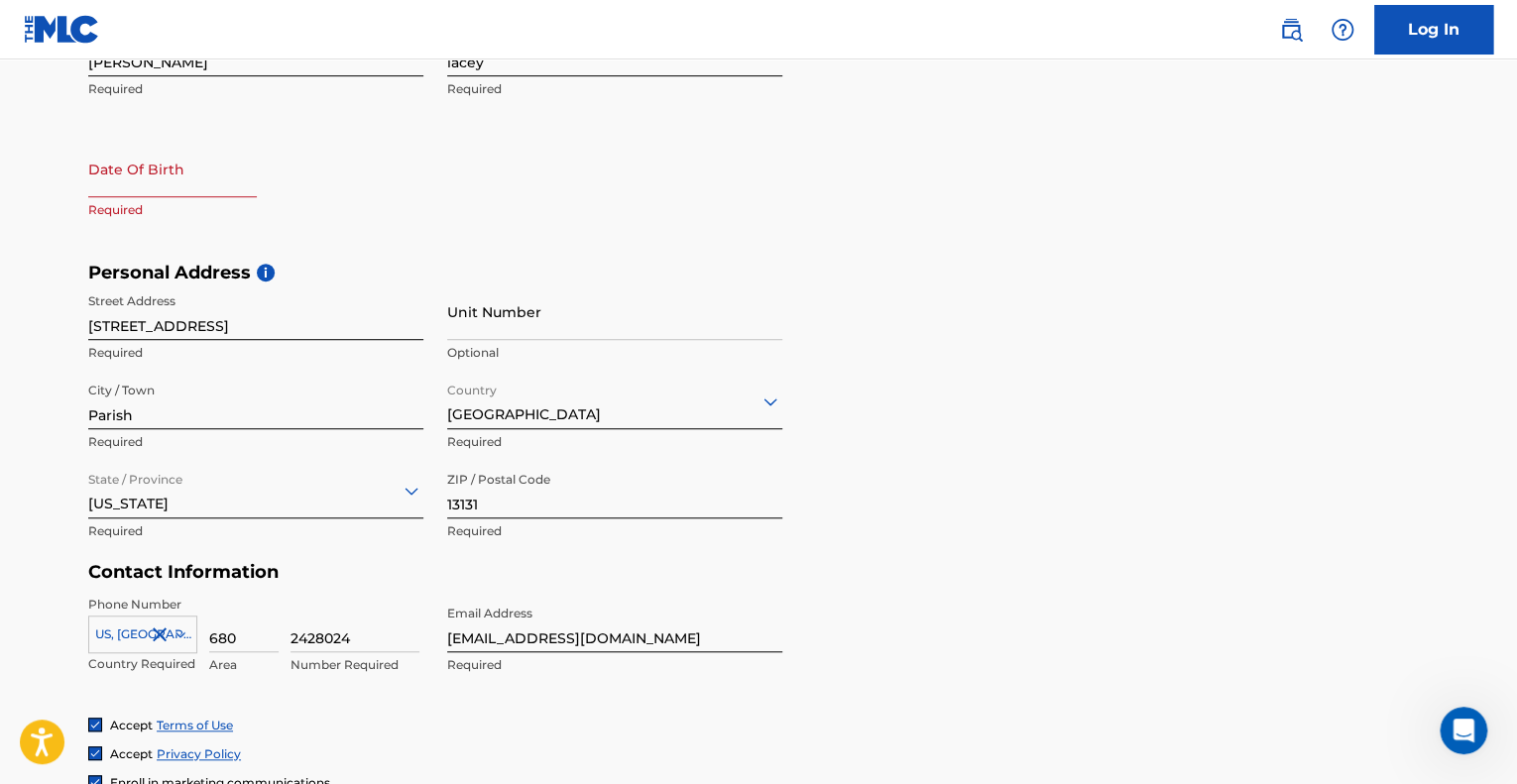 select on "6" 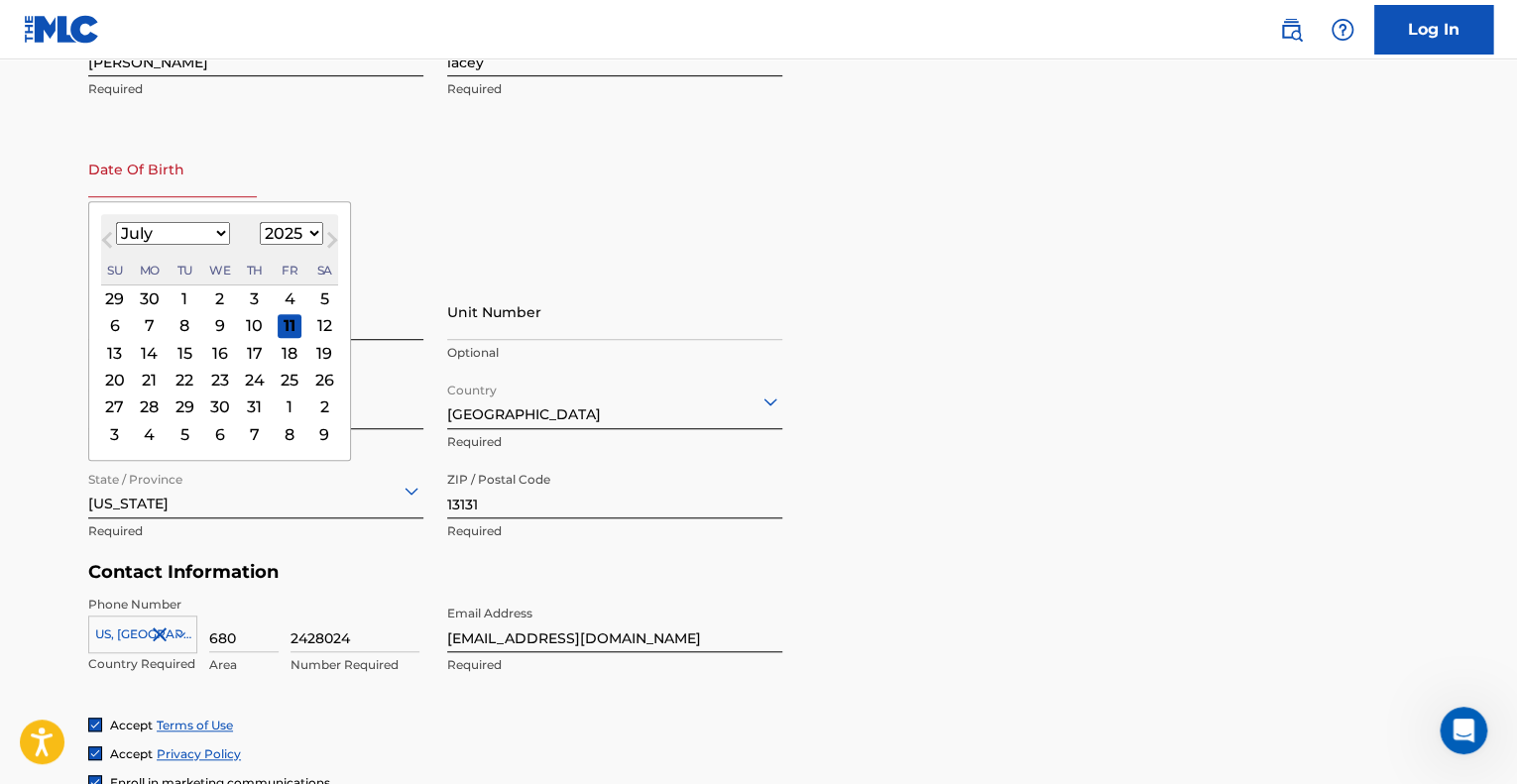 click at bounding box center [173, 168] 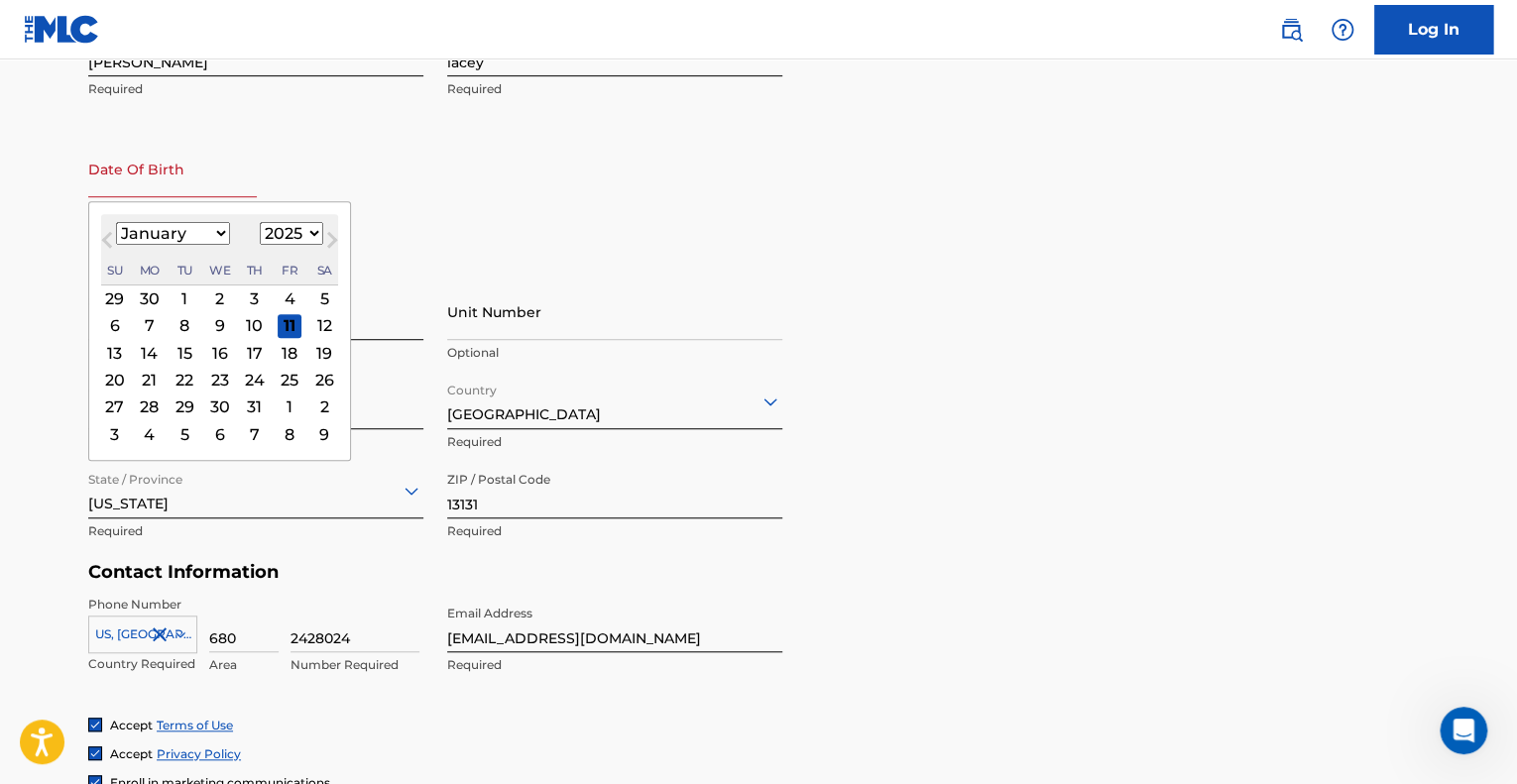 click on "January February March April May June July August September October November December" at bounding box center (173, 233) 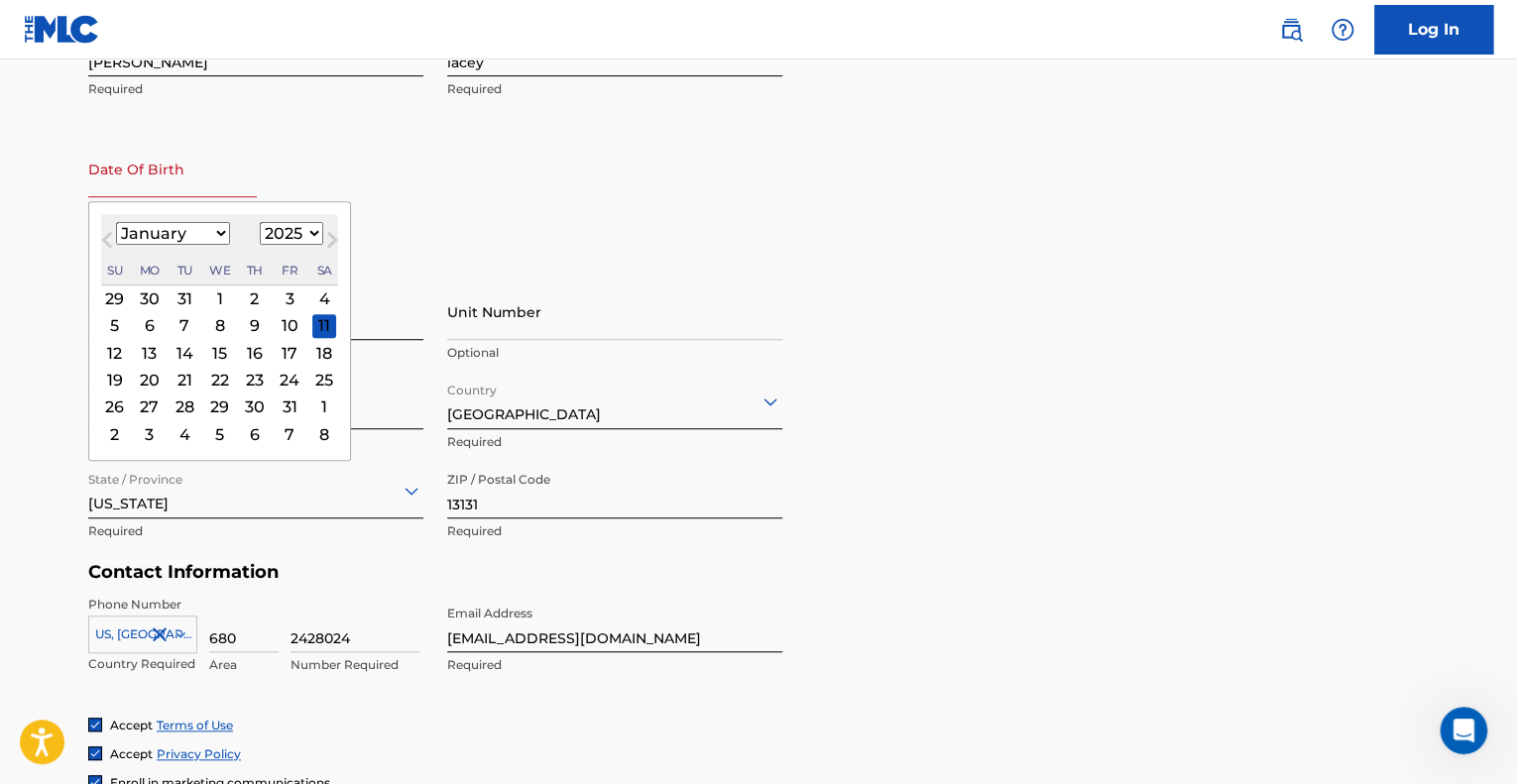 click on "Next Month" at bounding box center [332, 244] 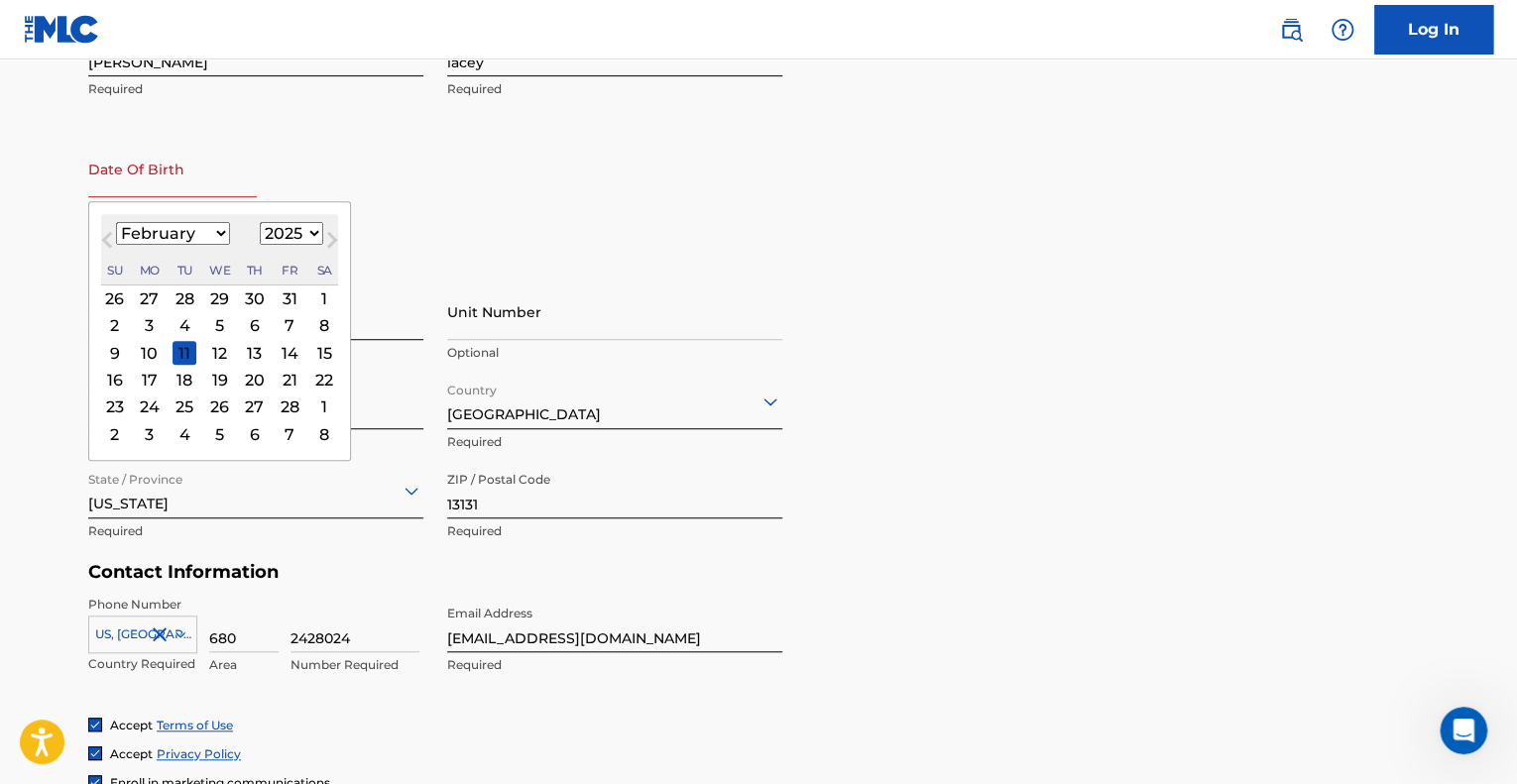 click on "1899 1900 1901 1902 1903 1904 1905 1906 1907 1908 1909 1910 1911 1912 1913 1914 1915 1916 1917 1918 1919 1920 1921 1922 1923 1924 1925 1926 1927 1928 1929 1930 1931 1932 1933 1934 1935 1936 1937 1938 1939 1940 1941 1942 1943 1944 1945 1946 1947 1948 1949 1950 1951 1952 1953 1954 1955 1956 1957 1958 1959 1960 1961 1962 1963 1964 1965 1966 1967 1968 1969 1970 1971 1972 1973 1974 1975 1976 1977 1978 1979 1980 1981 1982 1983 1984 1985 1986 1987 1988 1989 1990 1991 1992 1993 1994 1995 1996 1997 1998 1999 2000 2001 2002 2003 2004 2005 2006 2007 2008 2009 2010 2011 2012 2013 2014 2015 2016 2017 2018 2019 2020 2021 2022 2023 2024 2025 2026 2027 2028 2029 2030 2031 2032 2033 2034 2035 2036 2037 2038 2039 2040 2041 2042 2043 2044 2045 2046 2047 2048 2049 2050 2051 2052 2053 2054 2055 2056 2057 2058 2059 2060 2061 2062 2063 2064 2065 2066 2067 2068 2069 2070 2071 2072 2073 2074 2075 2076 2077 2078 2079 2080 2081 2082 2083 2084 2085 2086 2087 2088 2089 2090 2091 2092 2093 2094 2095 2096 2097 2098 2099 2100" at bounding box center [292, 233] 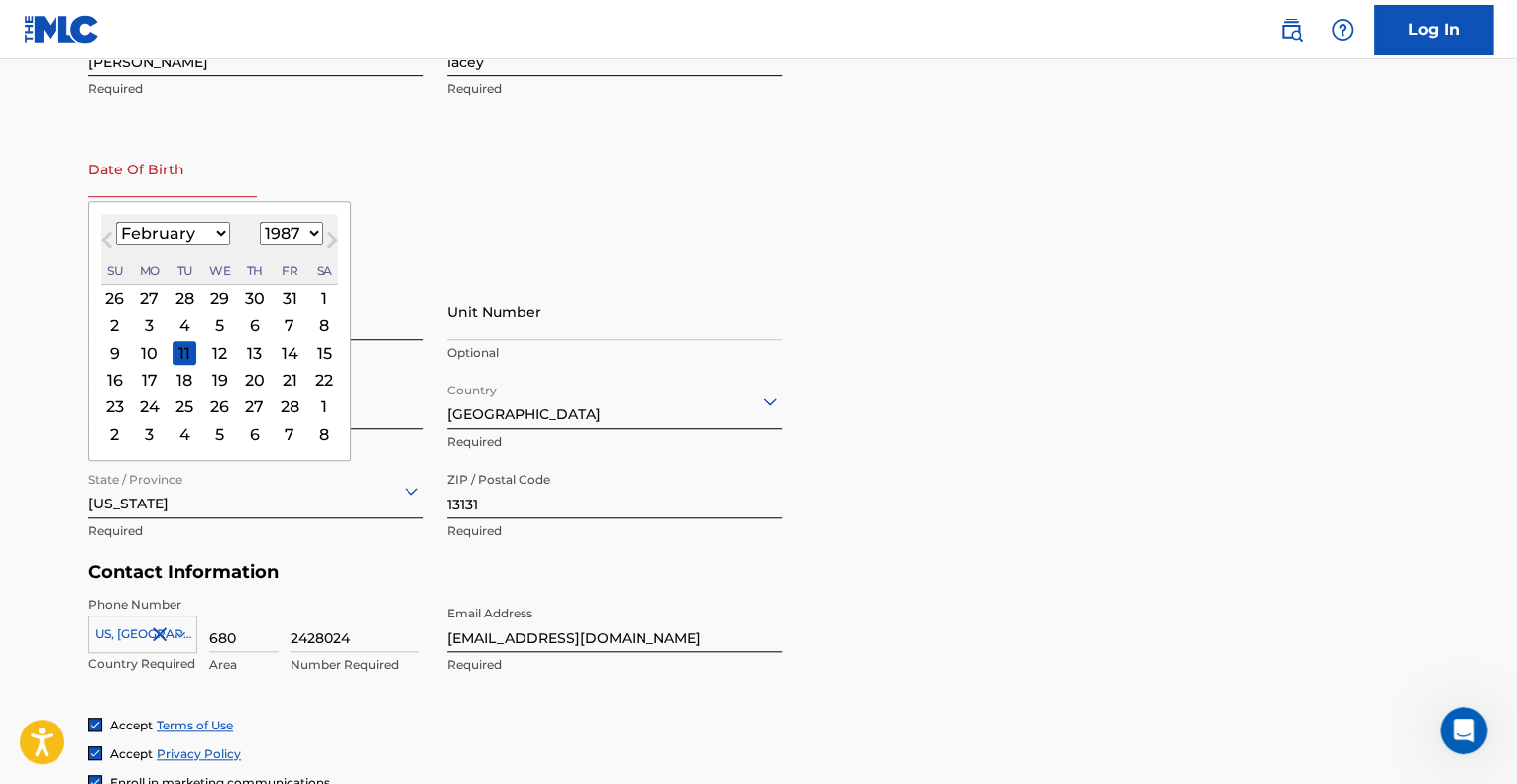 click on "1899 1900 1901 1902 1903 1904 1905 1906 1907 1908 1909 1910 1911 1912 1913 1914 1915 1916 1917 1918 1919 1920 1921 1922 1923 1924 1925 1926 1927 1928 1929 1930 1931 1932 1933 1934 1935 1936 1937 1938 1939 1940 1941 1942 1943 1944 1945 1946 1947 1948 1949 1950 1951 1952 1953 1954 1955 1956 1957 1958 1959 1960 1961 1962 1963 1964 1965 1966 1967 1968 1969 1970 1971 1972 1973 1974 1975 1976 1977 1978 1979 1980 1981 1982 1983 1984 1985 1986 1987 1988 1989 1990 1991 1992 1993 1994 1995 1996 1997 1998 1999 2000 2001 2002 2003 2004 2005 2006 2007 2008 2009 2010 2011 2012 2013 2014 2015 2016 2017 2018 2019 2020 2021 2022 2023 2024 2025 2026 2027 2028 2029 2030 2031 2032 2033 2034 2035 2036 2037 2038 2039 2040 2041 2042 2043 2044 2045 2046 2047 2048 2049 2050 2051 2052 2053 2054 2055 2056 2057 2058 2059 2060 2061 2062 2063 2064 2065 2066 2067 2068 2069 2070 2071 2072 2073 2074 2075 2076 2077 2078 2079 2080 2081 2082 2083 2084 2085 2086 2087 2088 2089 2090 2091 2092 2093 2094 2095 2096 2097 2098 2099 2100" at bounding box center (292, 233) 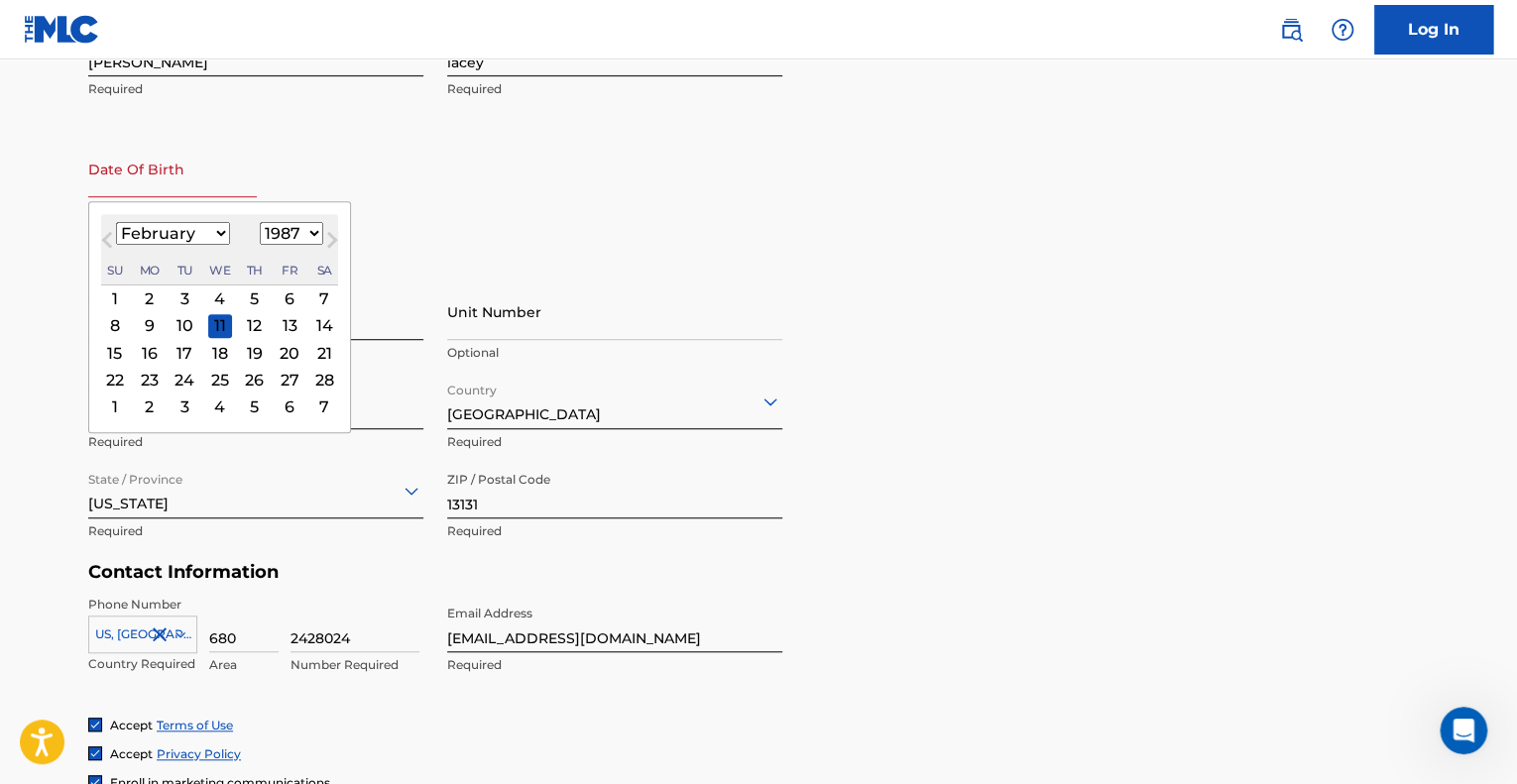 click on "January February March April May June July August September October November December" at bounding box center (173, 233) 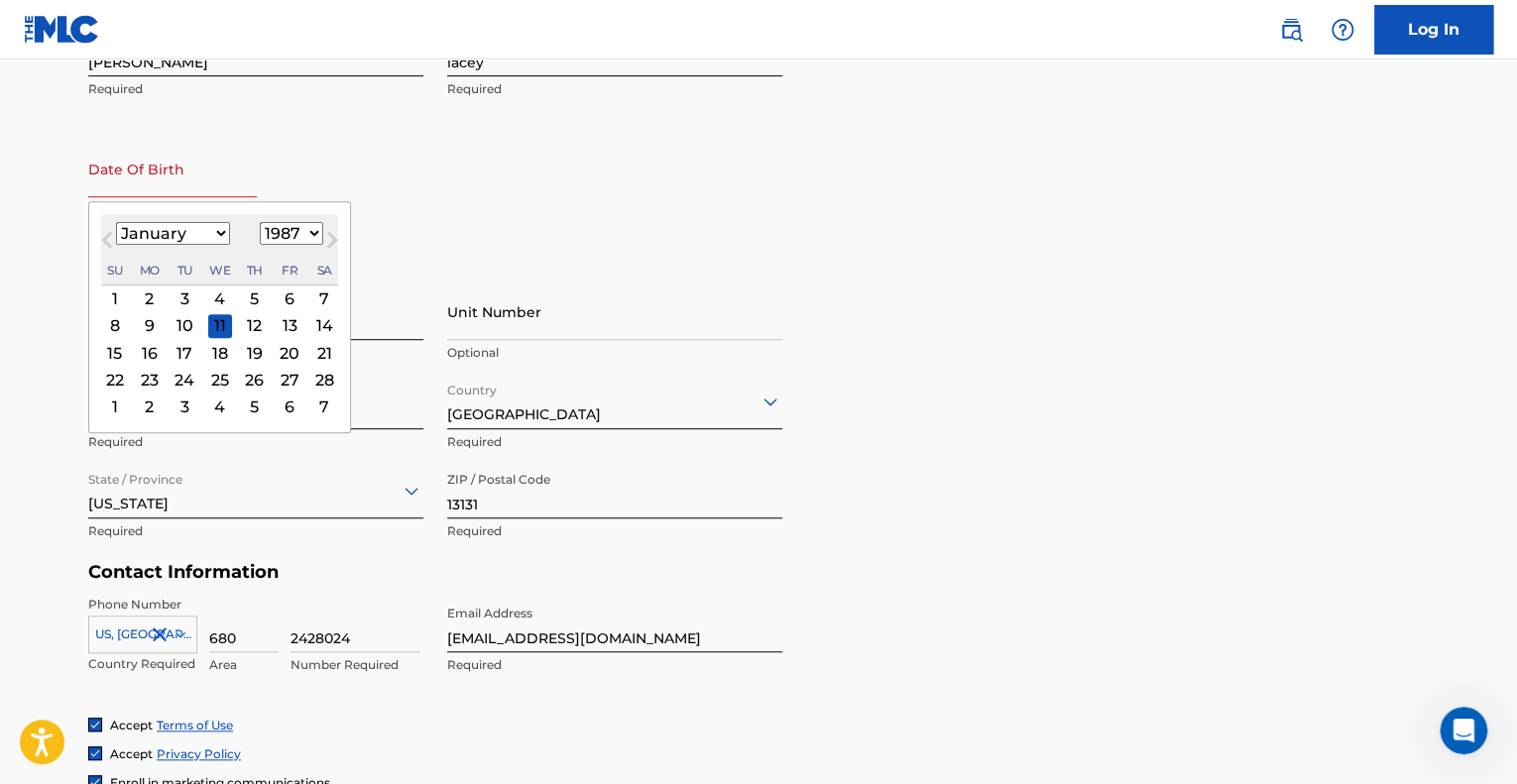 click on "January February March April May June July August September October November December" at bounding box center (173, 233) 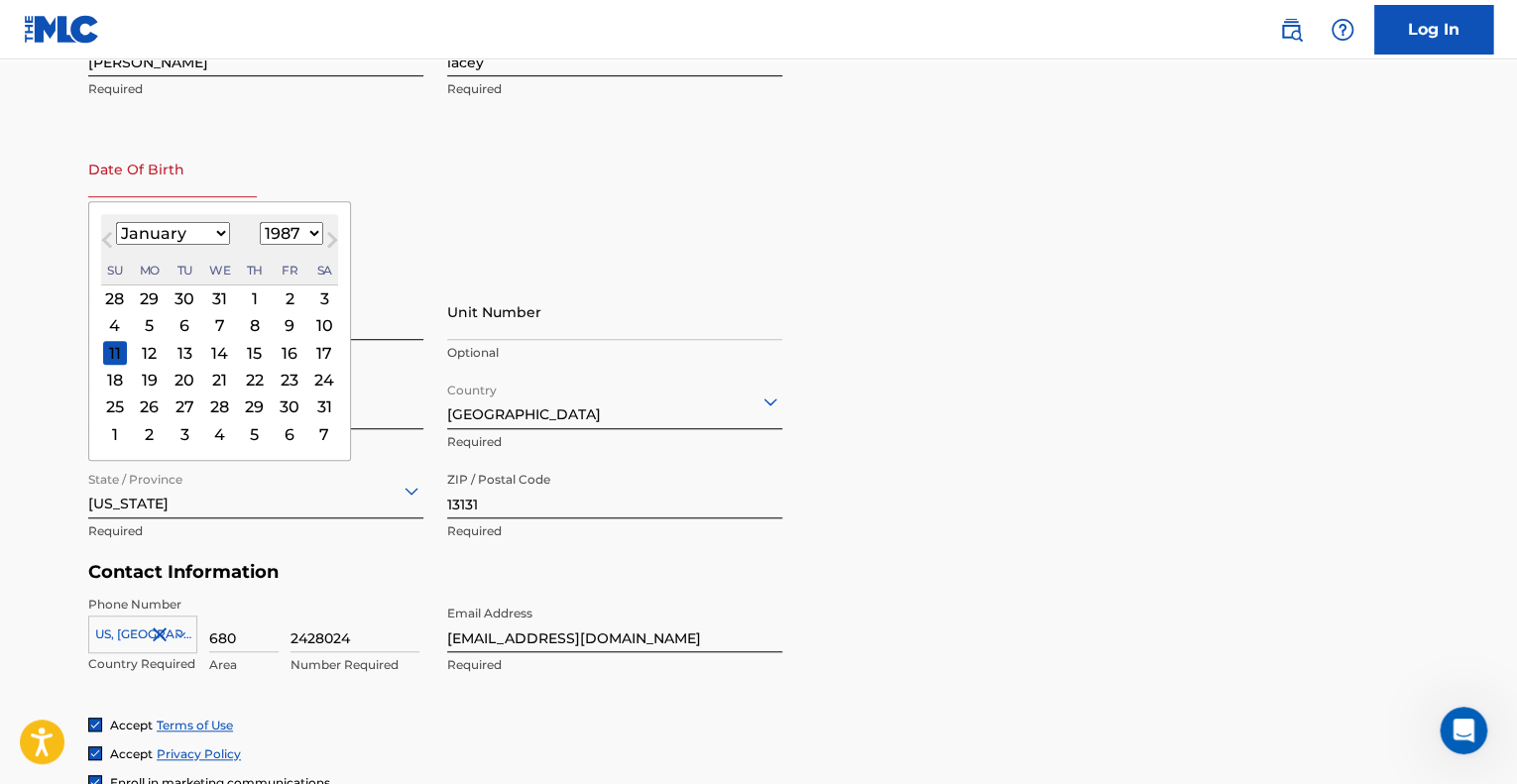 click on "3" at bounding box center (324, 298) 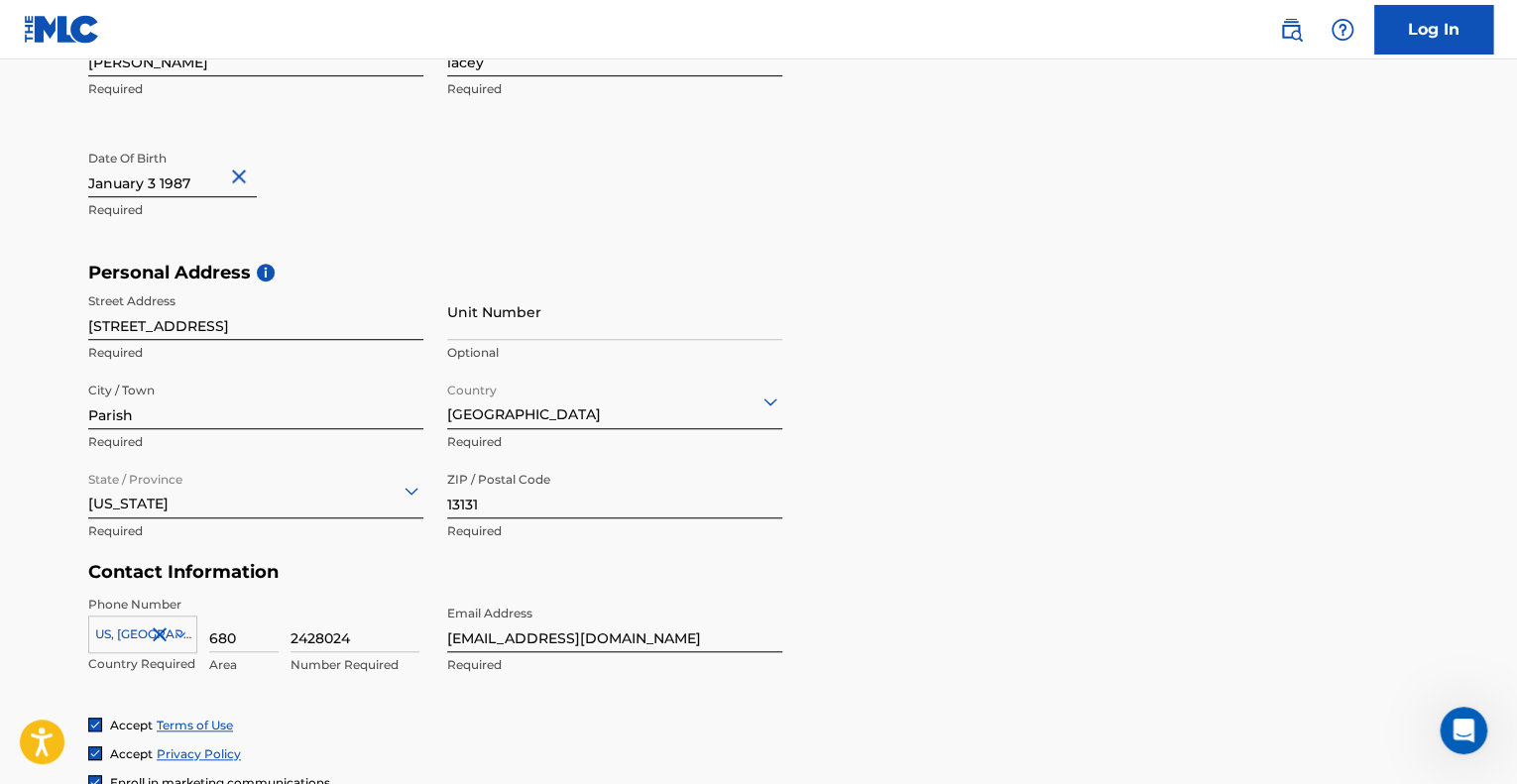 click on "The MLC uses identity verification before a user is registered to comply with Know Your Customer (KYC) regulations. KYC is required to establish the legitimacy of a user's identity and helps to prevent the creation and use of fraudulent accounts. Sign up for The MLC Portal Please complete the following form with your personal information to sign up as a user for The MLC Portal. After you're registered, you'll be able to create a Member and start managing your works. User Information First Name heather Required Last Name [PERSON_NAME] Required Date Of Birth Required Personal Address i Street Address [STREET_ADDRESS] Required Unit Number Optional City / Town Parish Required Country [GEOGRAPHIC_DATA] Required State / Province [US_STATE] Required ZIP / Postal Code 13131 Required Contact Information Phone Number [GEOGRAPHIC_DATA] +1 Country Required 680 Area 2428024 Number Required Email Address [EMAIL_ADDRESS][DOMAIN_NAME] Required Accept Terms of Use Accept Privacy Policy Enroll in marketing communications Sign up" at bounding box center (758, 278) 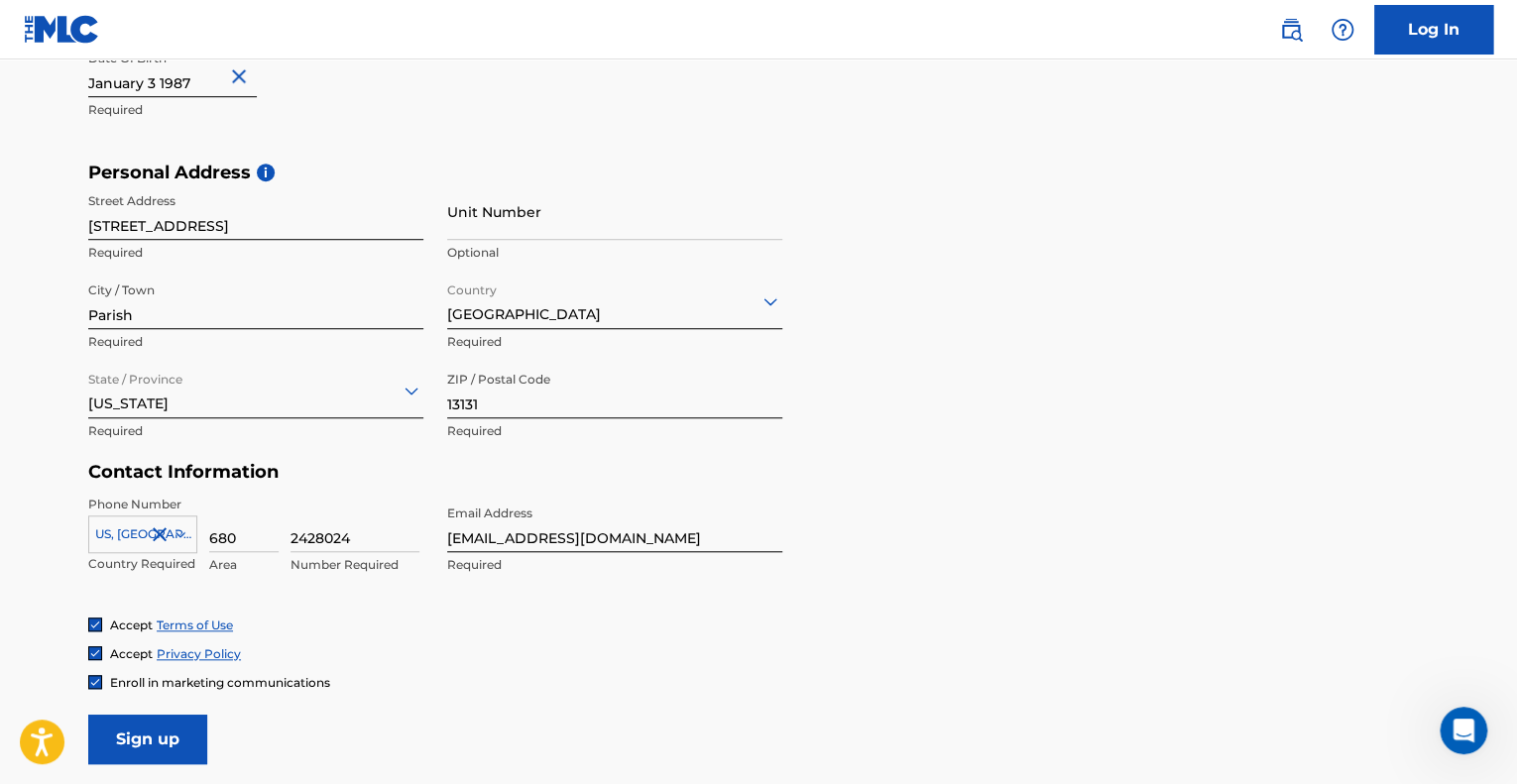 scroll, scrollTop: 638, scrollLeft: 0, axis: vertical 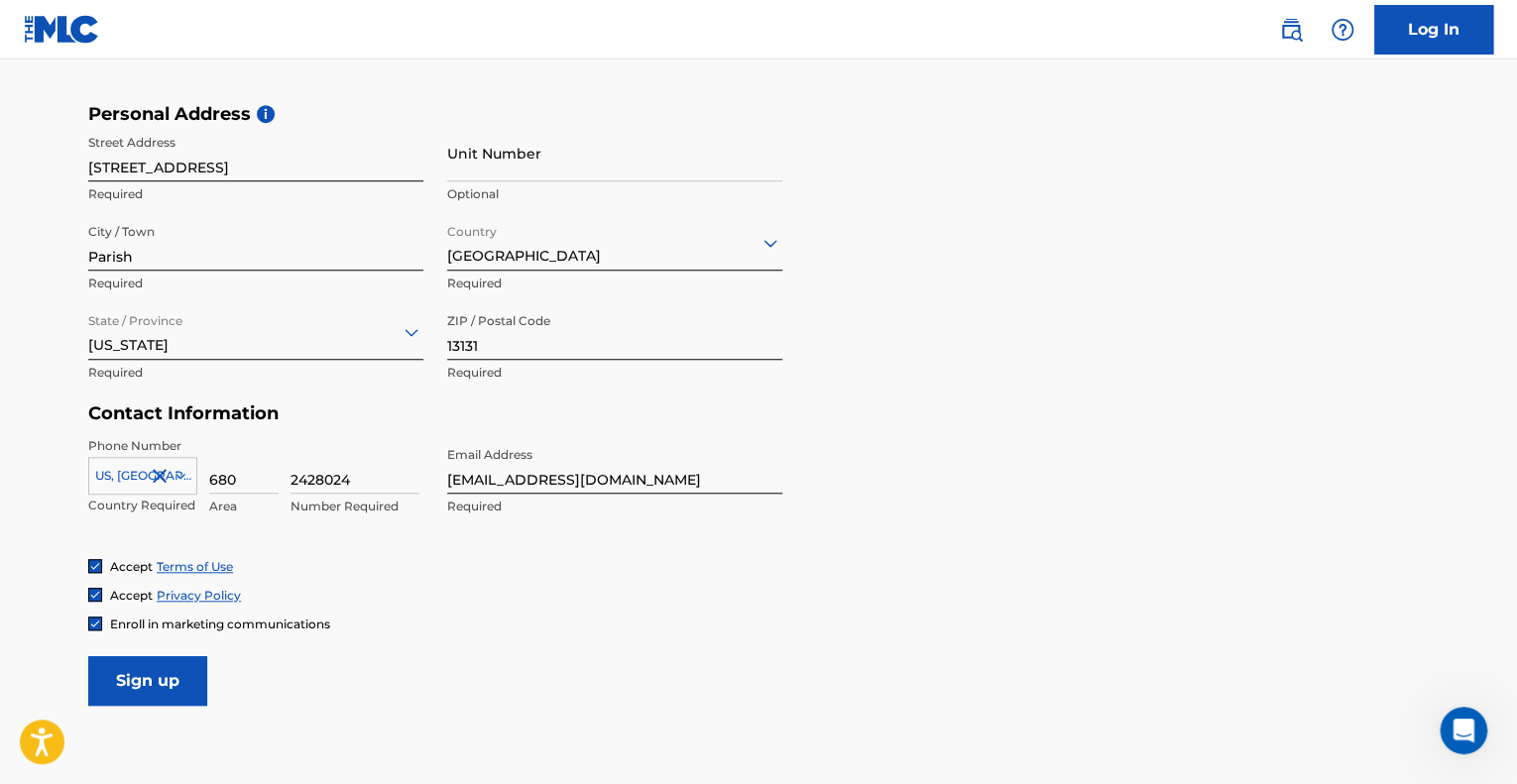 click on "Sign up" at bounding box center (148, 681) 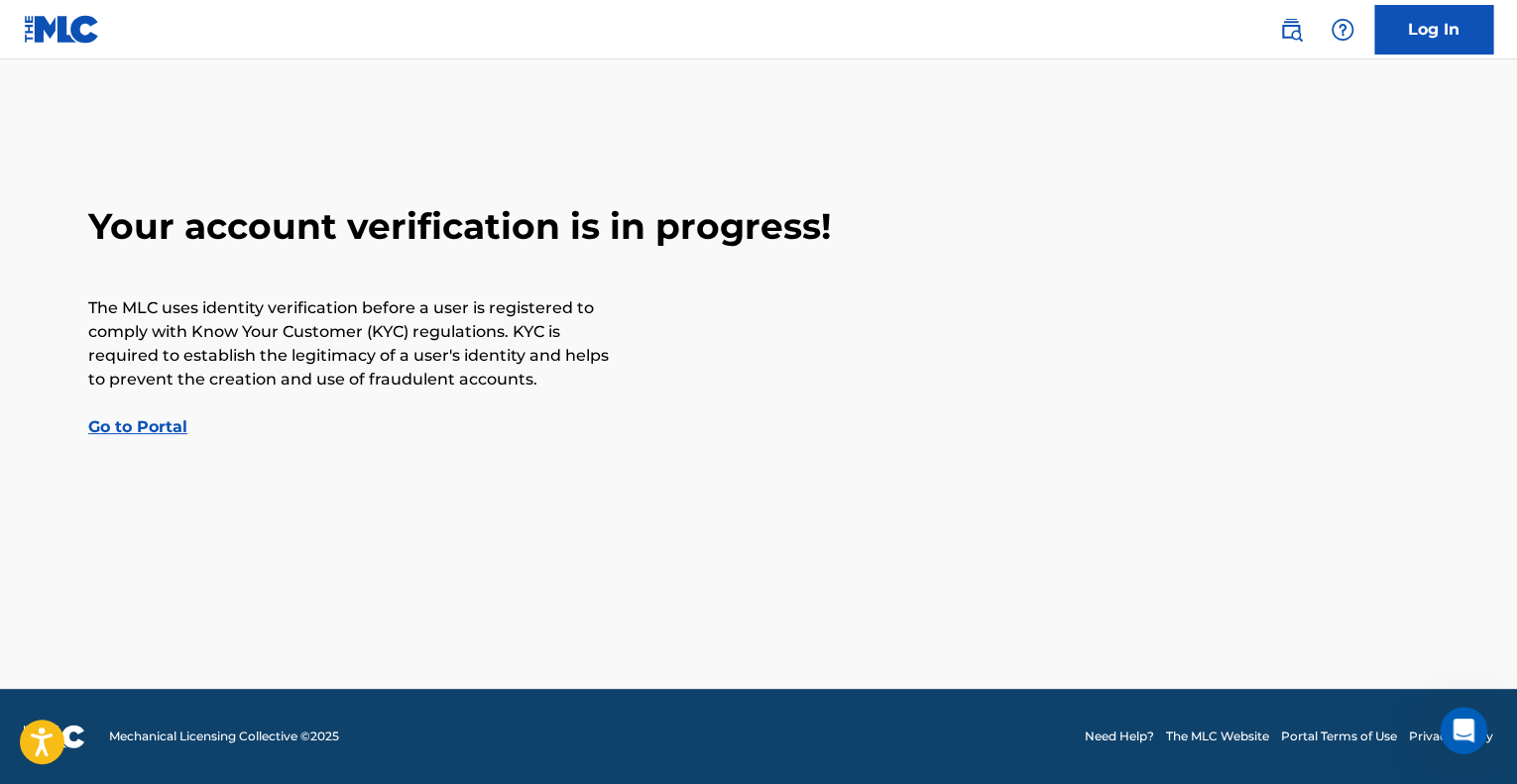 scroll, scrollTop: 0, scrollLeft: 0, axis: both 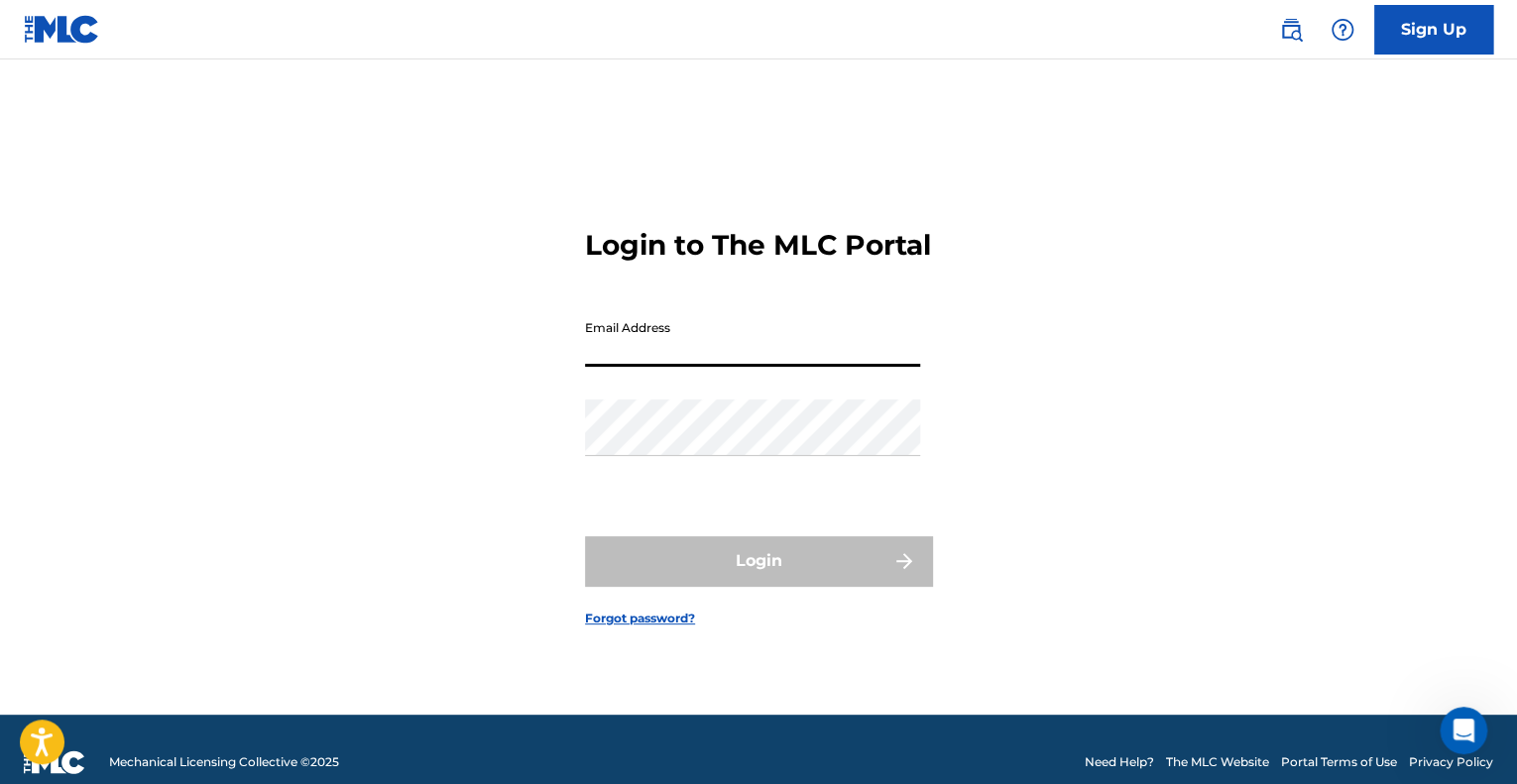 click on "Email Address" at bounding box center [753, 338] 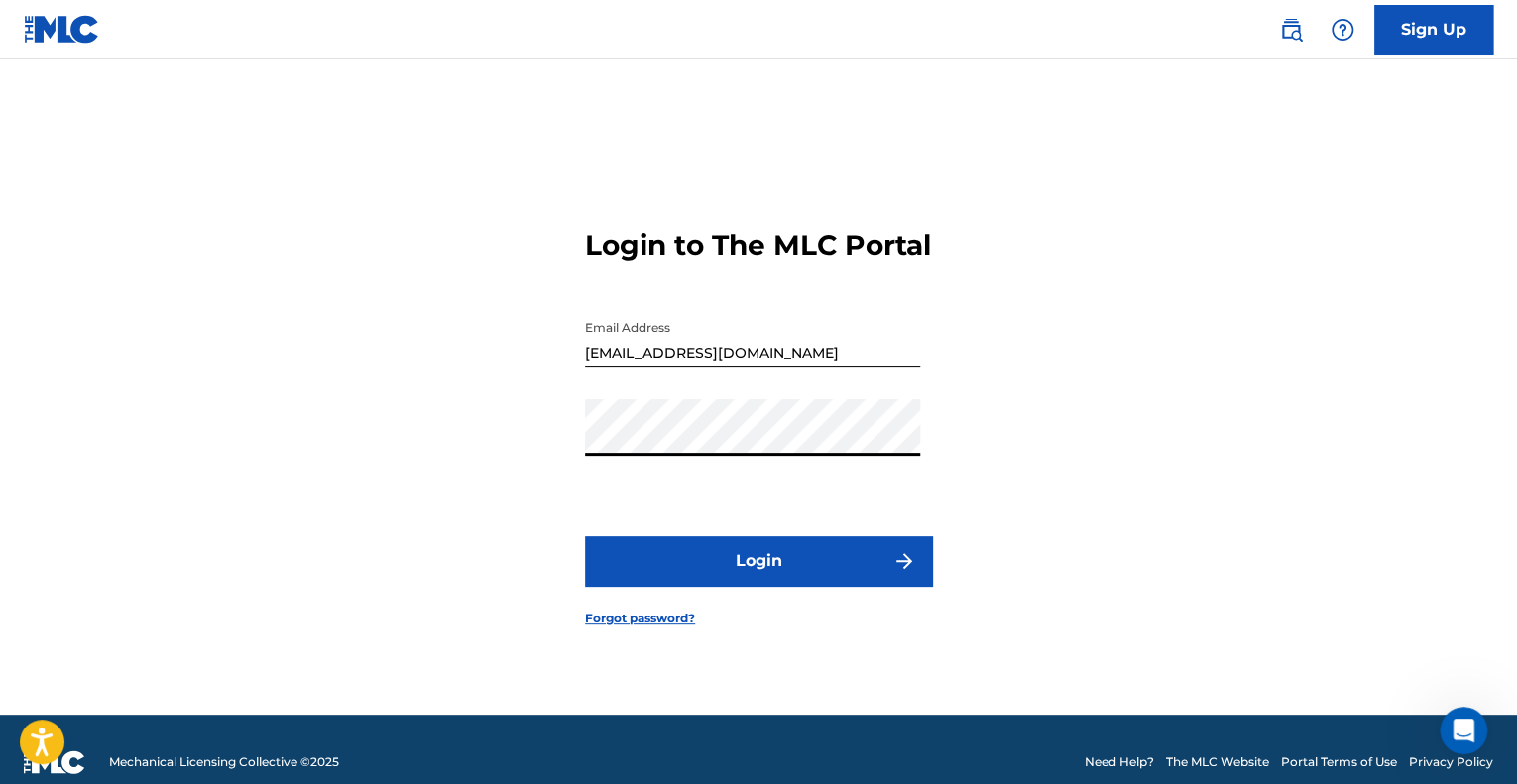 click on "Login" at bounding box center (758, 561) 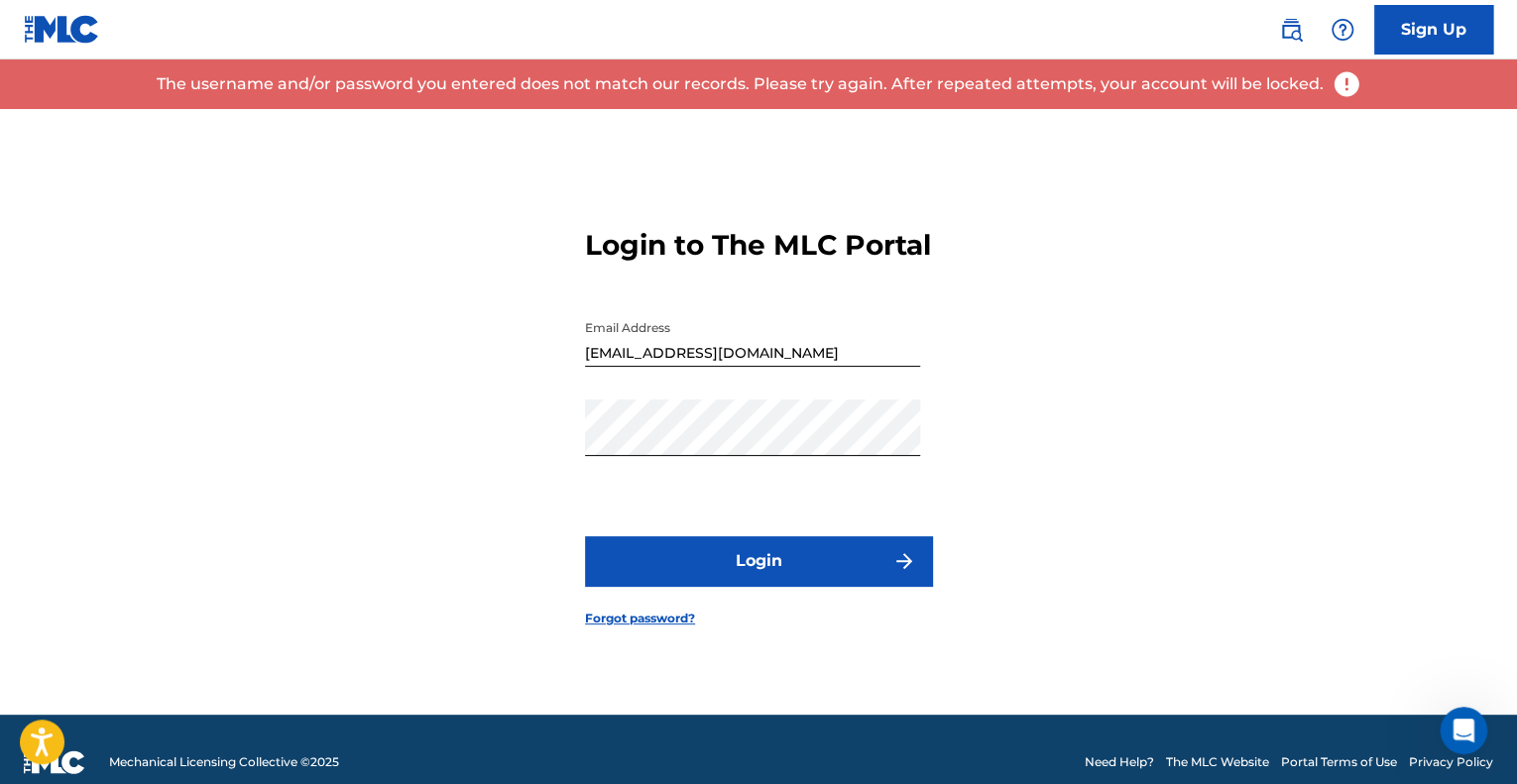 click on "Forgot password?" at bounding box center [640, 618] 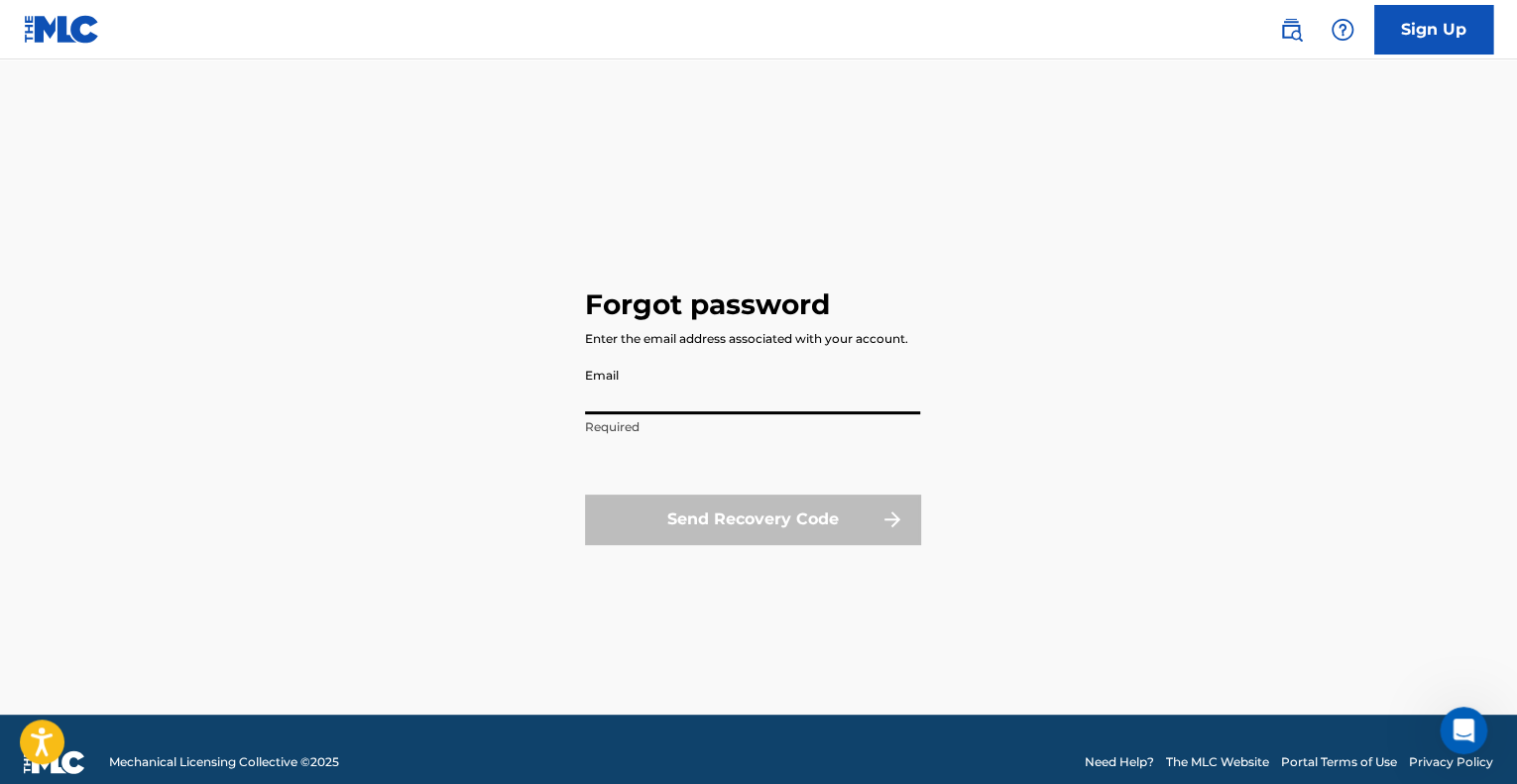 click on "Email" at bounding box center (753, 386) 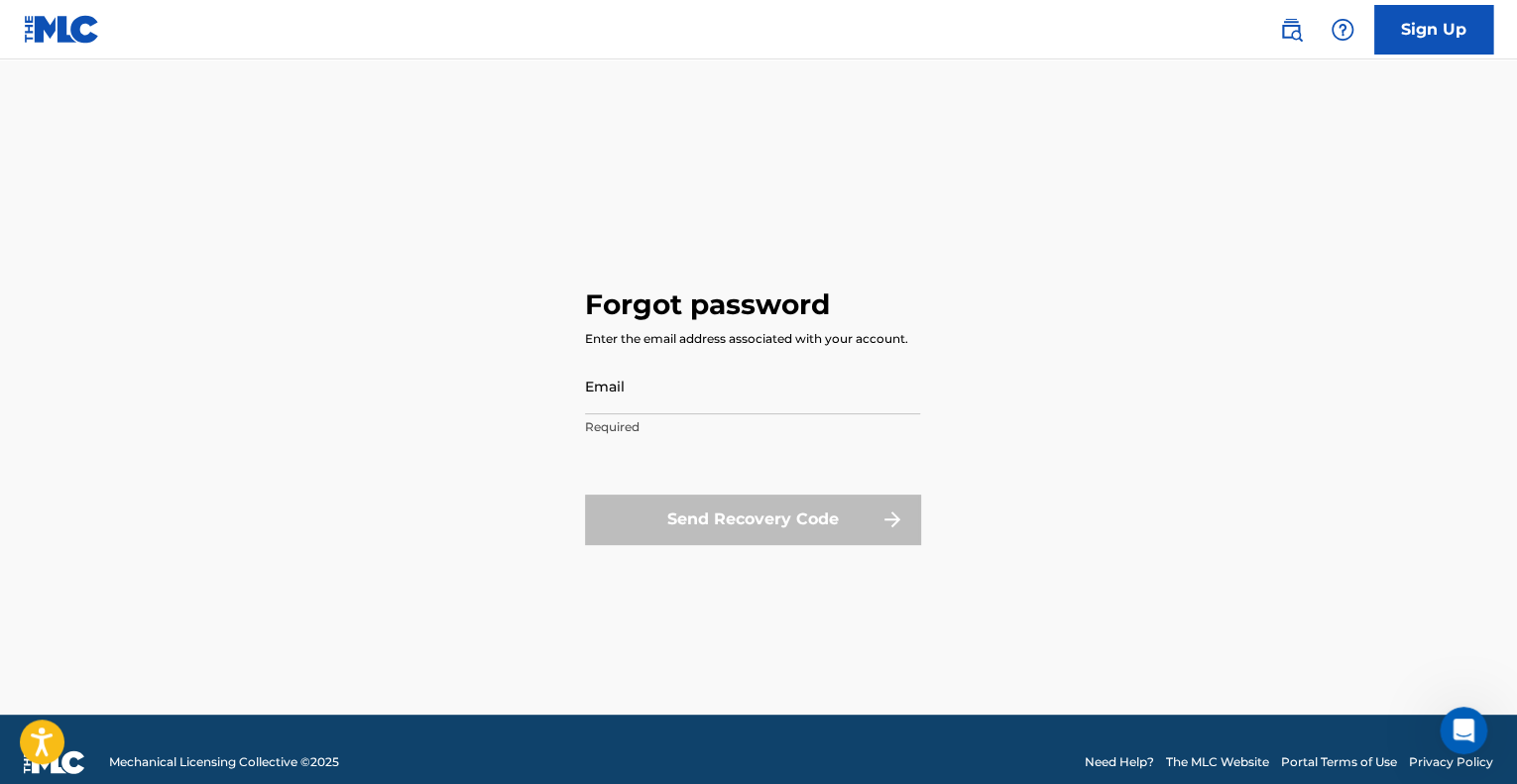 type on "[EMAIL_ADDRESS][DOMAIN_NAME]" 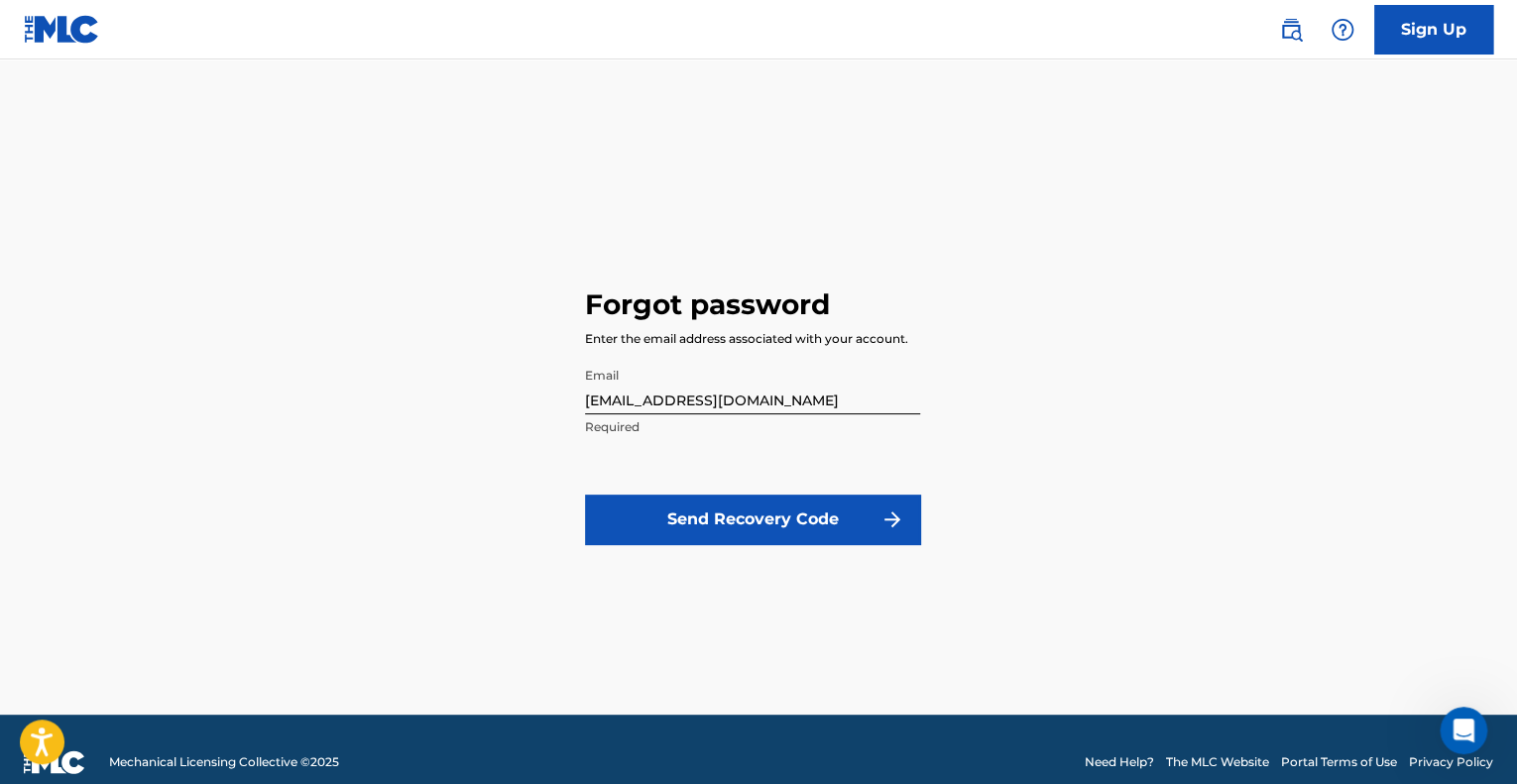 click on "Send Recovery Code" at bounding box center [753, 519] 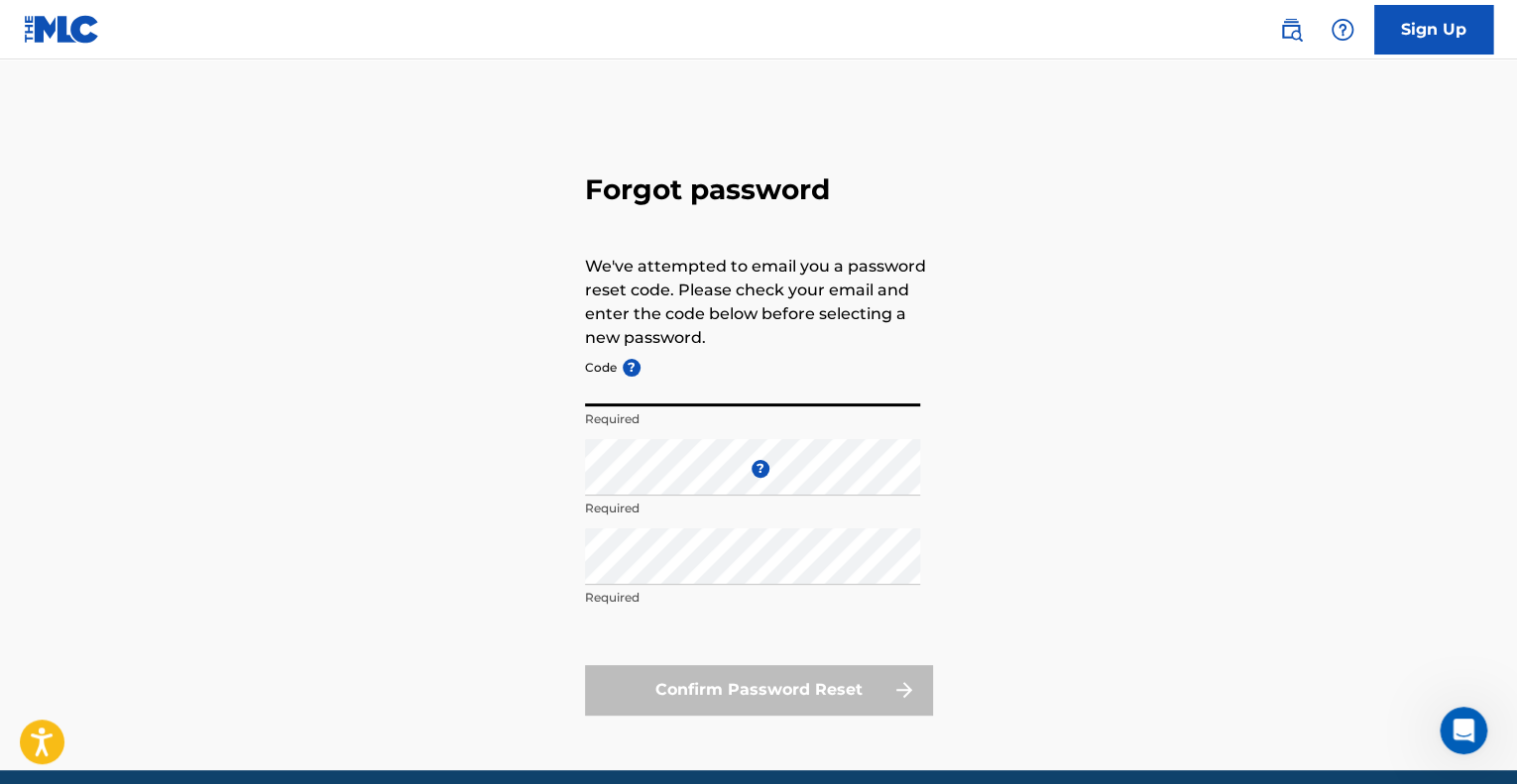 click on "Code ?" at bounding box center [753, 378] 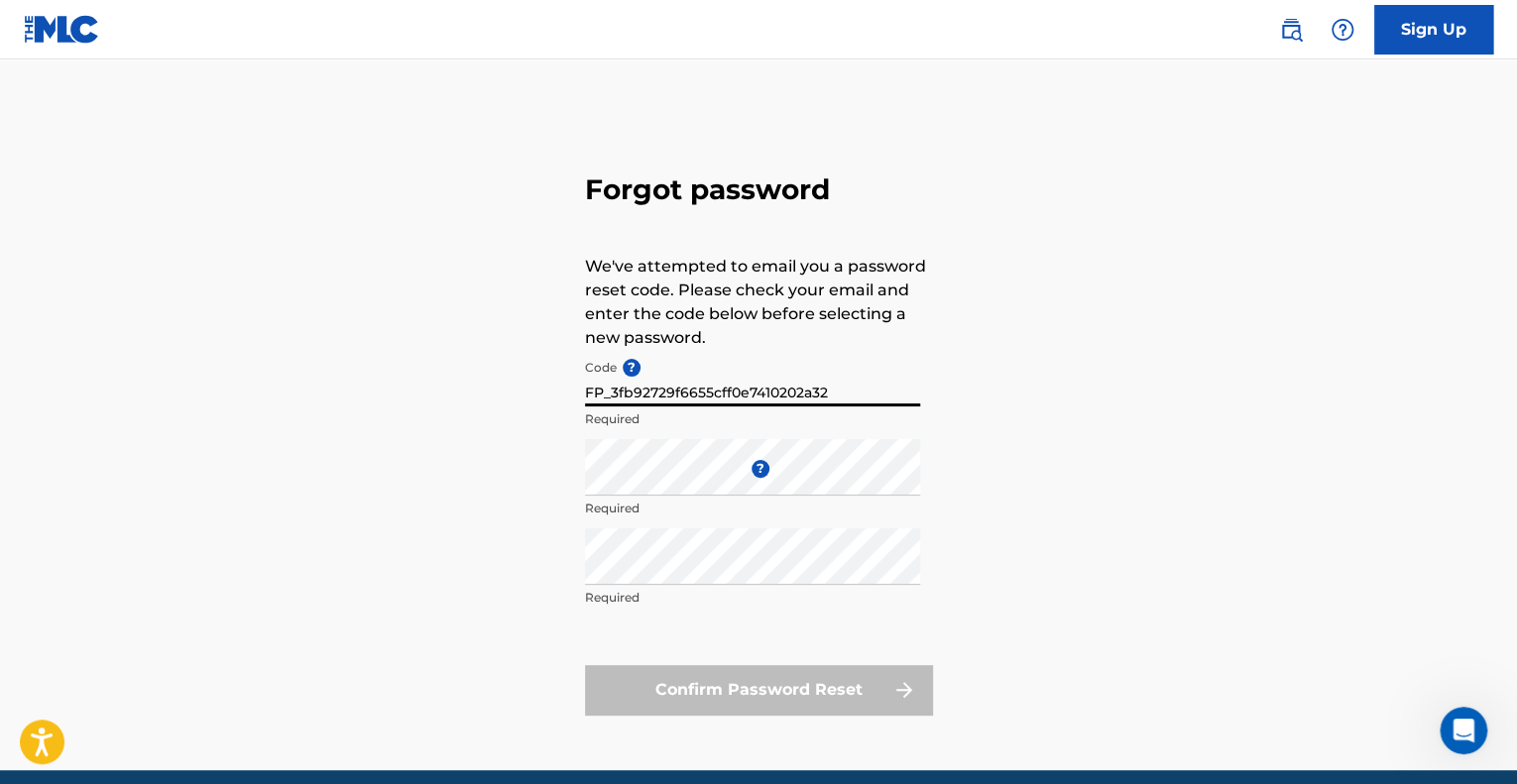 type on "FP_3fb92729f6655cff0e7410202a32" 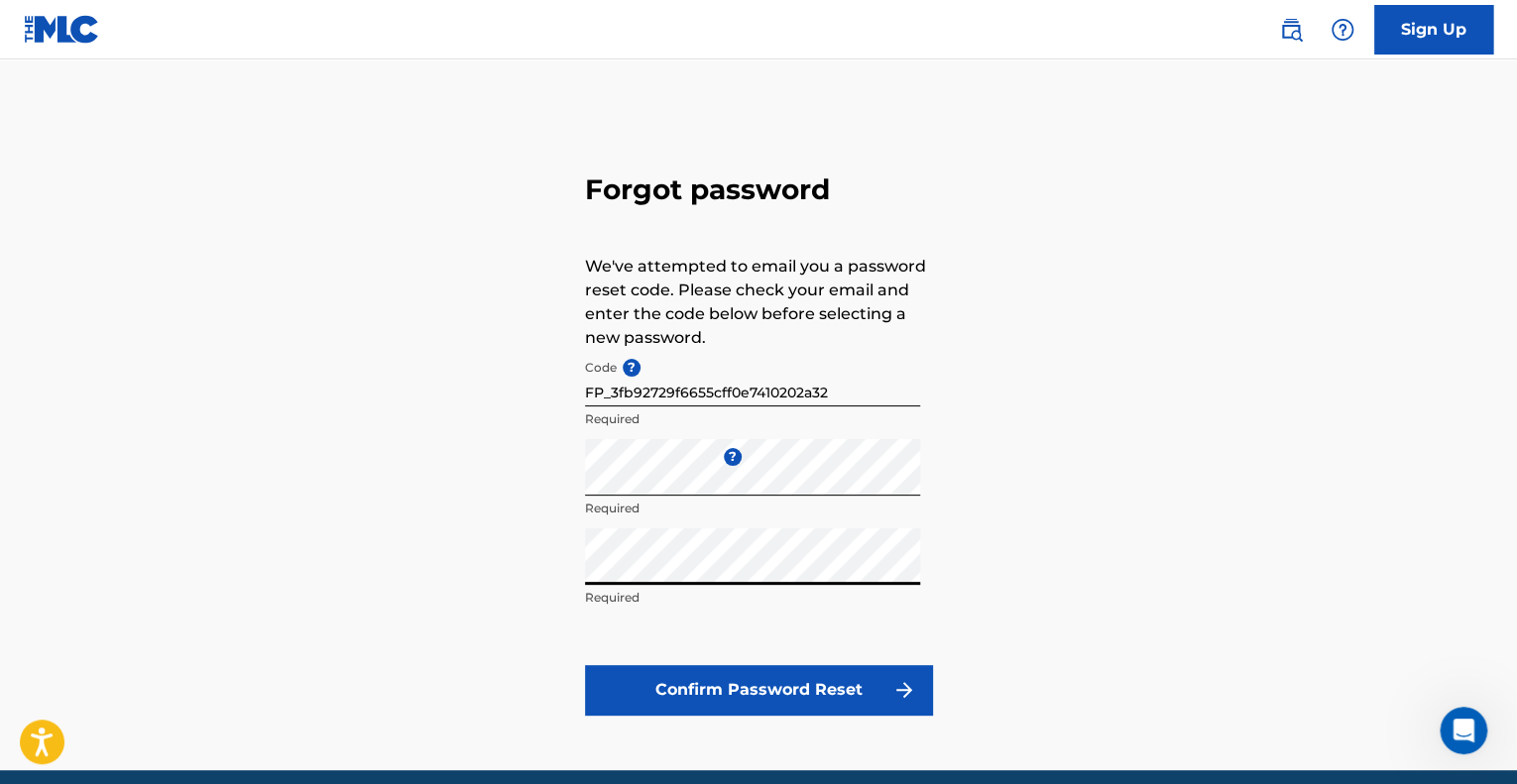 click on "Confirm Password Reset" at bounding box center [758, 690] 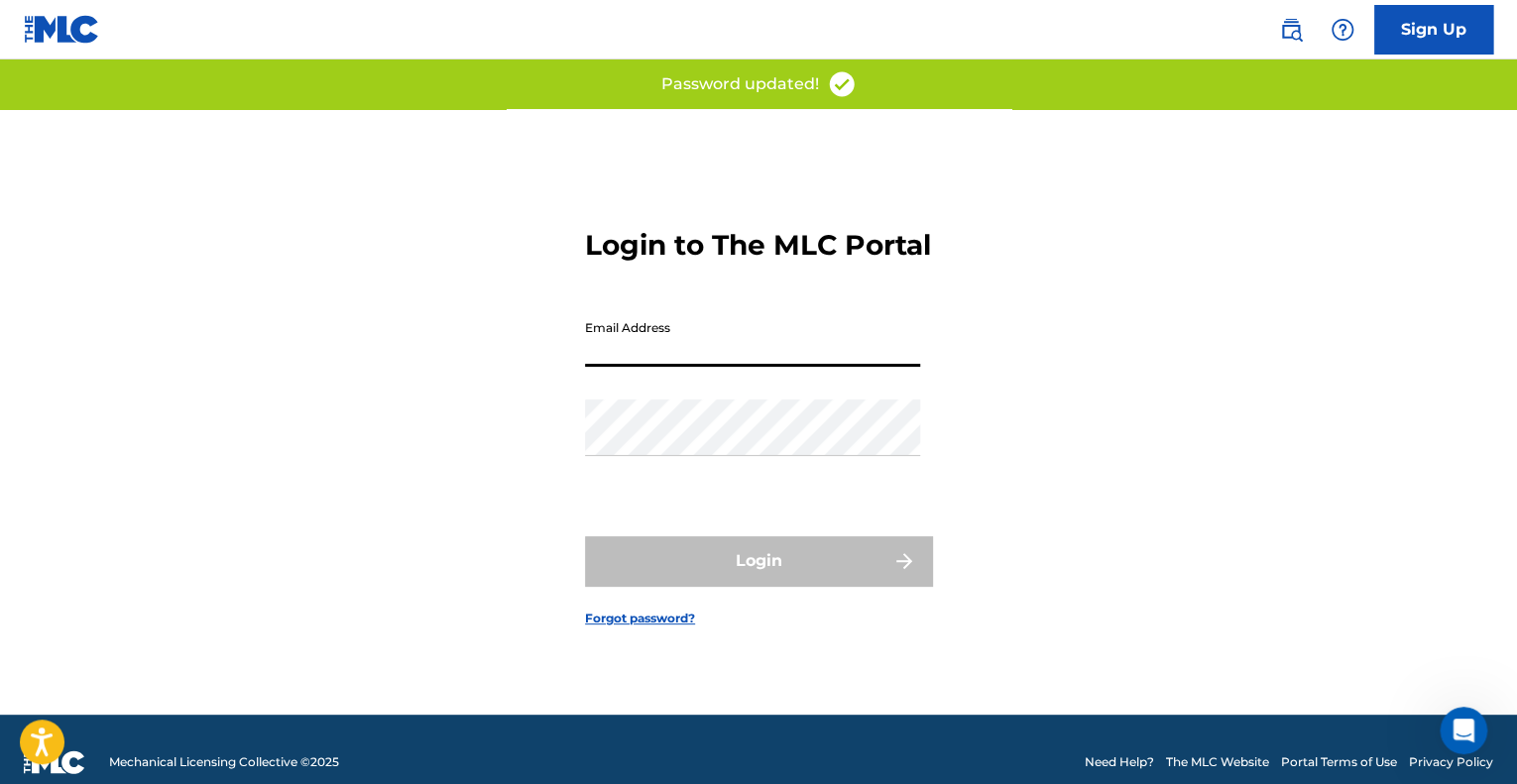 click on "Email Address" at bounding box center (753, 338) 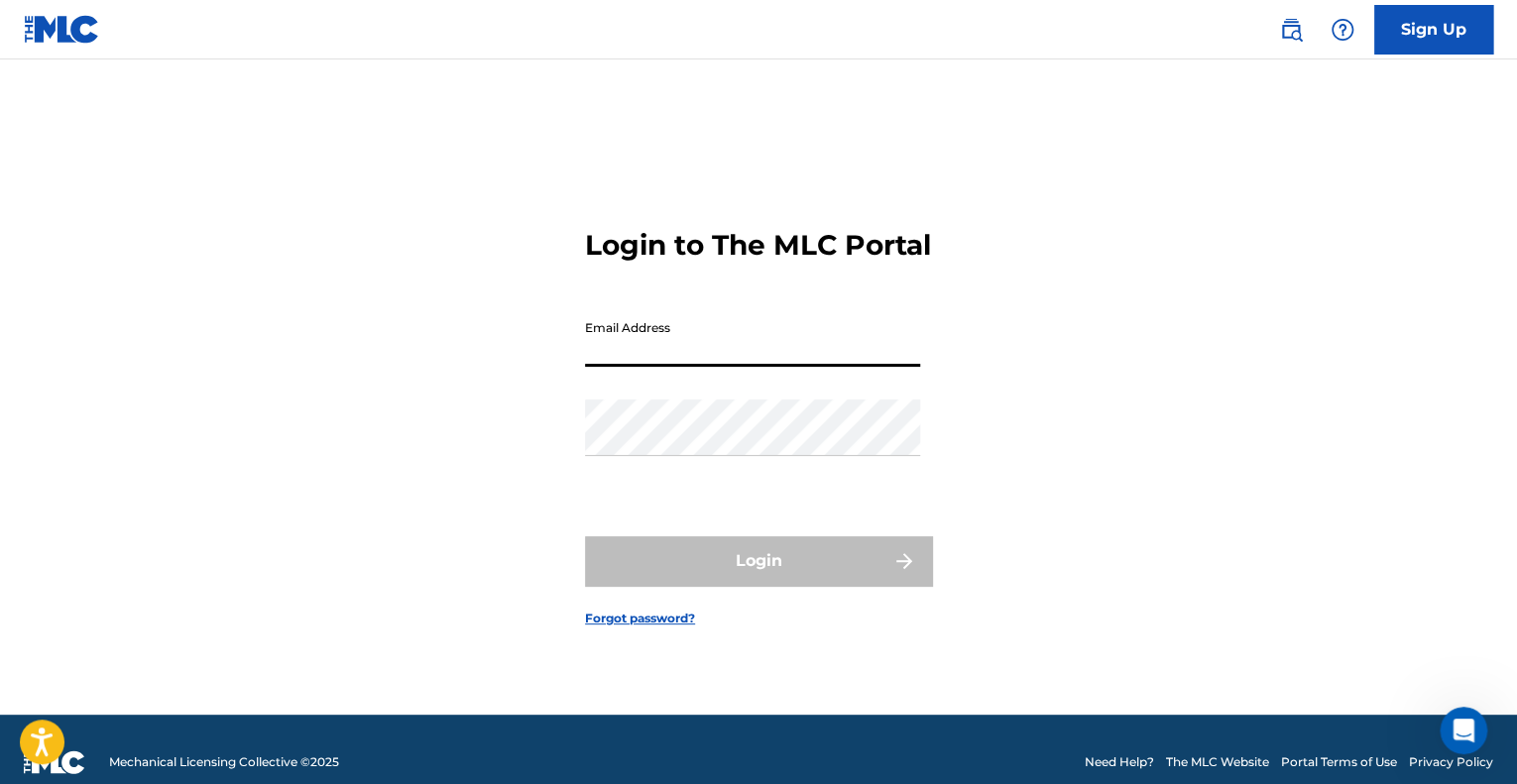 type on "[EMAIL_ADDRESS][DOMAIN_NAME]" 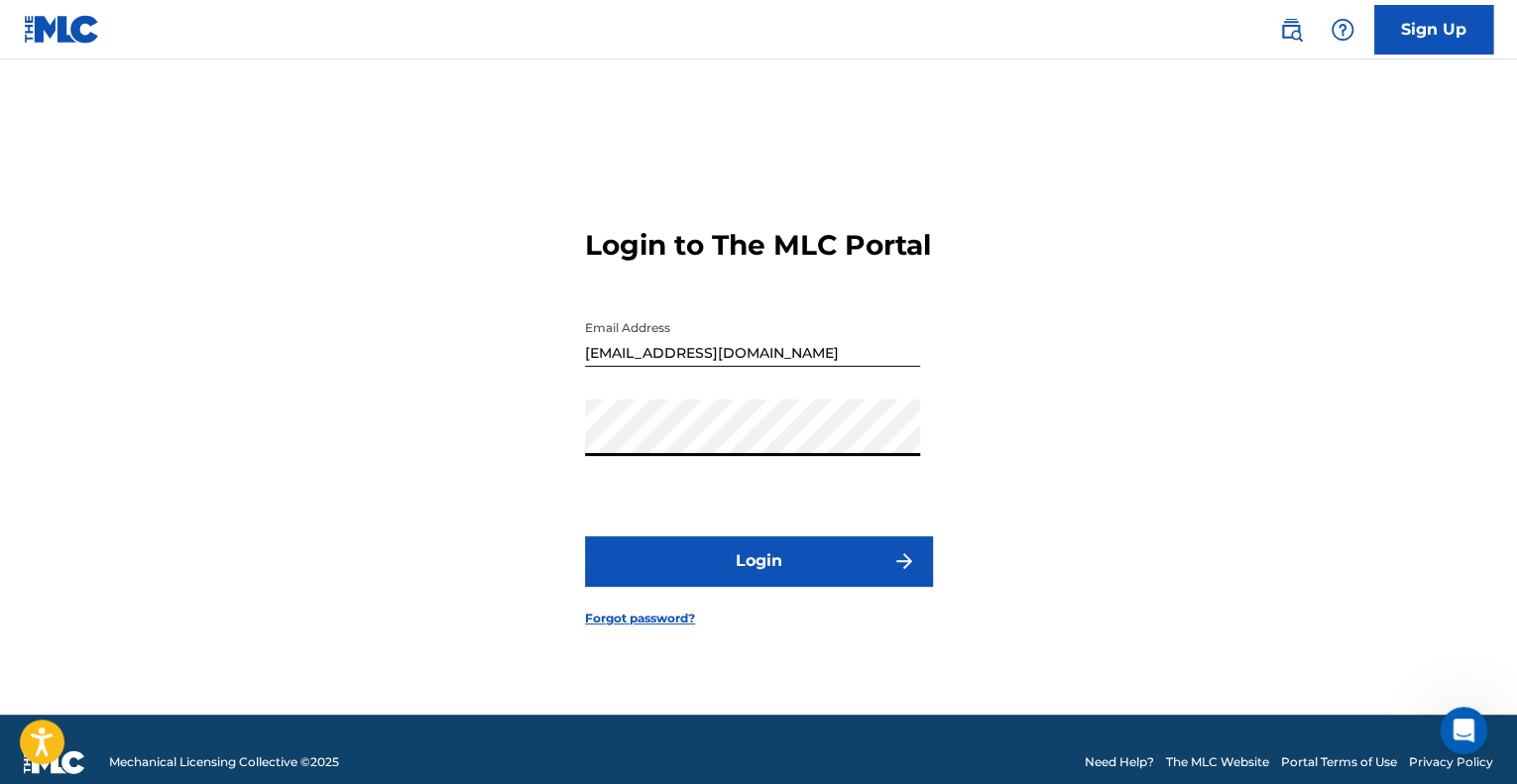 click on "Login" at bounding box center (758, 561) 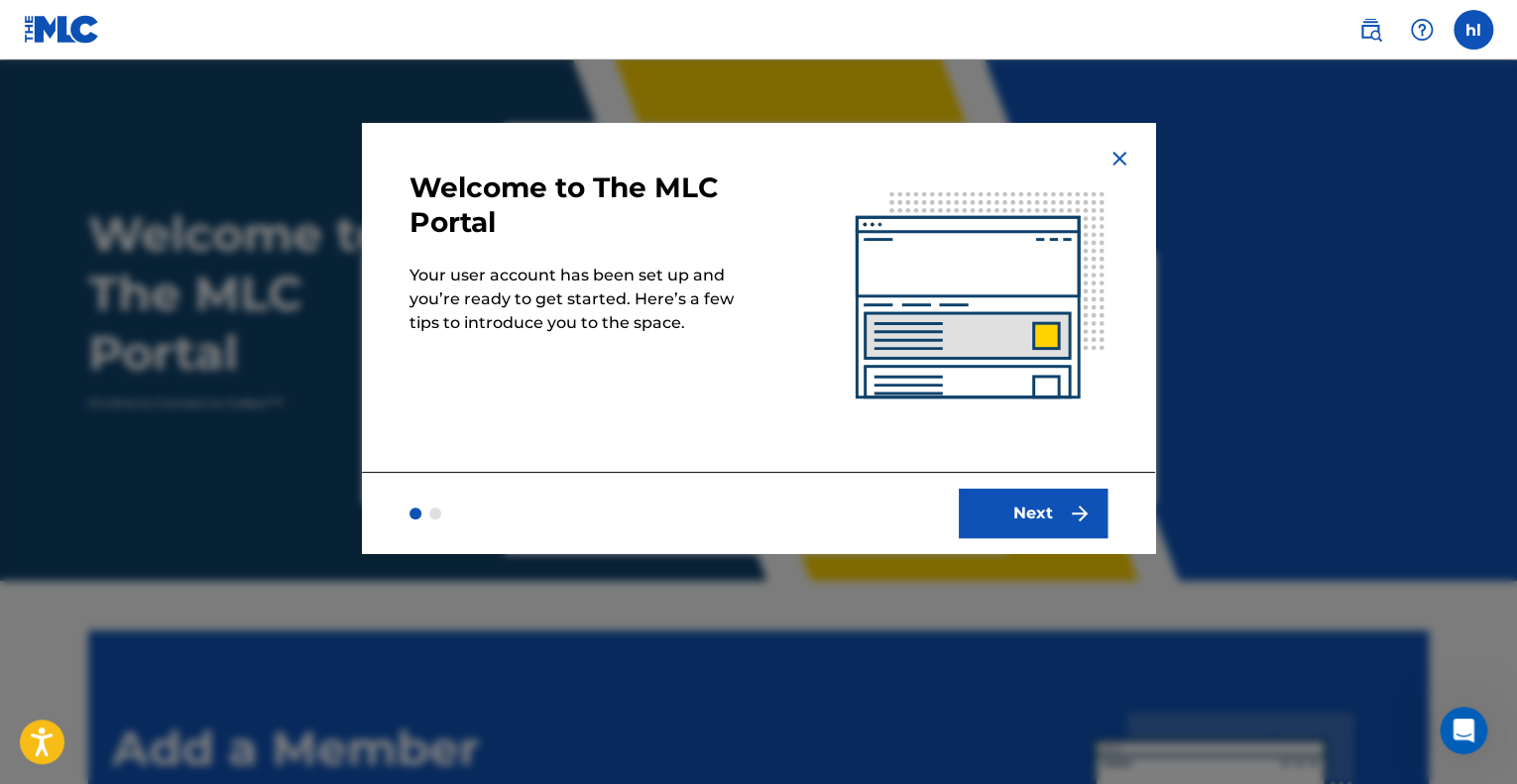 scroll, scrollTop: 0, scrollLeft: 0, axis: both 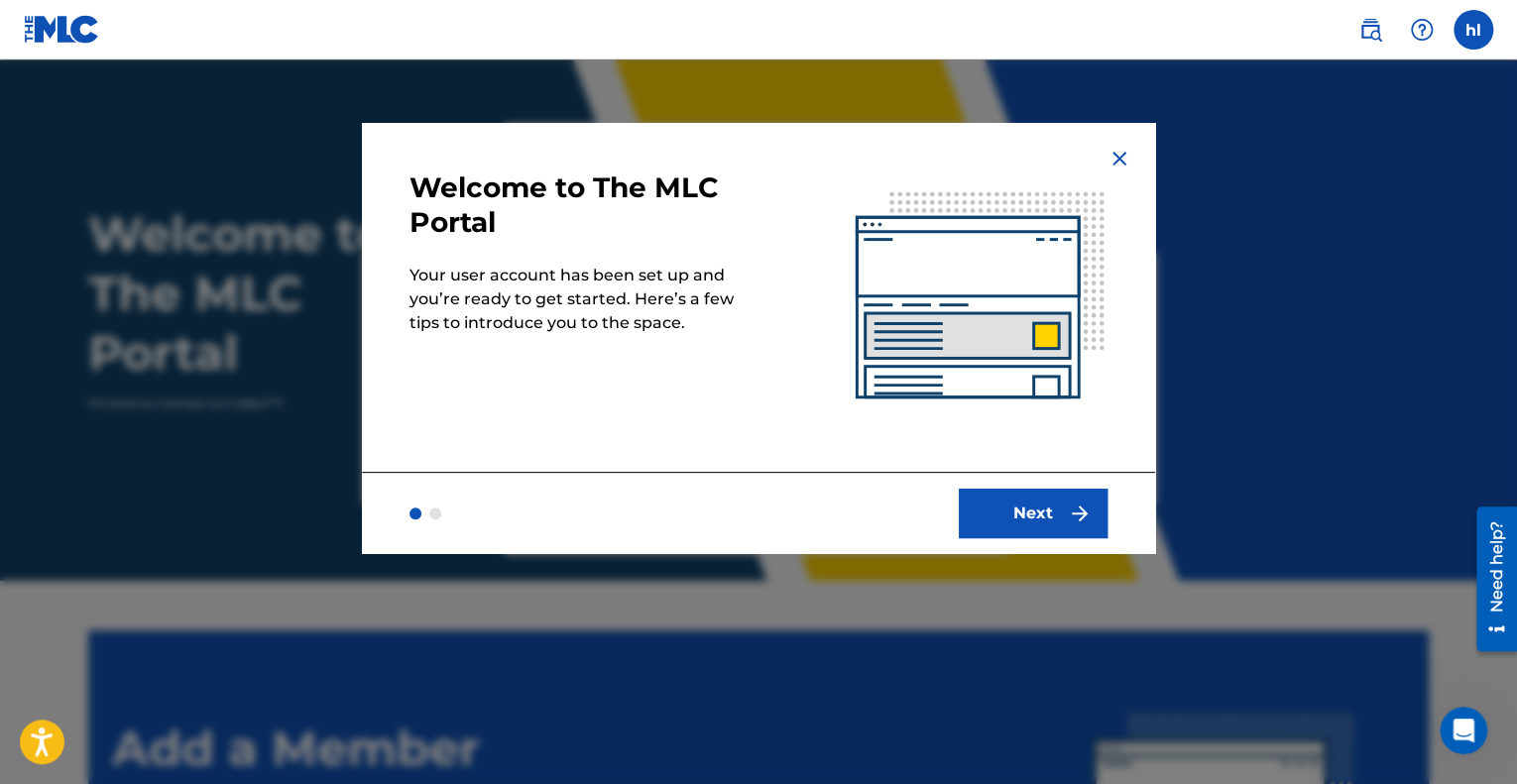 click on "Next" at bounding box center (1033, 513) 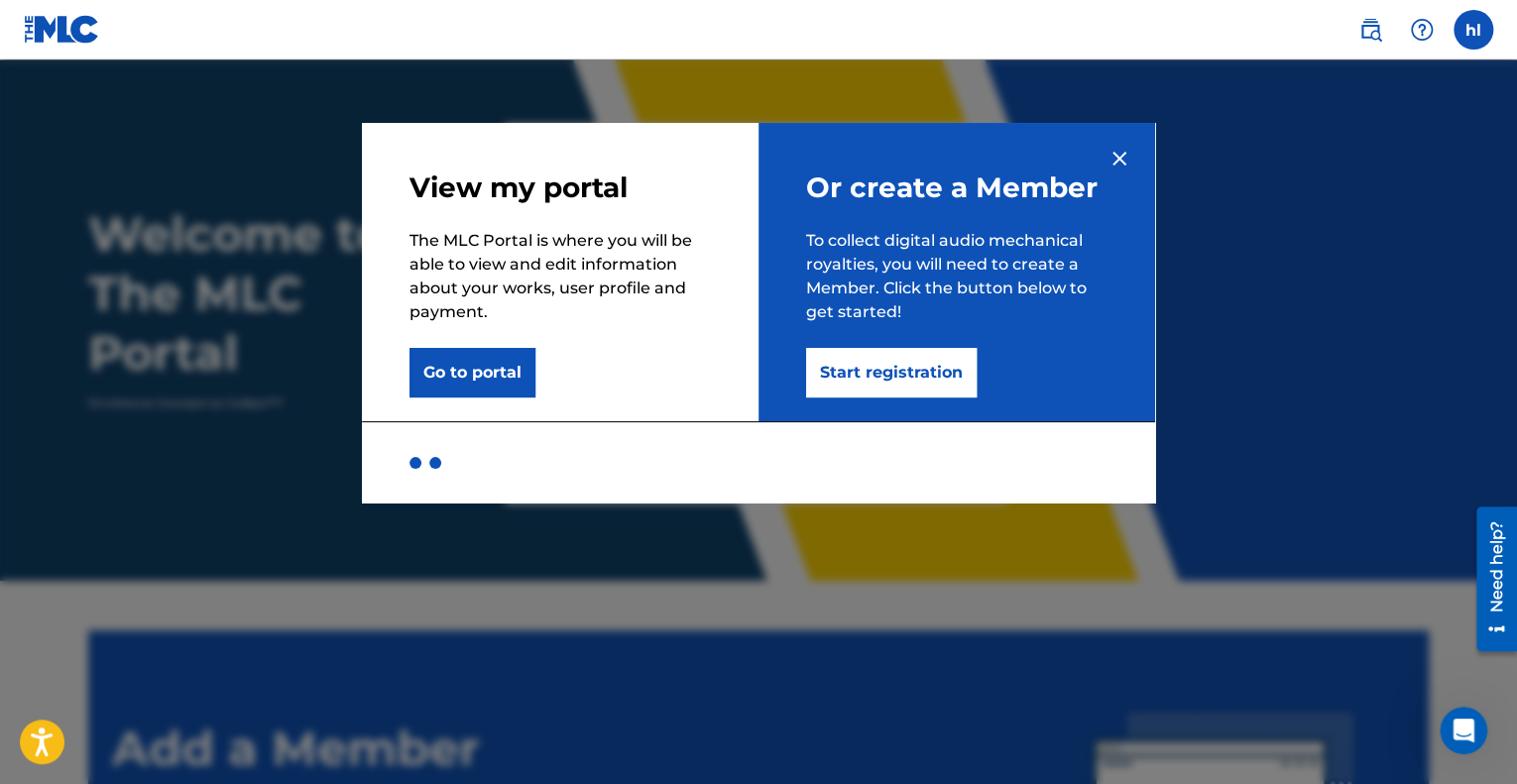 click on "Go to portal" at bounding box center (472, 373) 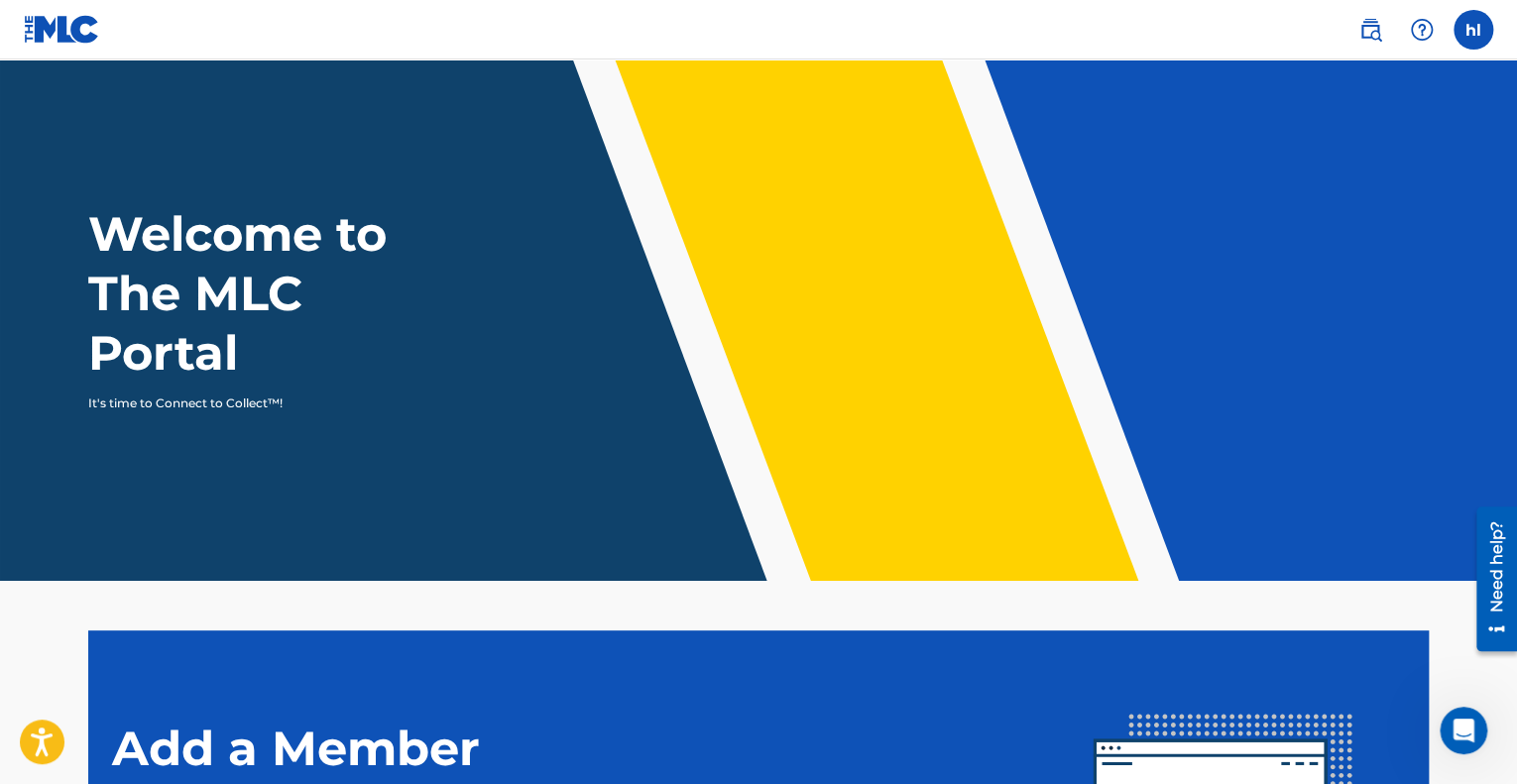 click on "Welcome to The MLC Portal It's time to Connect to Collect™!" at bounding box center (758, 320) 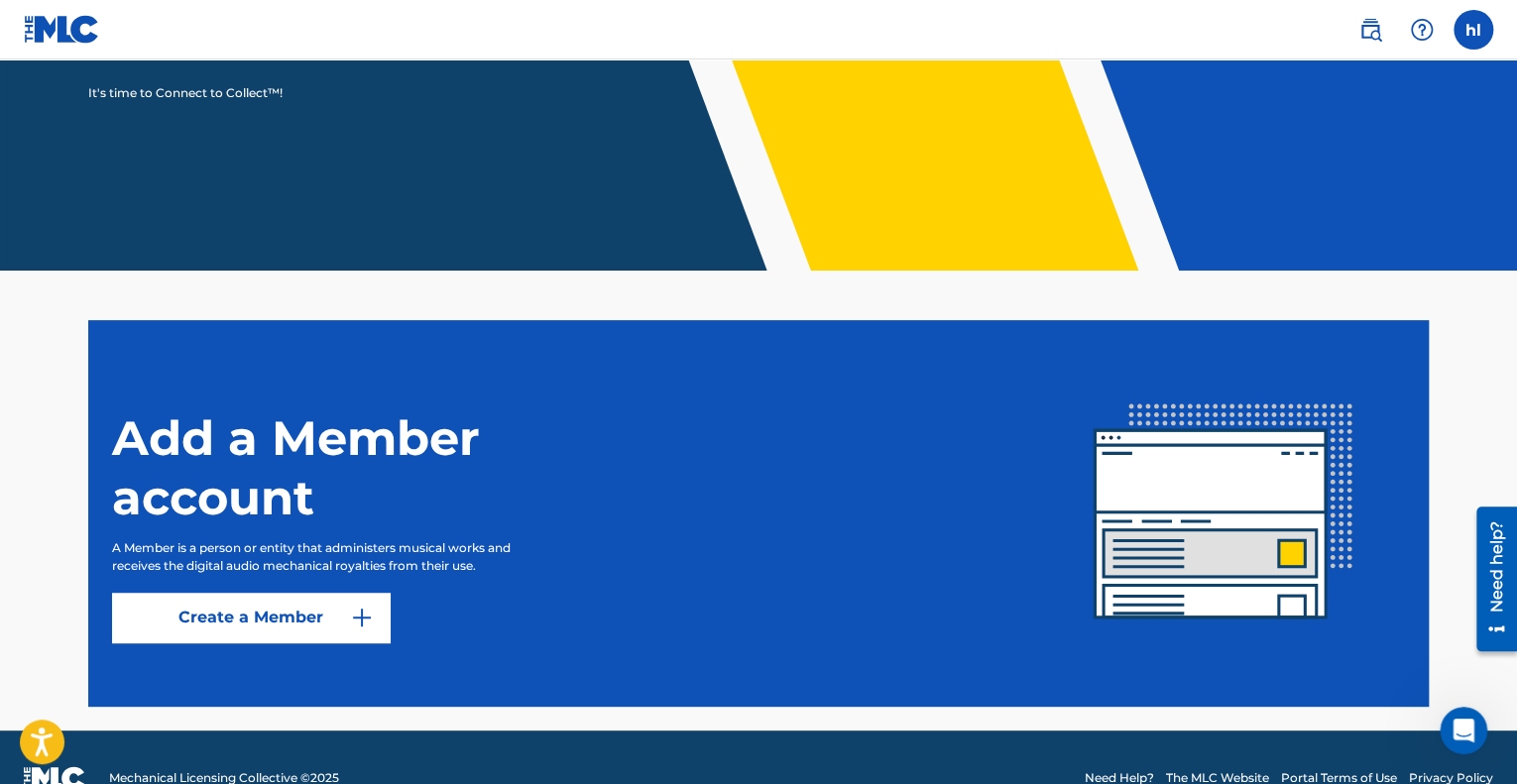 scroll, scrollTop: 352, scrollLeft: 0, axis: vertical 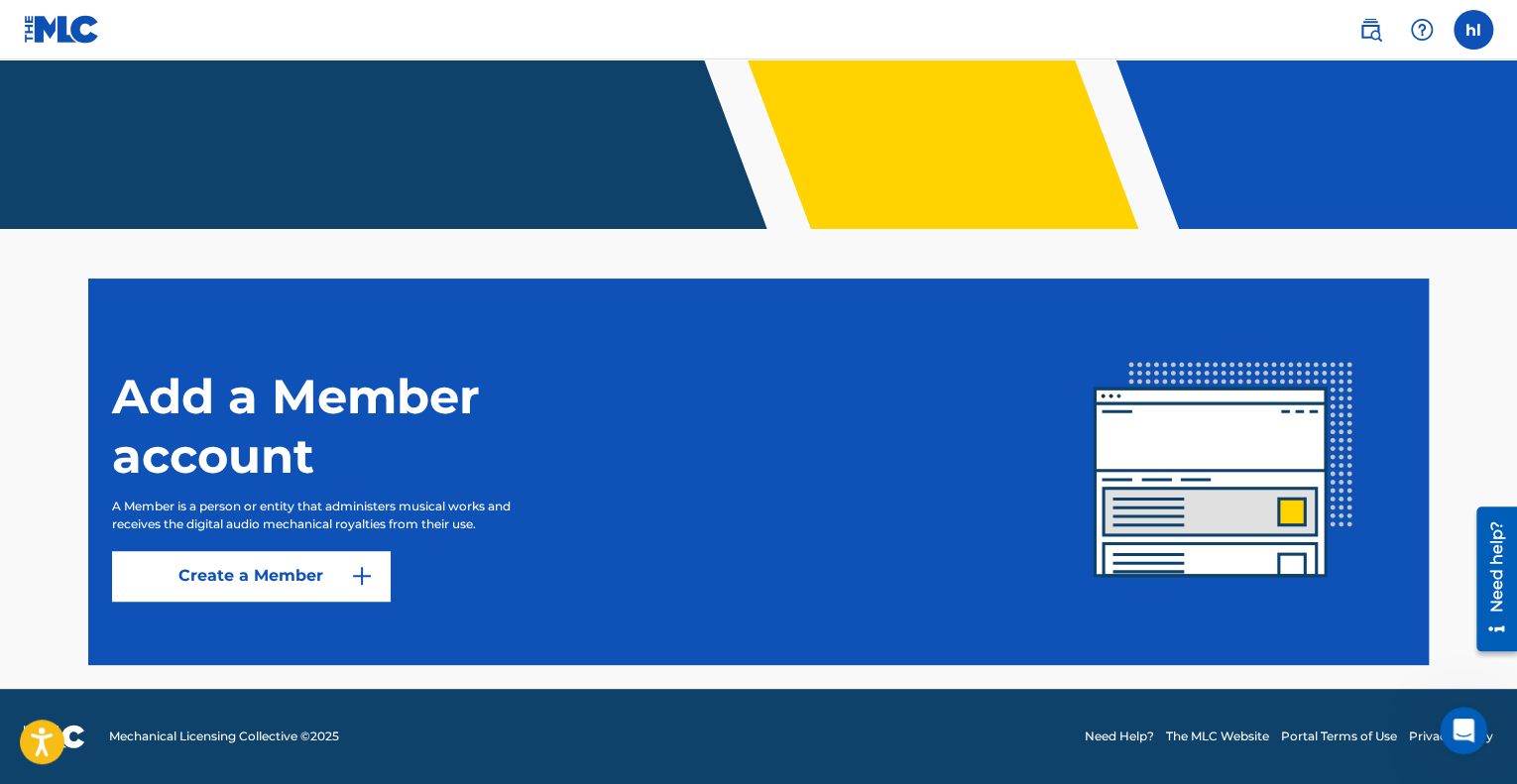click on "Create a Member" at bounding box center [251, 576] 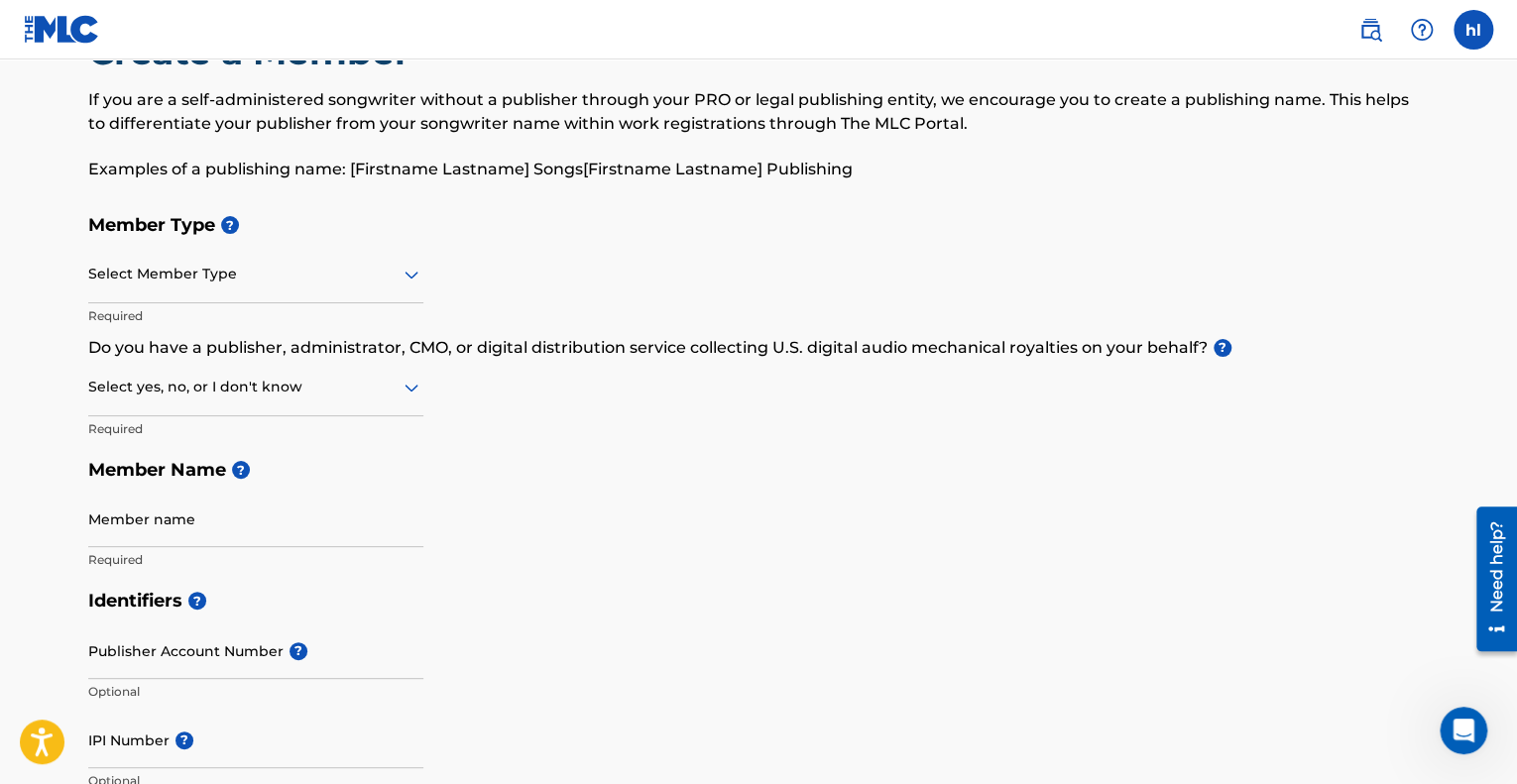 scroll, scrollTop: 119, scrollLeft: 0, axis: vertical 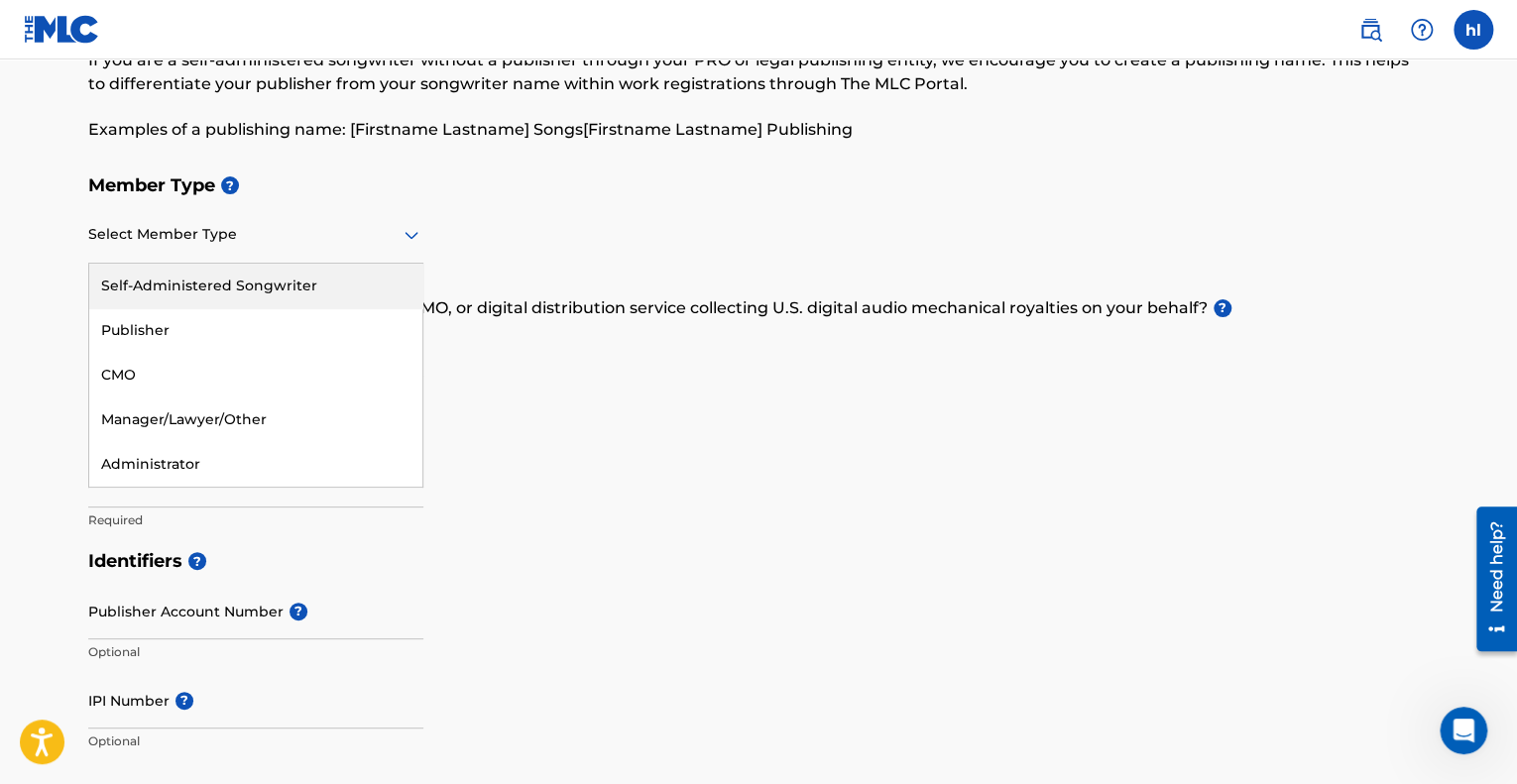 click at bounding box center [256, 234] 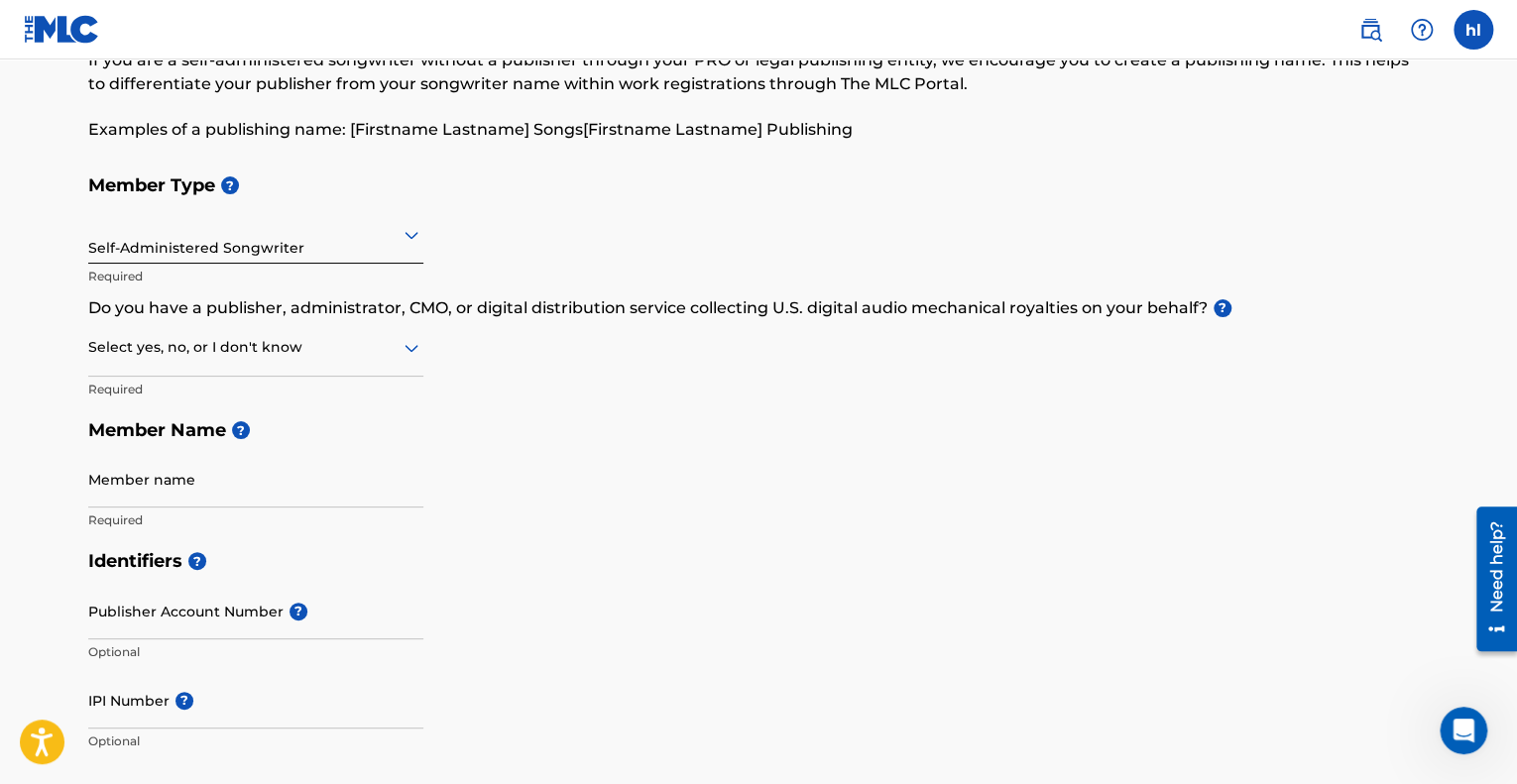 click on "Member Type ? Self-Administered Songwriter Required Do you have a publisher, administrator, CMO, or digital distribution service collecting U.S. digital audio mechanical royalties on your behalf? ? Select yes, no, or I don't know Required Member Name ? Member name Required" at bounding box center (758, 352) 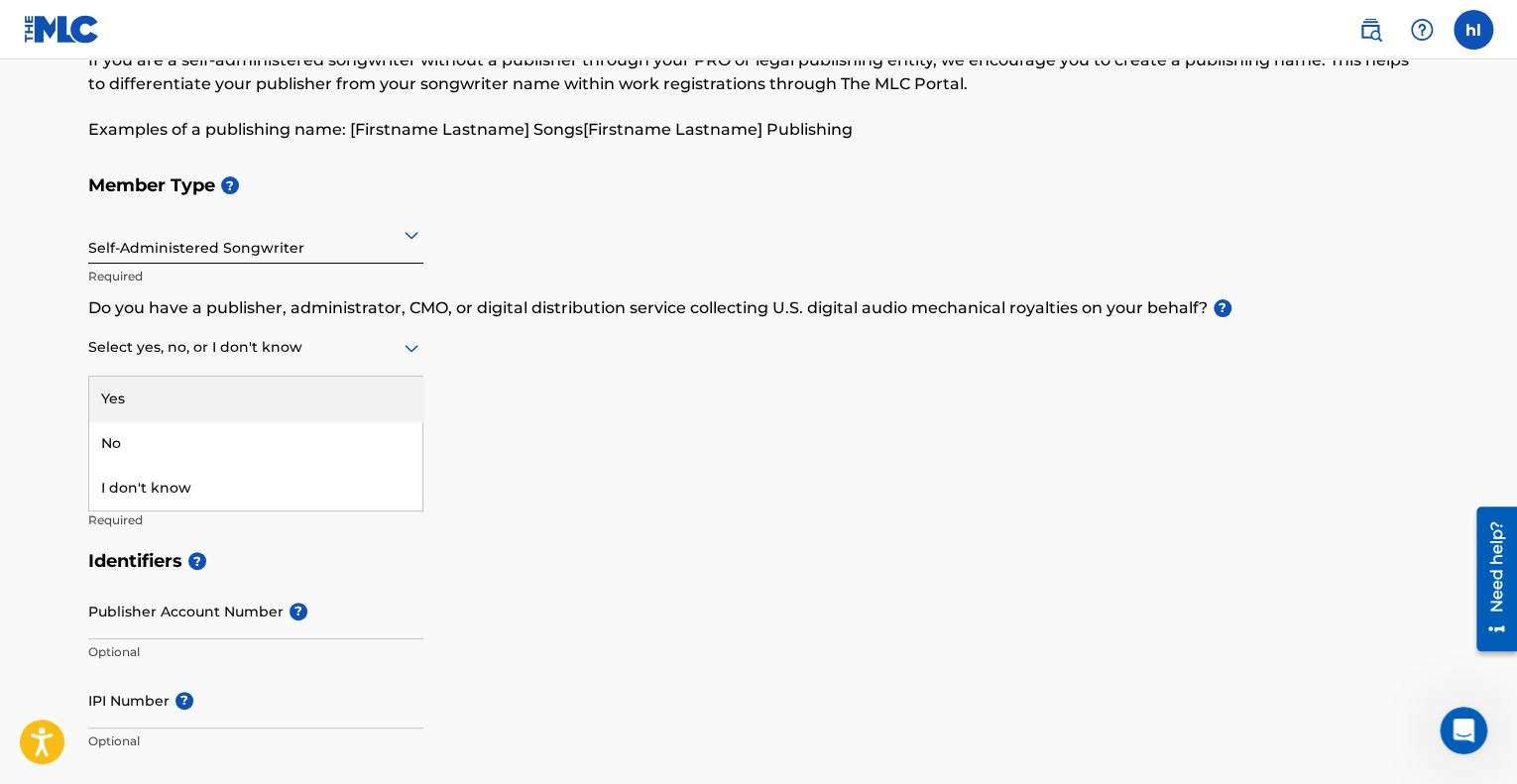 click at bounding box center (256, 347) 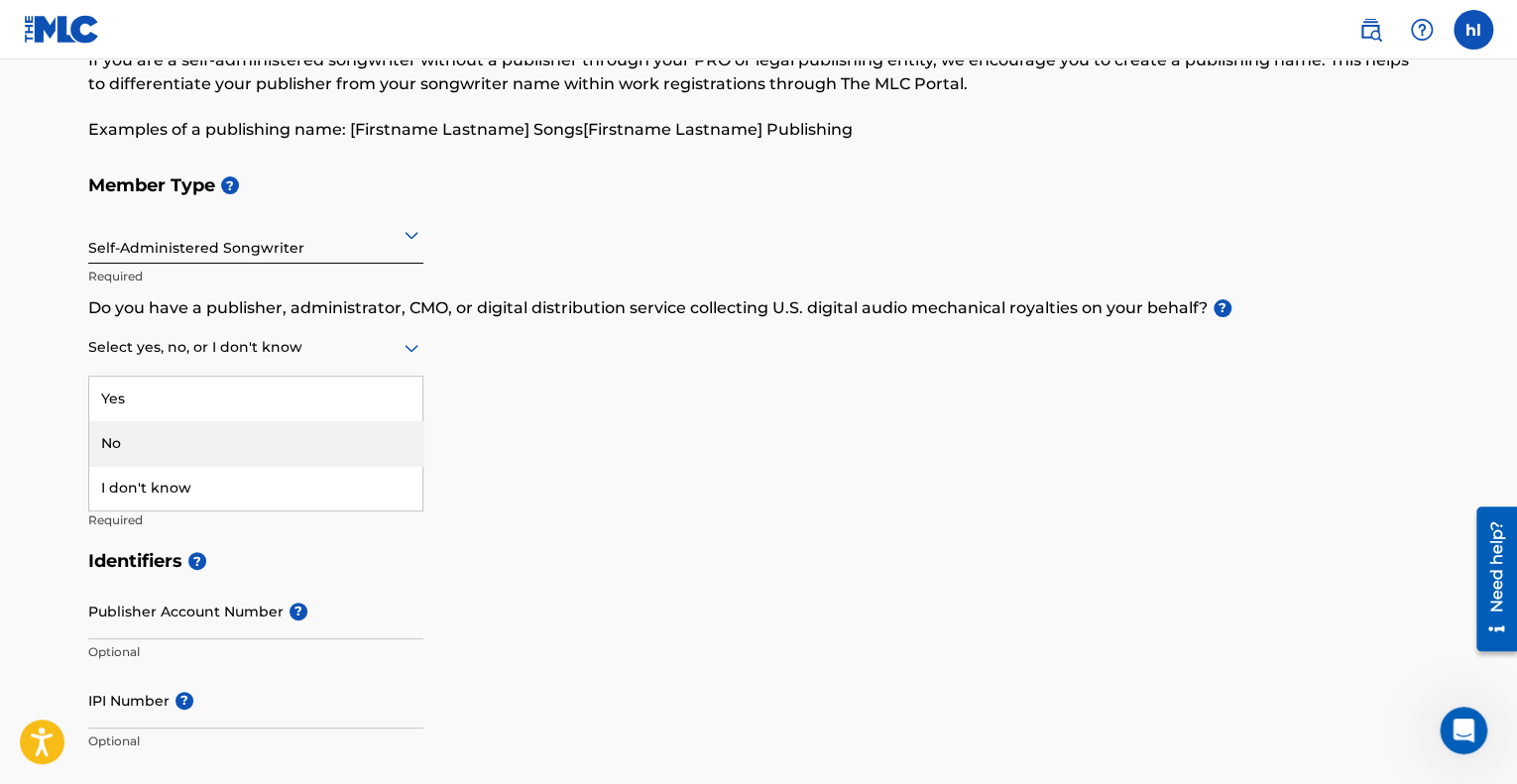 click on "No" at bounding box center [256, 443] 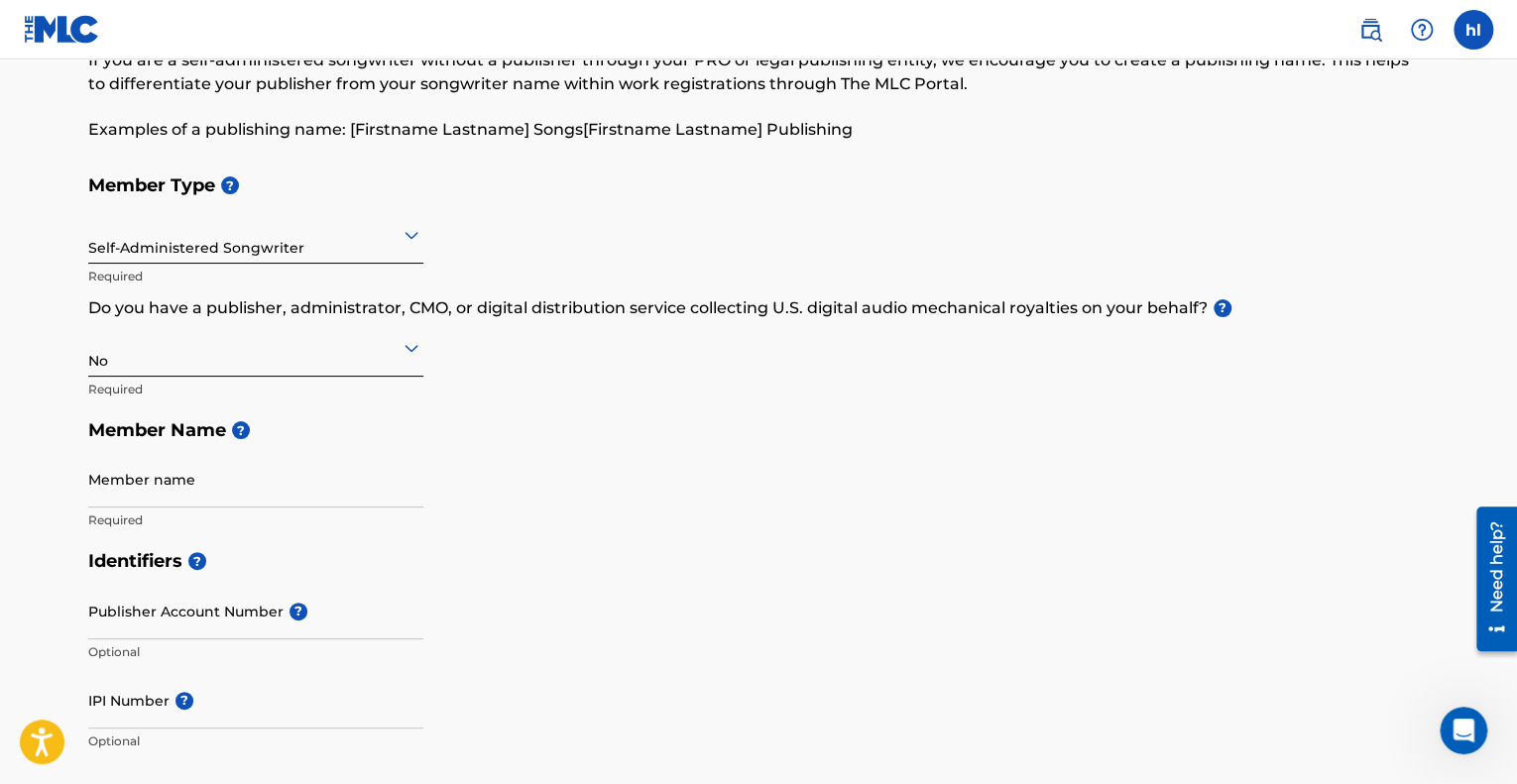 click on "Member Type ? Self-Administered Songwriter Required Do you have a publisher, administrator, CMO, or digital distribution service collecting U.S. digital audio mechanical royalties on your behalf? ? No Required Member Name ? Member name Required" at bounding box center [758, 352] 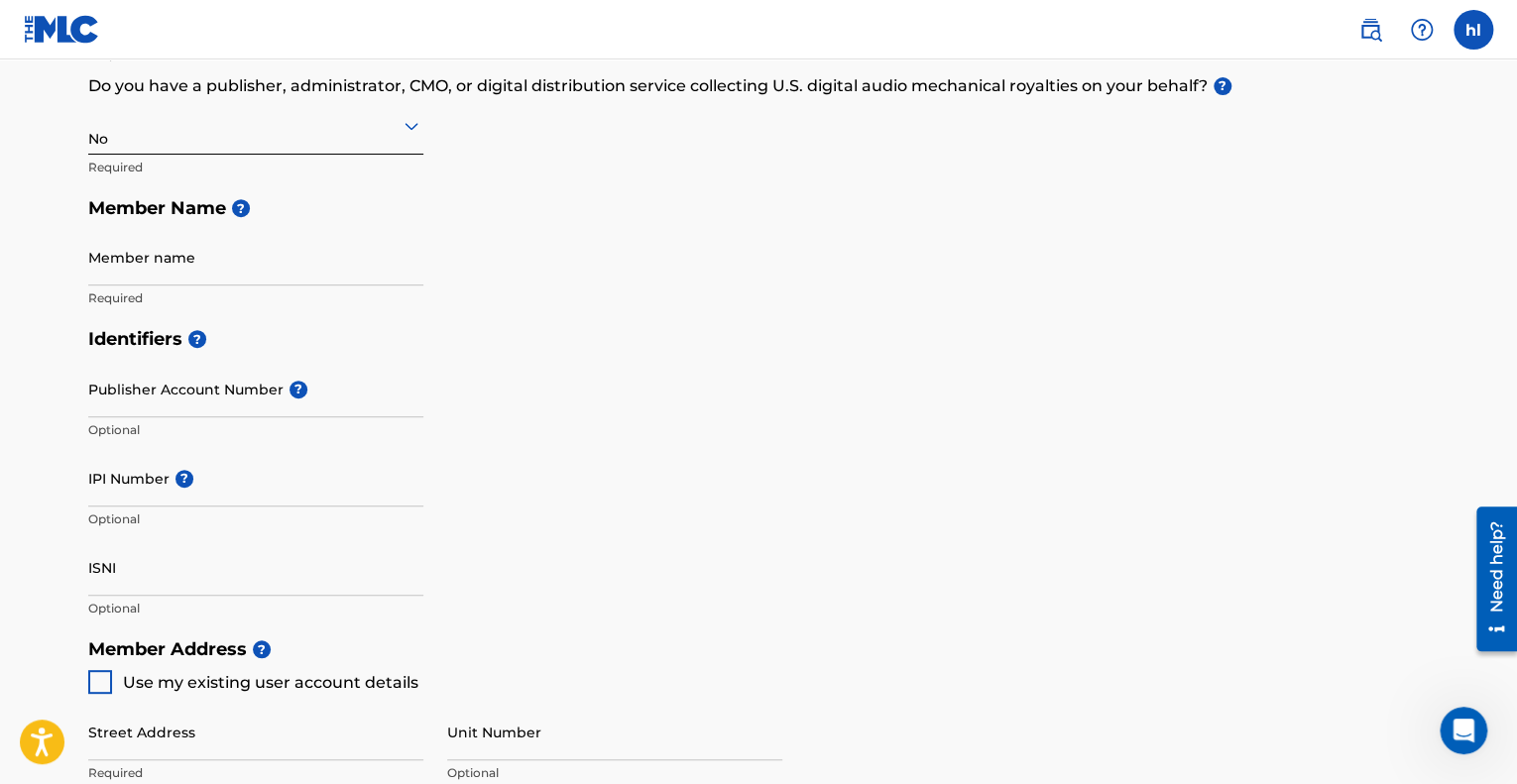 scroll, scrollTop: 357, scrollLeft: 0, axis: vertical 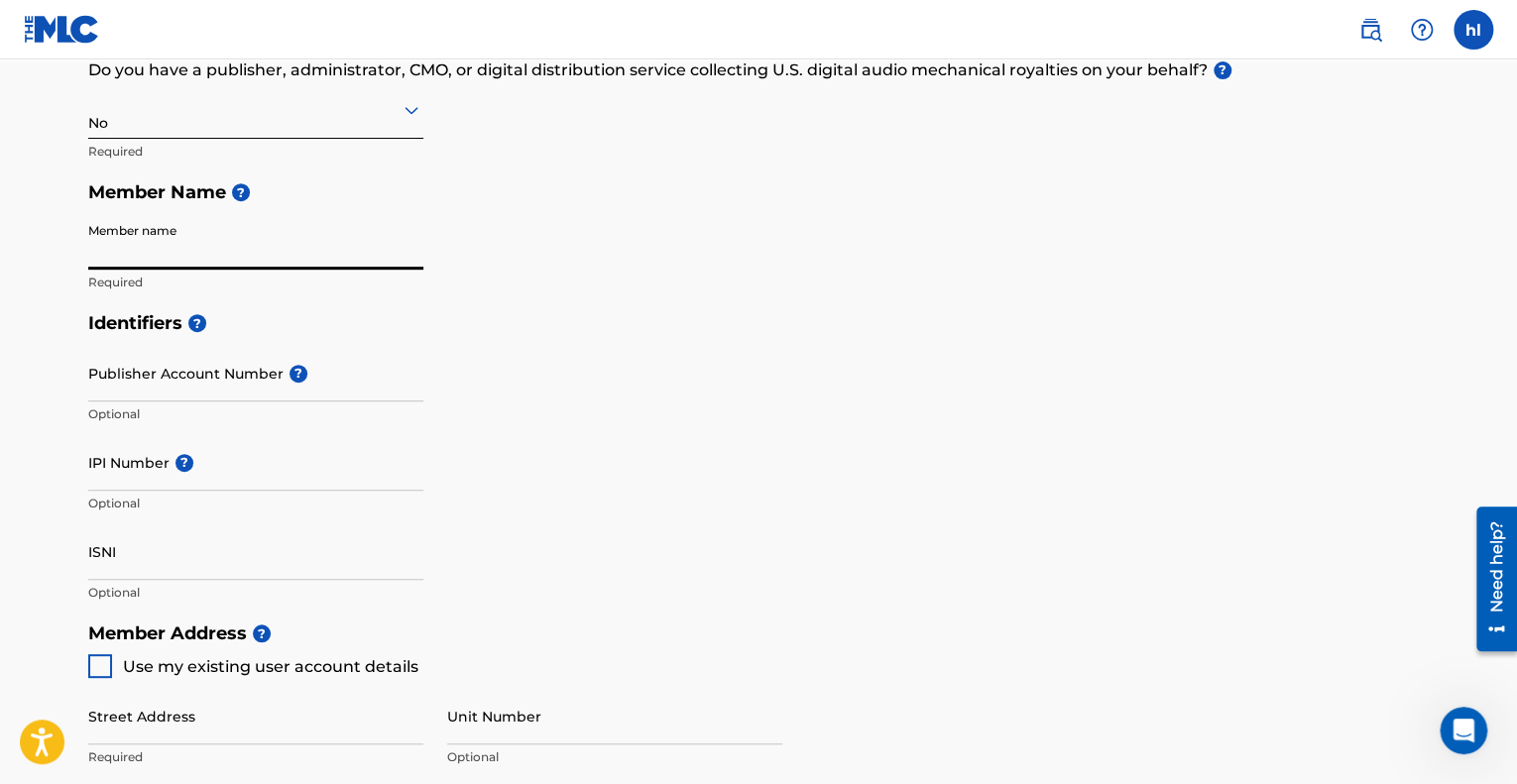 click on "Member name" at bounding box center (256, 241) 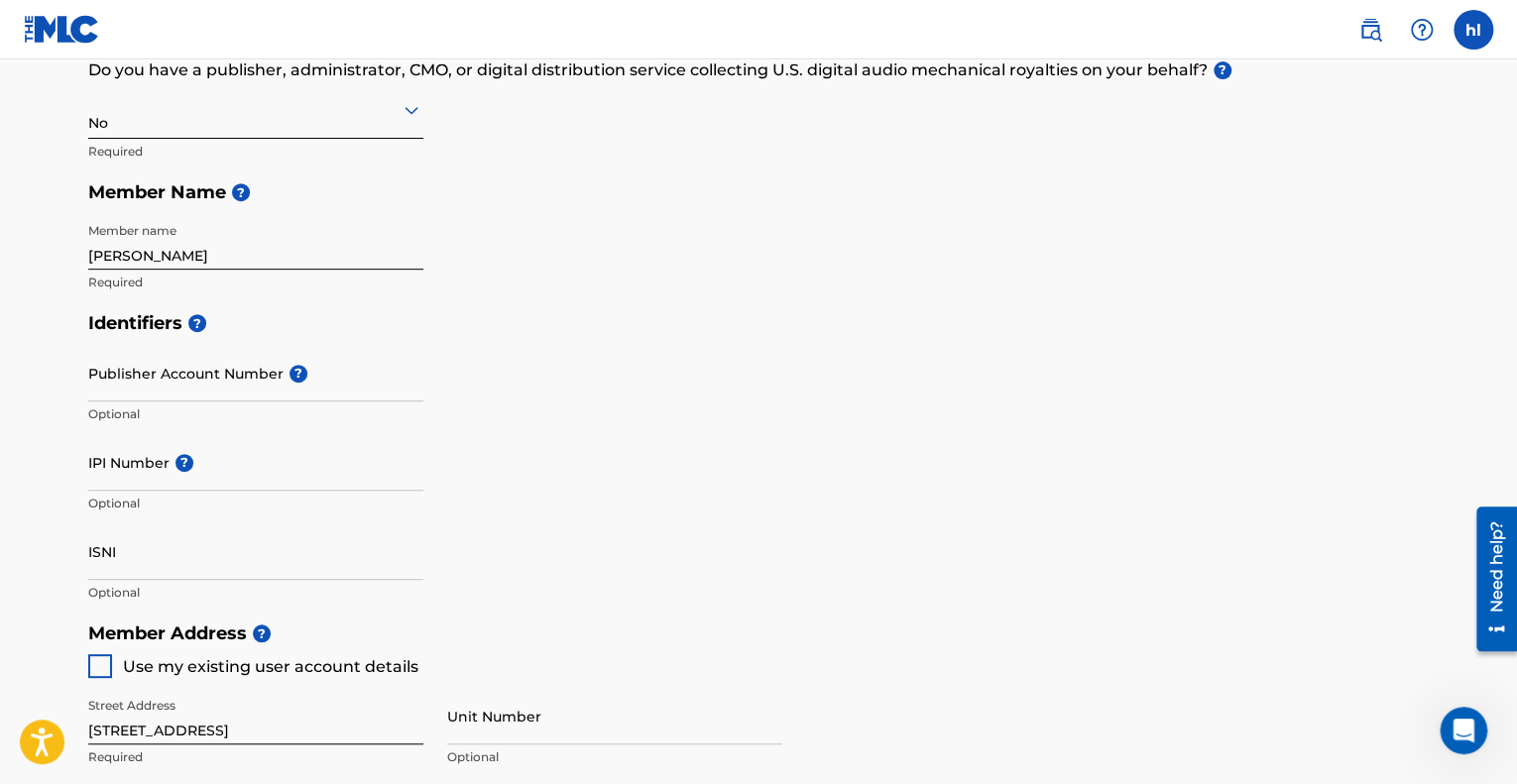 click on "Create a Member If you are a self-administered songwriter without a publisher through your PRO or legal publishing entity, we encourage you to create a publishing name. This helps to differentiate your publisher from your songwriter name within work registrations through The MLC Portal. Examples of a publishing name: [[PERSON_NAME]] Songs[[PERSON_NAME]] Publishing Member Type ? Self-Administered Songwriter Required Do you have a publisher, administrator, CMO, or digital distribution service collecting U.S. digital audio mechanical royalties on your behalf? ? No Required Member Name ? Member name [PERSON_NAME] Required Identifiers ? Publisher Account Number ? Optional IPI Number ? Optional ISNI Optional Member Address ? Use my existing user account details Street Address [STREET_ADDRESS] Required Unit Number Optional Attention Optional City / Town Required Country Required State / Province Optional ZIP / Postal Code Optional Member Contact Phone Number Country Country Required Area Email" at bounding box center (758, 593) 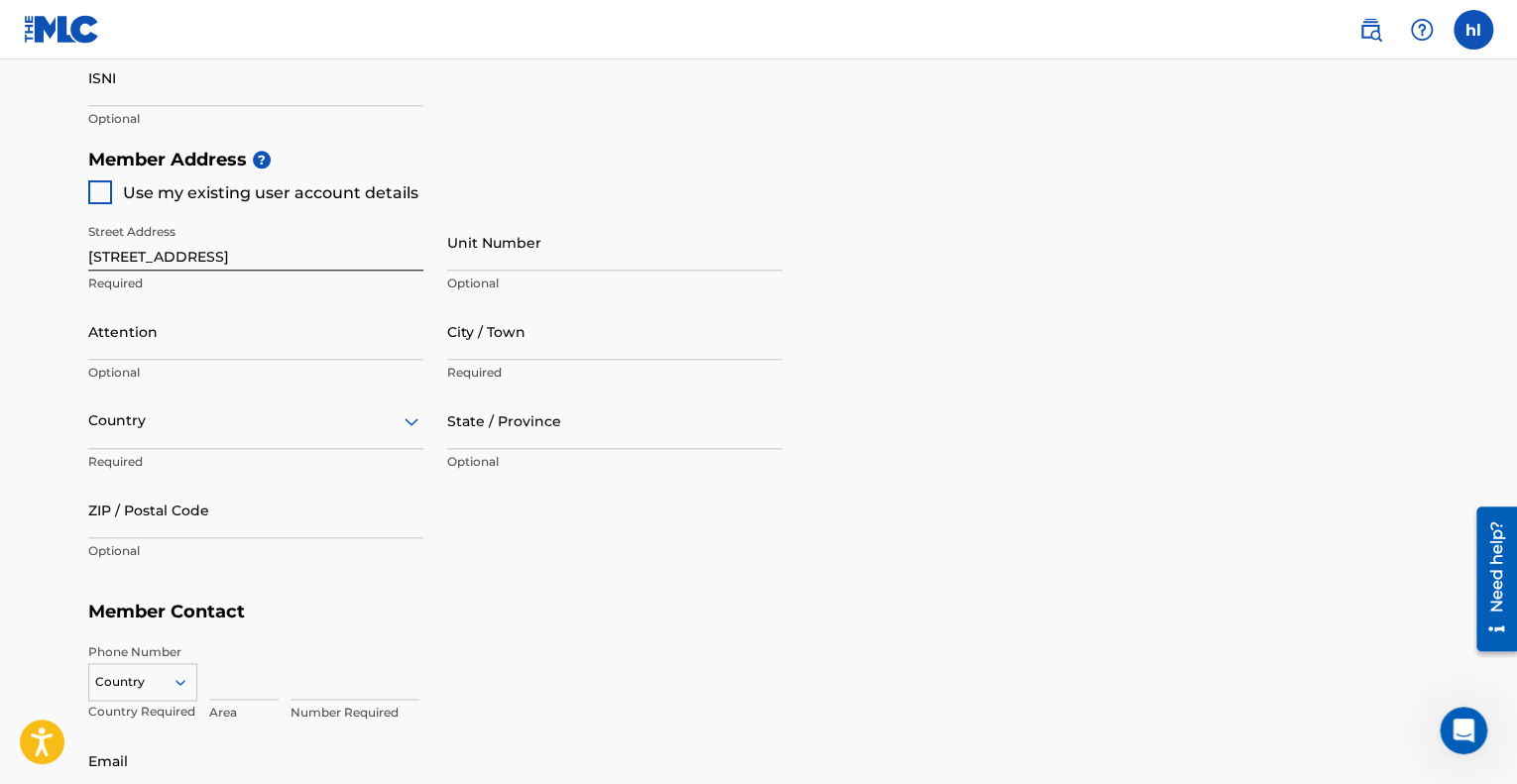 scroll, scrollTop: 833, scrollLeft: 0, axis: vertical 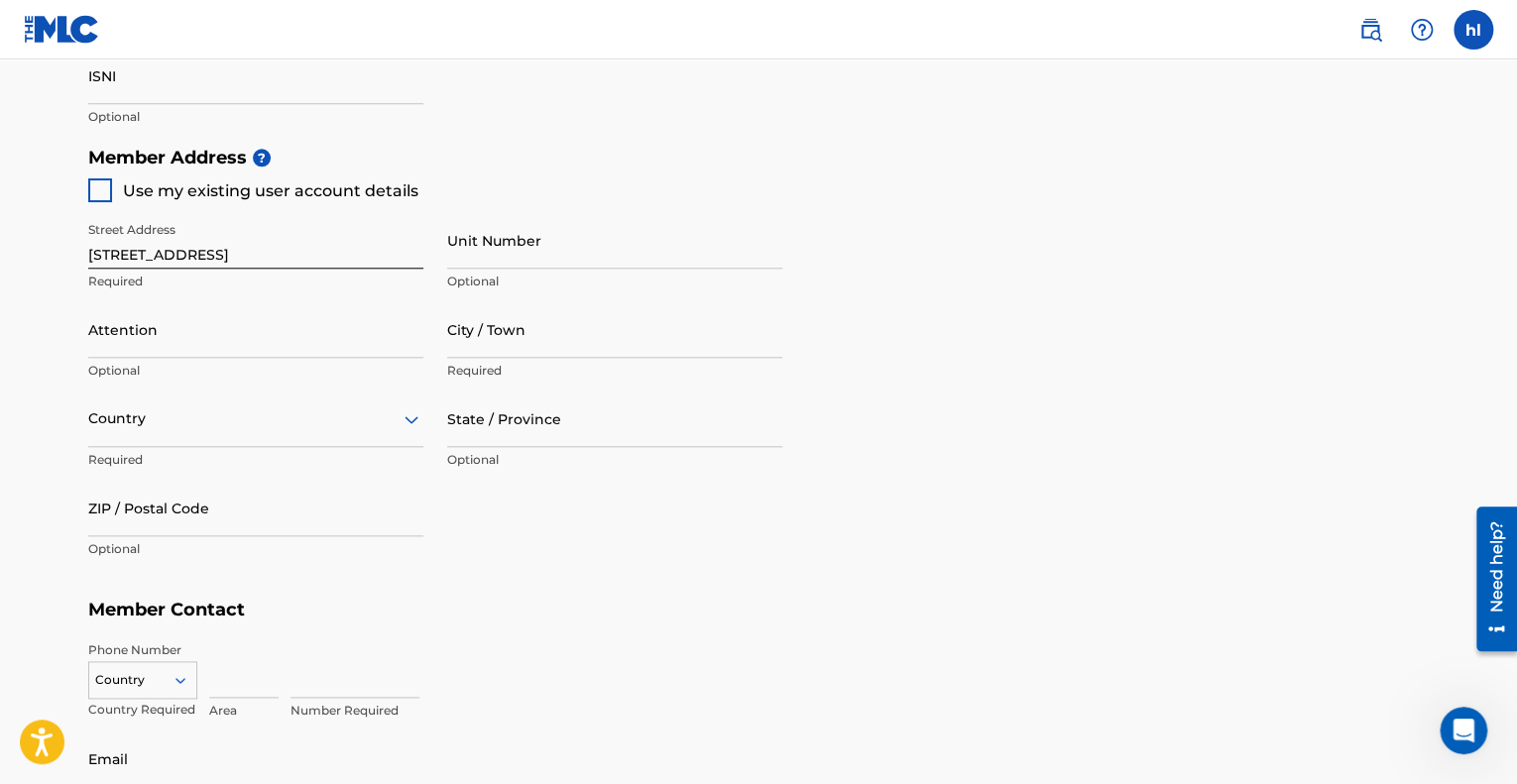 click at bounding box center (100, 190) 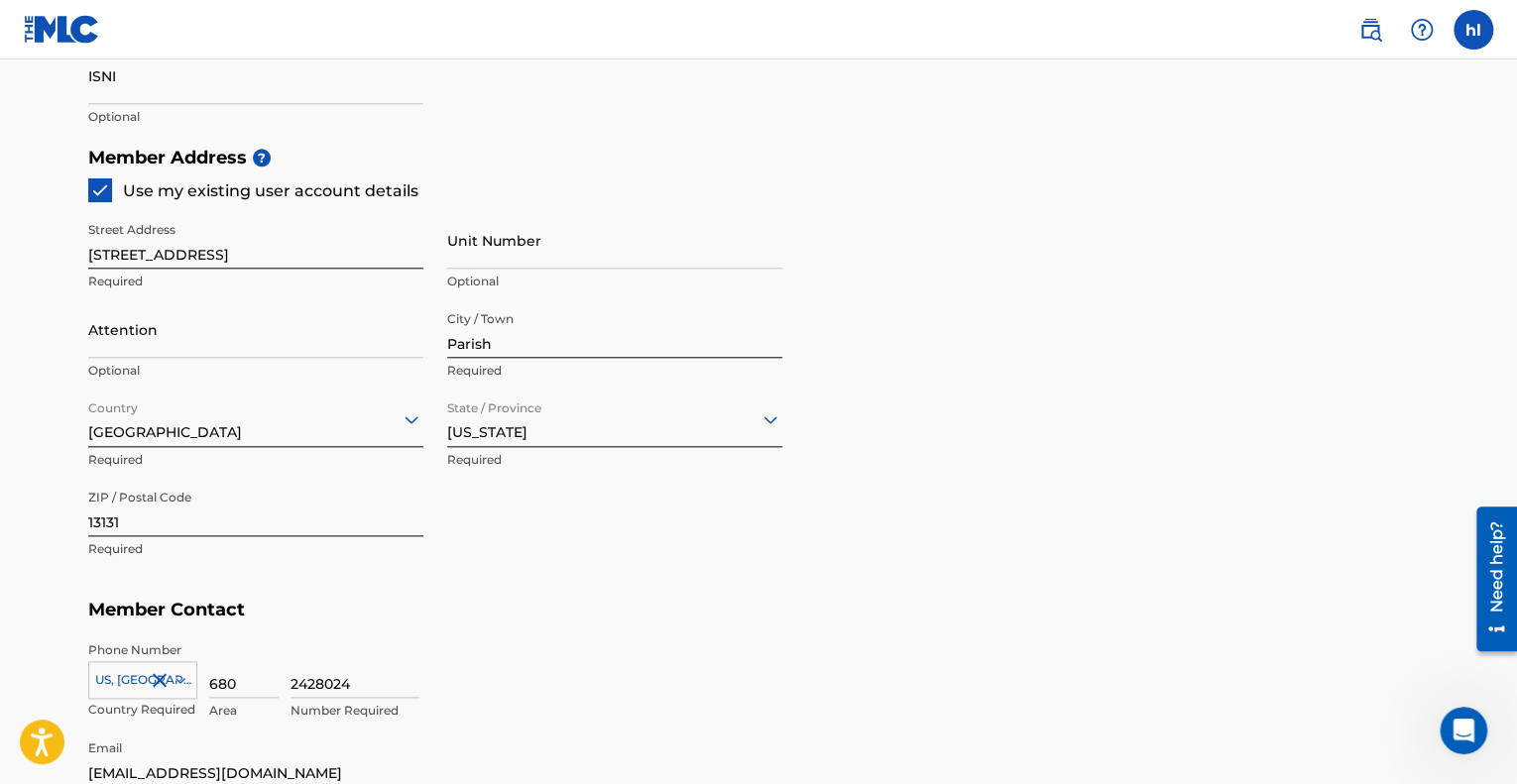click on "Create a Member If you are a self-administered songwriter without a publisher through your PRO or legal publishing entity, we encourage you to create a publishing name. This helps to differentiate your publisher from your songwriter name within work registrations through The MLC Portal. Examples of a publishing name: [[PERSON_NAME]] Songs[[PERSON_NAME]] Publishing Member Type ? Self-Administered Songwriter Required Do you have a publisher, administrator, CMO, or digital distribution service collecting U.S. digital audio mechanical royalties on your behalf? ? No Required Member Name ? Member name [PERSON_NAME] Required Identifiers ? Publisher Account Number ? Optional IPI Number ? Optional ISNI Optional Member Address ? Use my existing user account details Street Address [STREET_ADDRESS] Required Unit Number Optional Attention Optional City / Town Parish Required Country [GEOGRAPHIC_DATA] Required State / Province [US_STATE] Required ZIP / Postal Code 13131 Required Member Contact Phone Number [GEOGRAPHIC_DATA] +1" at bounding box center (758, 117) 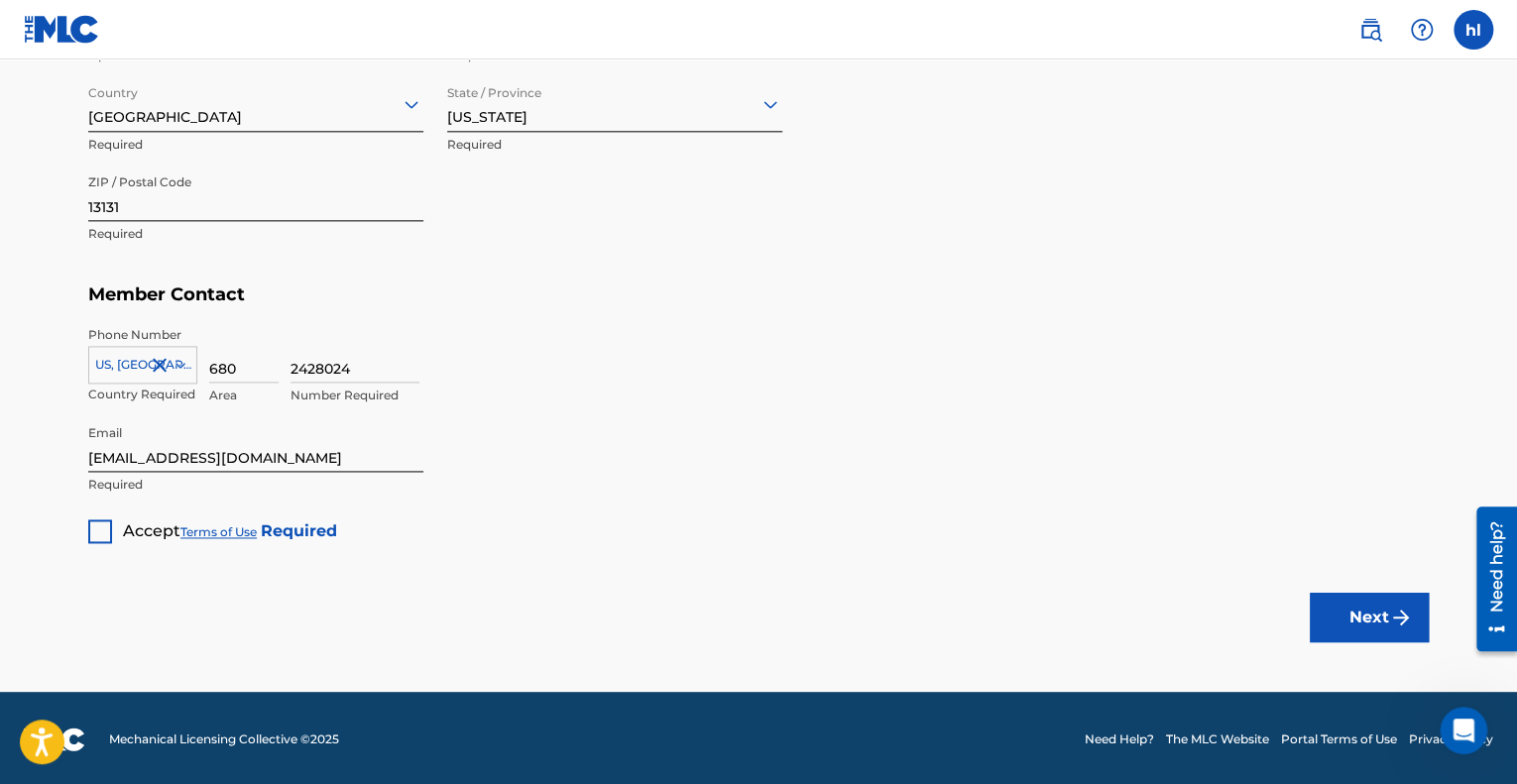 scroll, scrollTop: 1150, scrollLeft: 0, axis: vertical 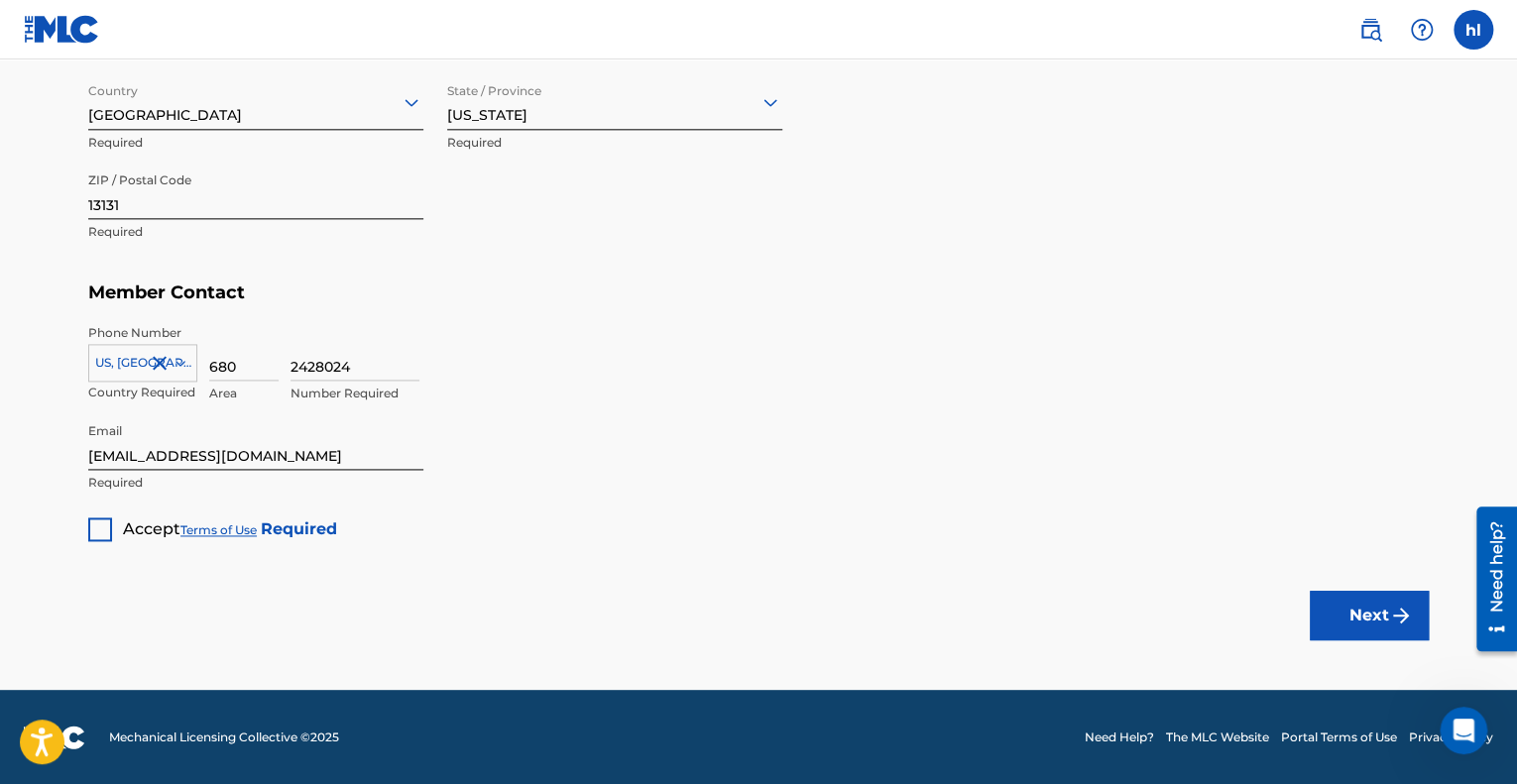 click at bounding box center [100, 529] 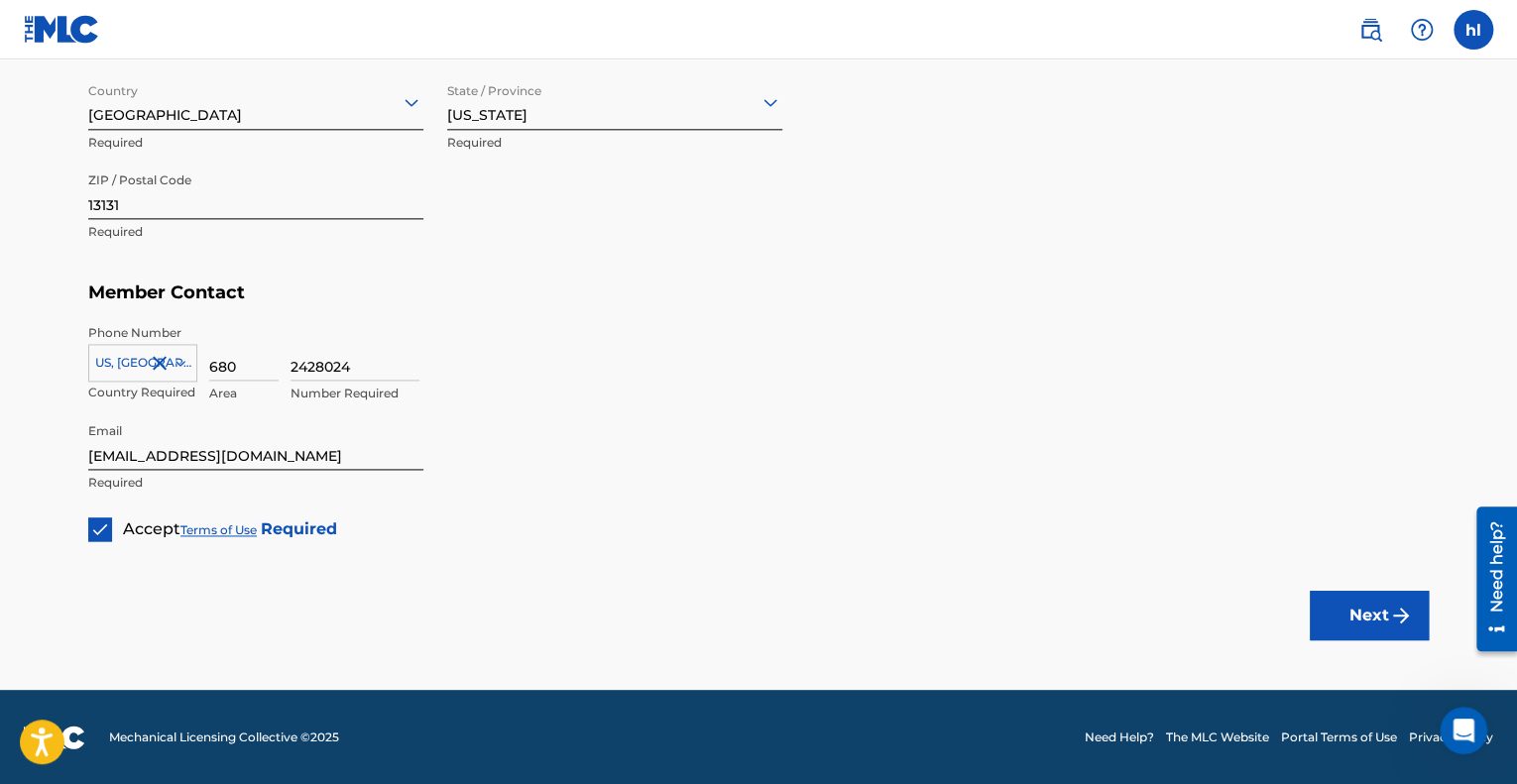 click on "Next" at bounding box center (1369, 616) 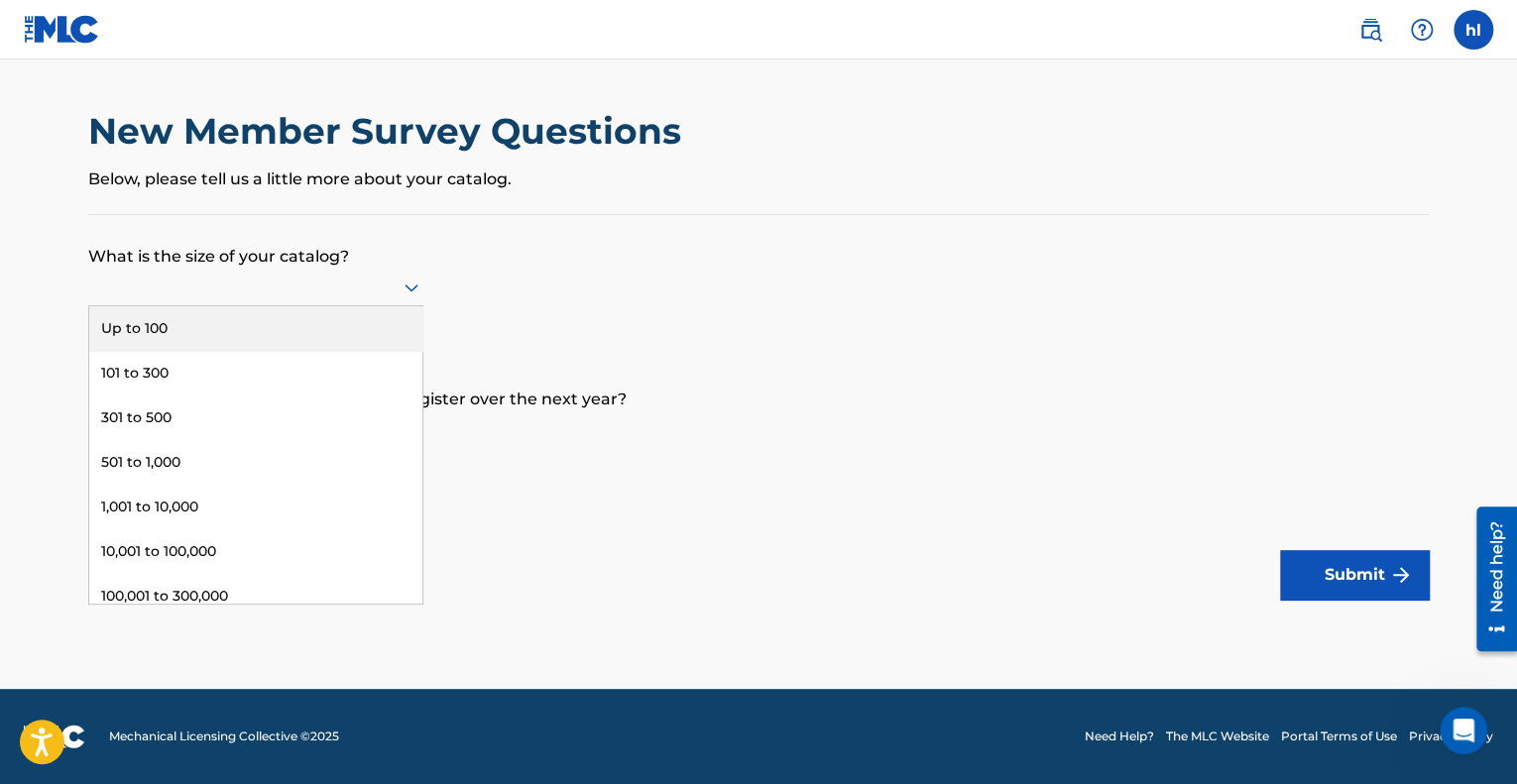 click at bounding box center [256, 286] 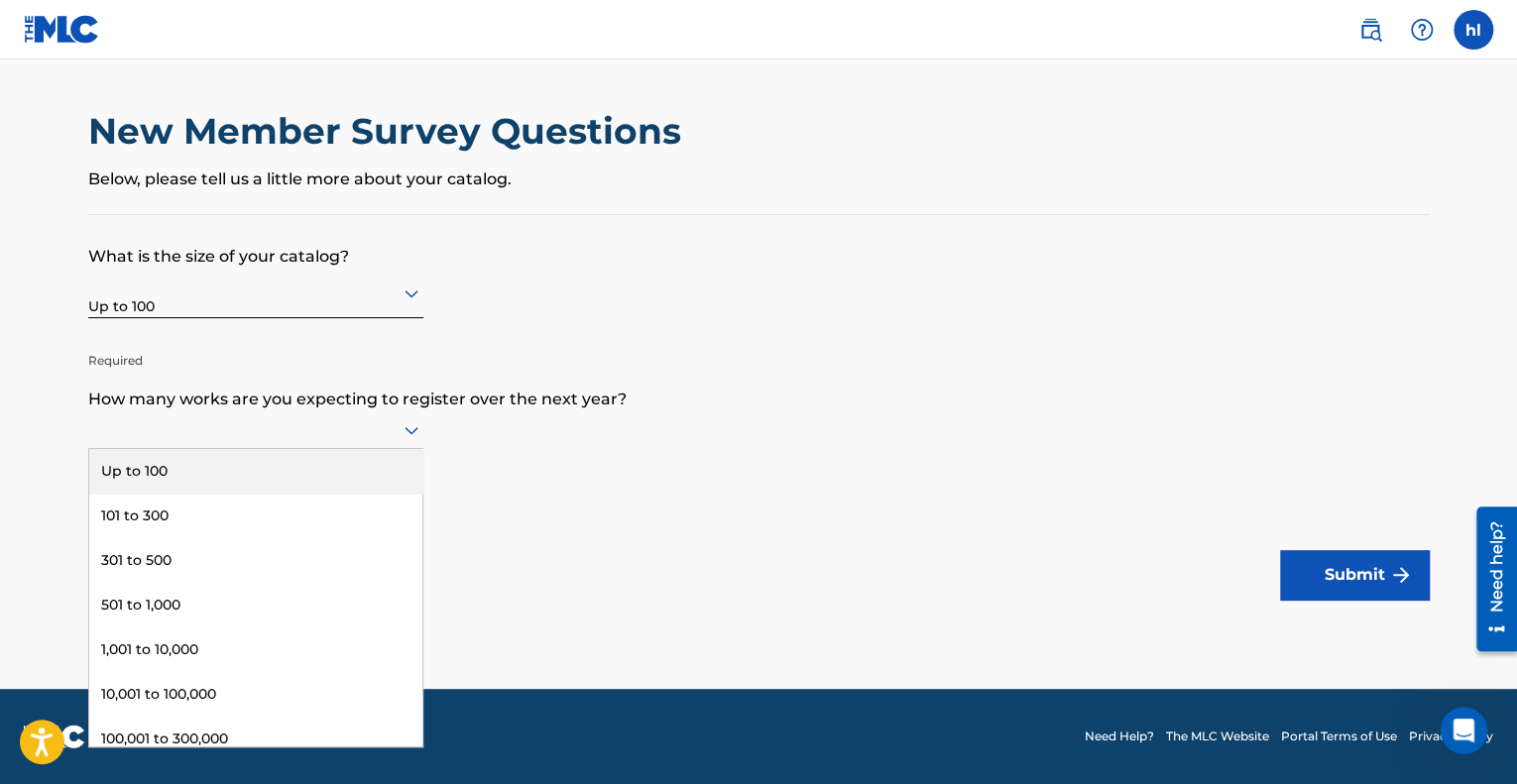 click at bounding box center (256, 429) 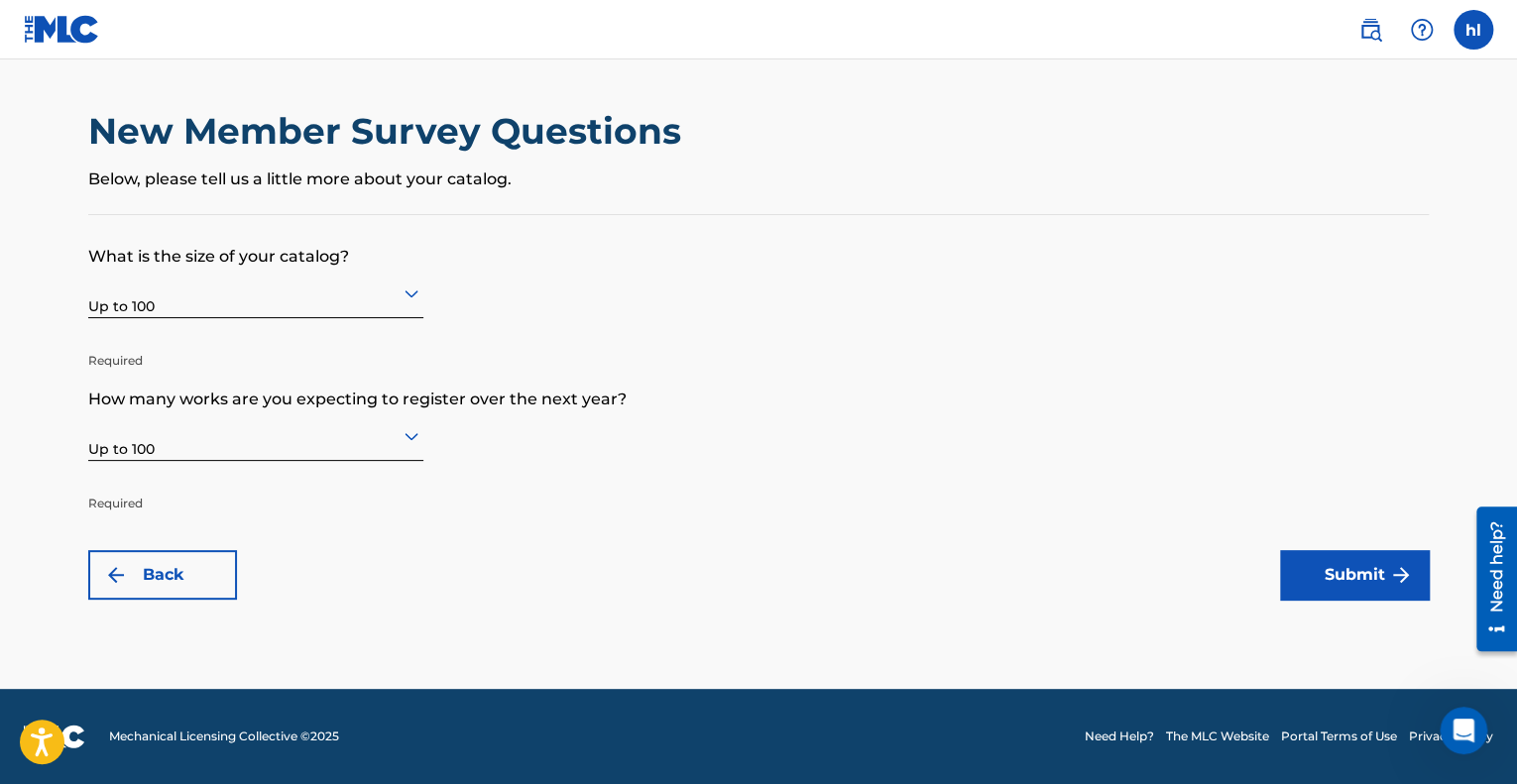 click on "Submit" at bounding box center [1354, 575] 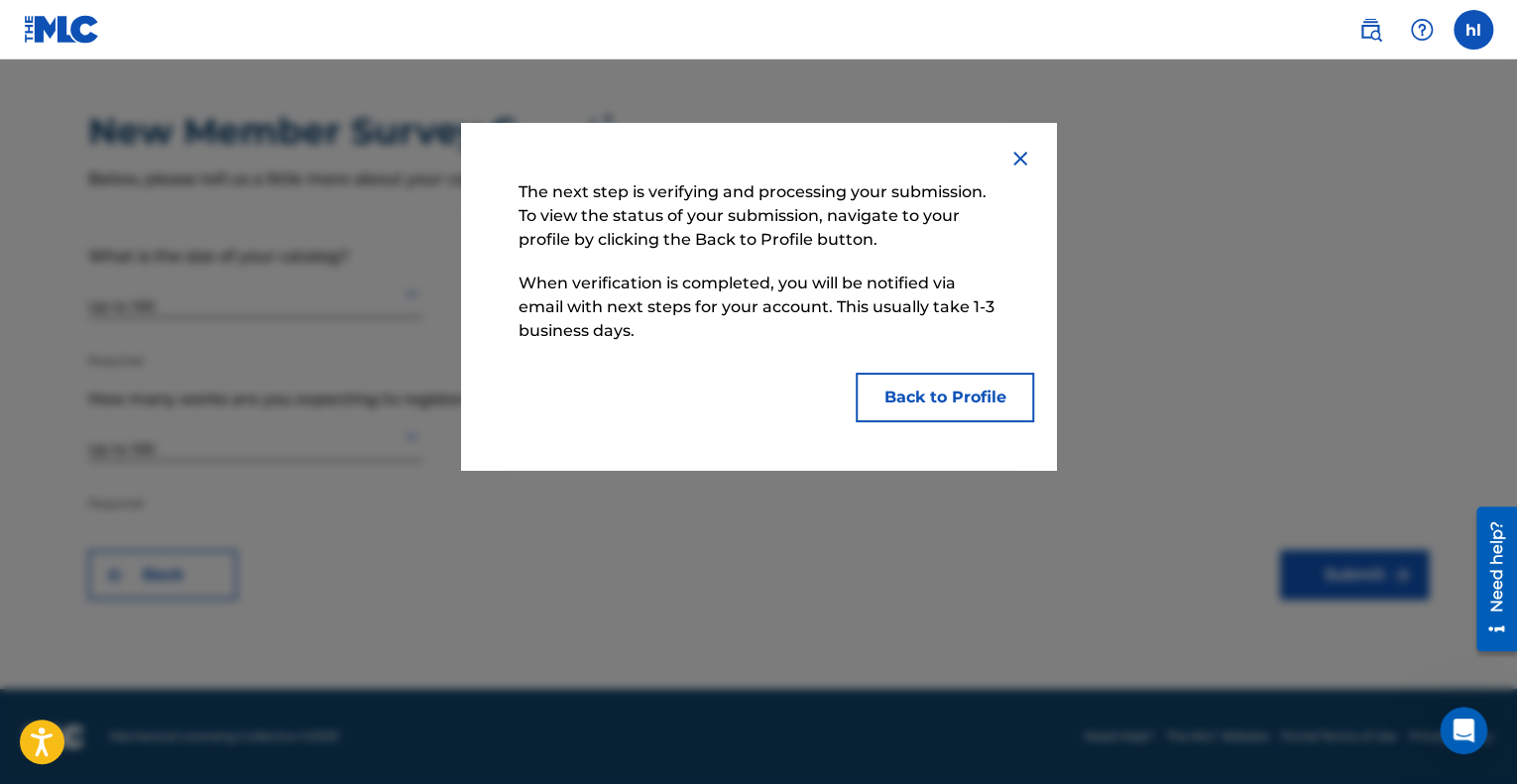 click on "Back to Profile" at bounding box center (945, 397) 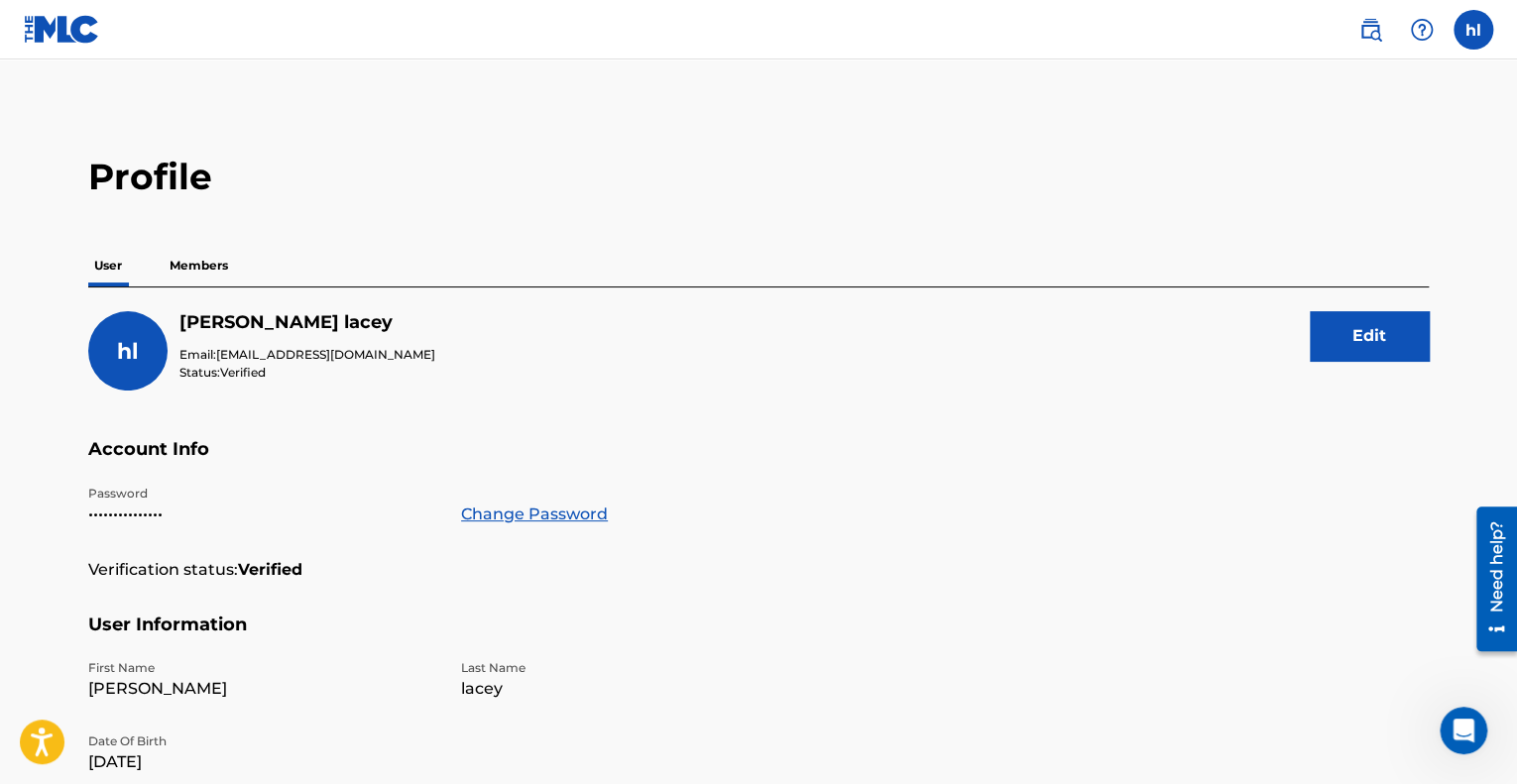 click on "hl [PERSON_NAME] Email:  [EMAIL_ADDRESS][DOMAIN_NAME] Status:  Verified Edit" at bounding box center [758, 375] 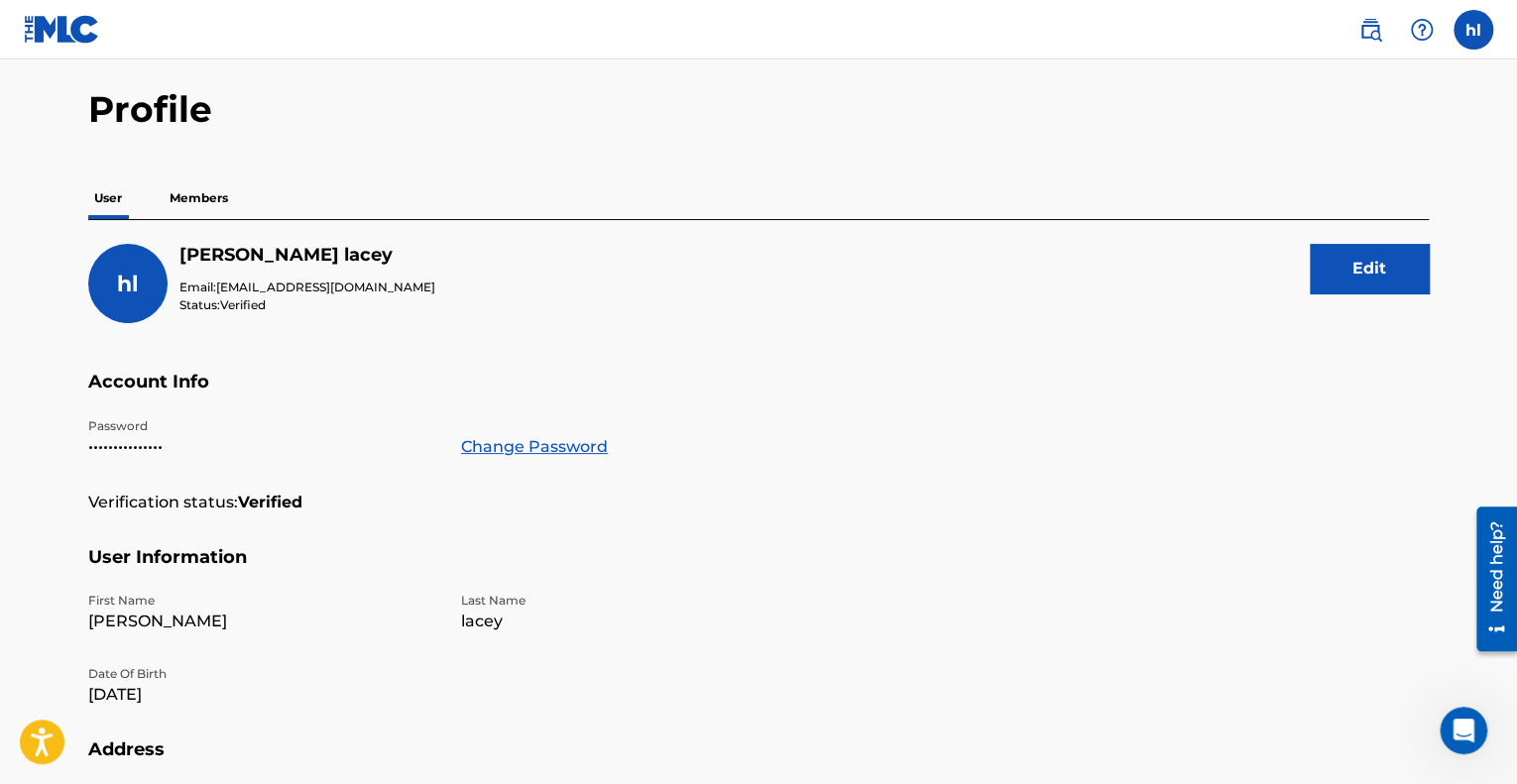scroll, scrollTop: 0, scrollLeft: 0, axis: both 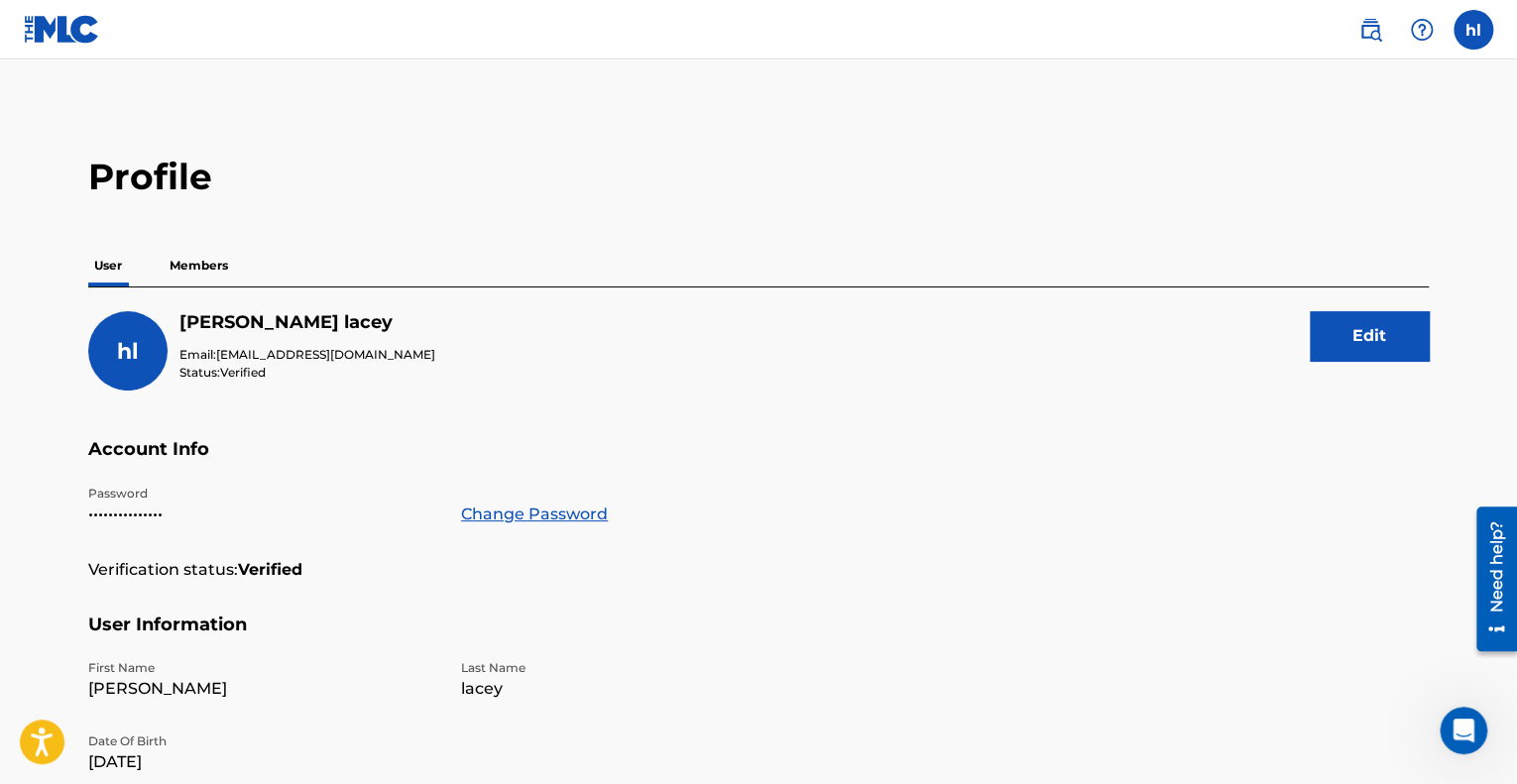 click on "Members" at bounding box center [198, 266] 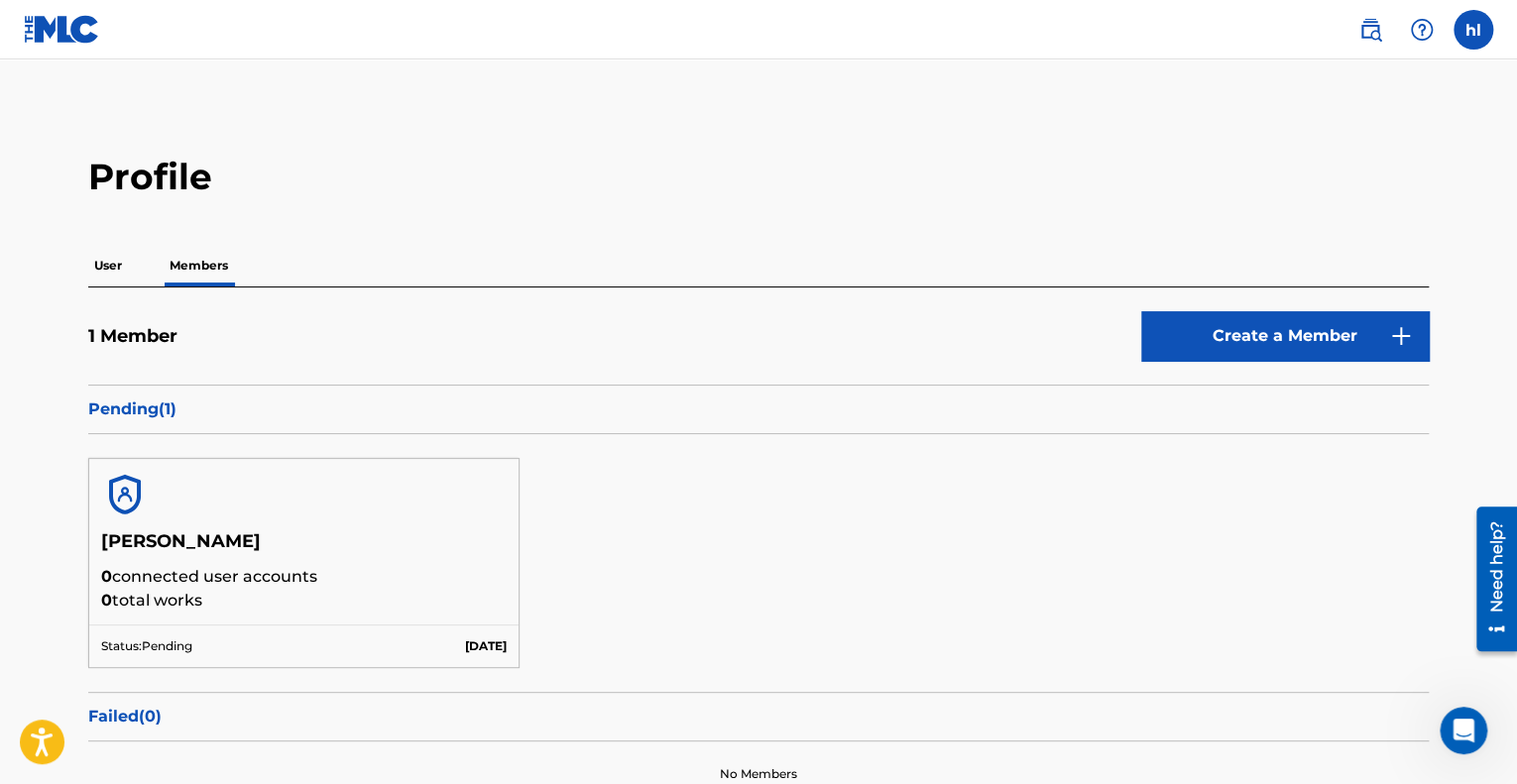 scroll, scrollTop: 0, scrollLeft: 0, axis: both 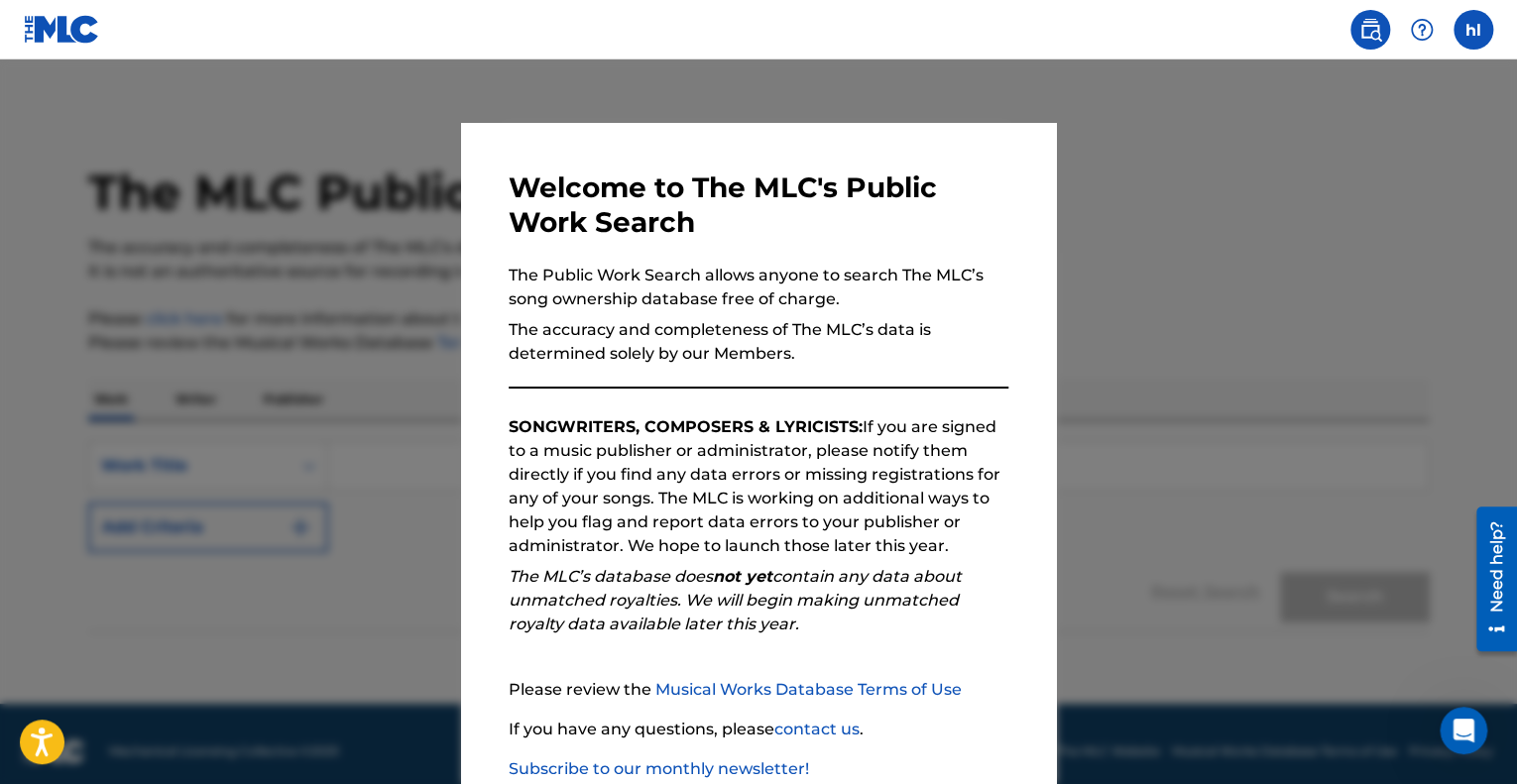 click on "The Public Work Search allows anyone to search The MLC’s song ownership database free of charge." at bounding box center (758, 287) 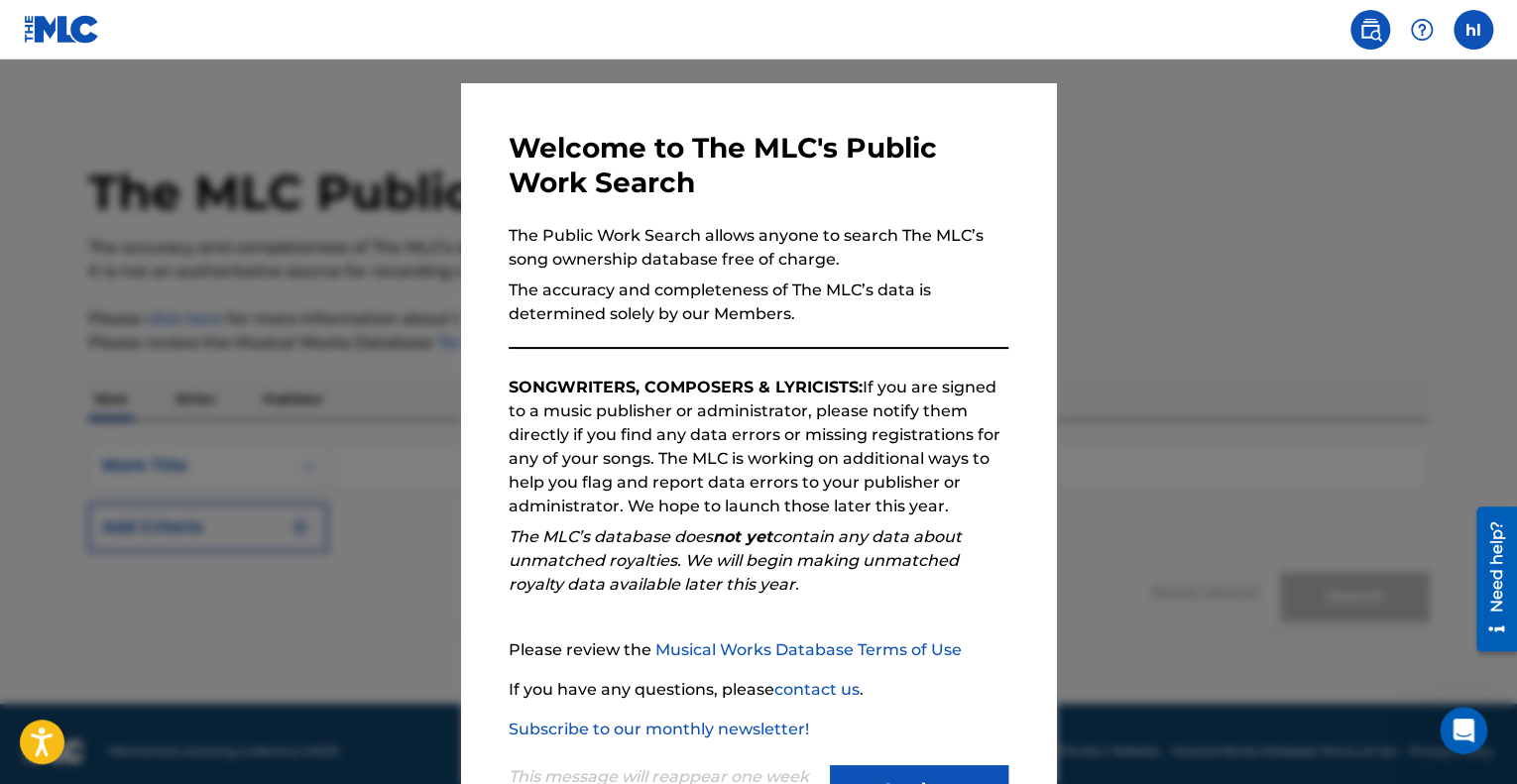 scroll, scrollTop: 79, scrollLeft: 0, axis: vertical 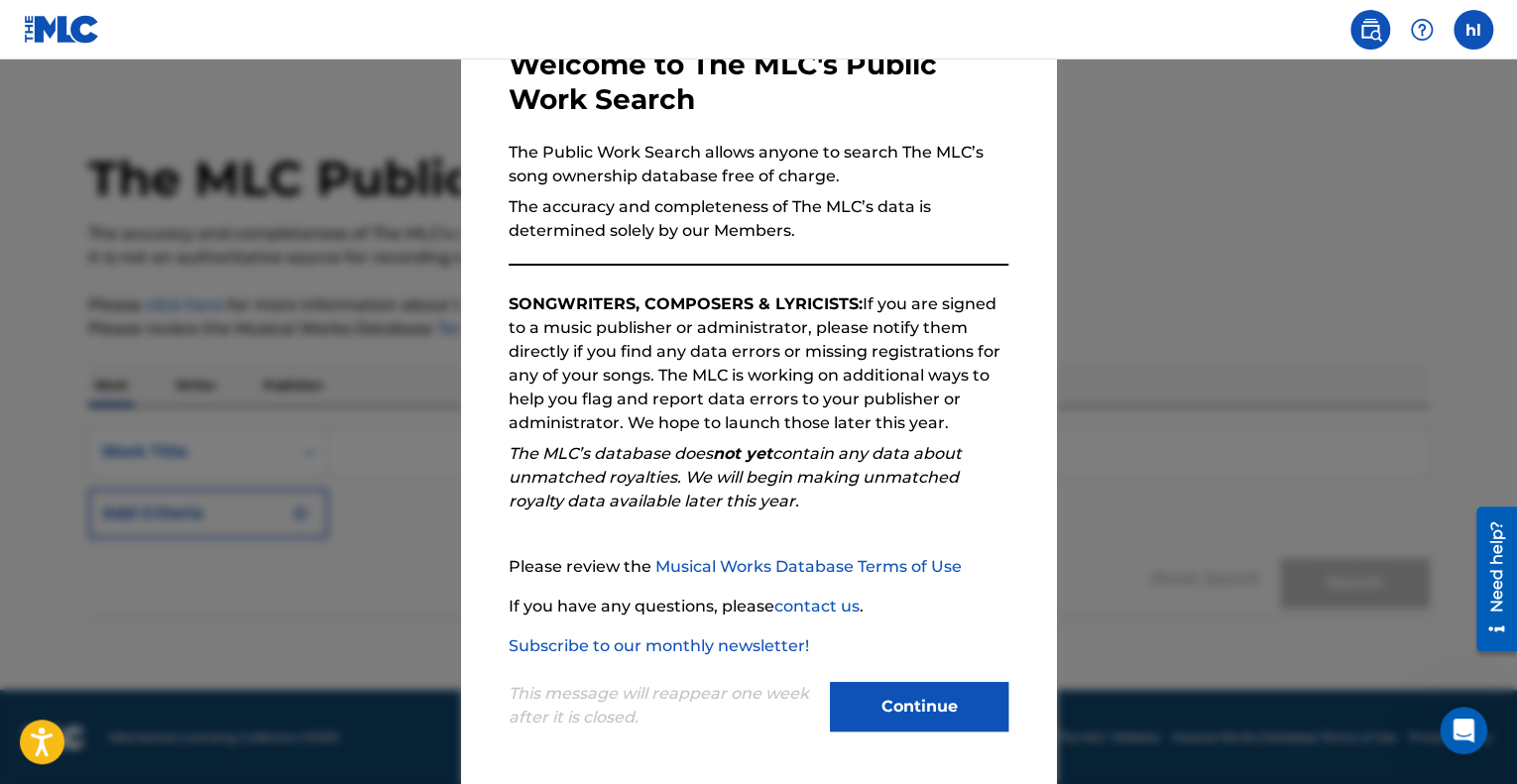 click on "Continue" at bounding box center (919, 707) 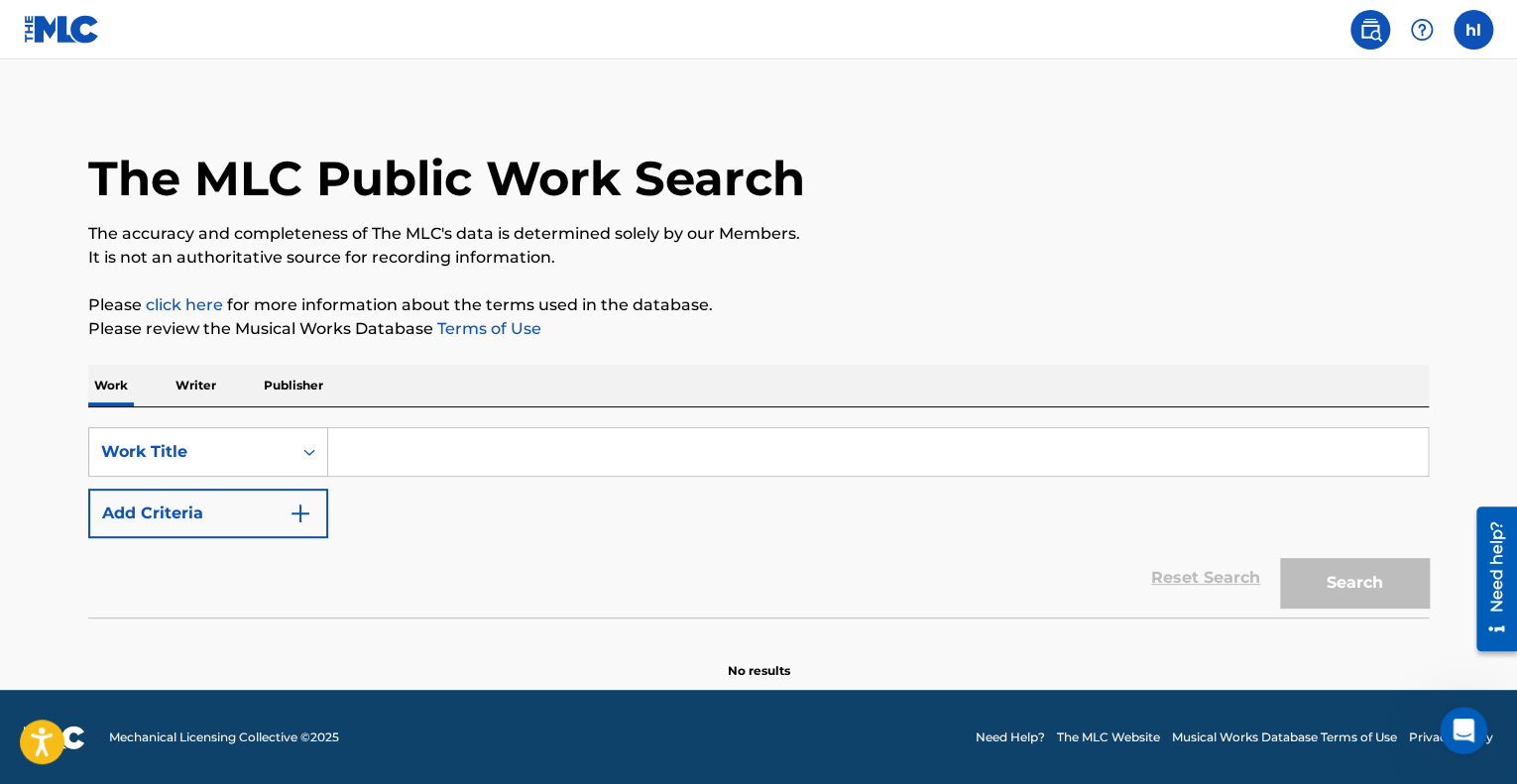 click on "Publisher" at bounding box center [293, 386] 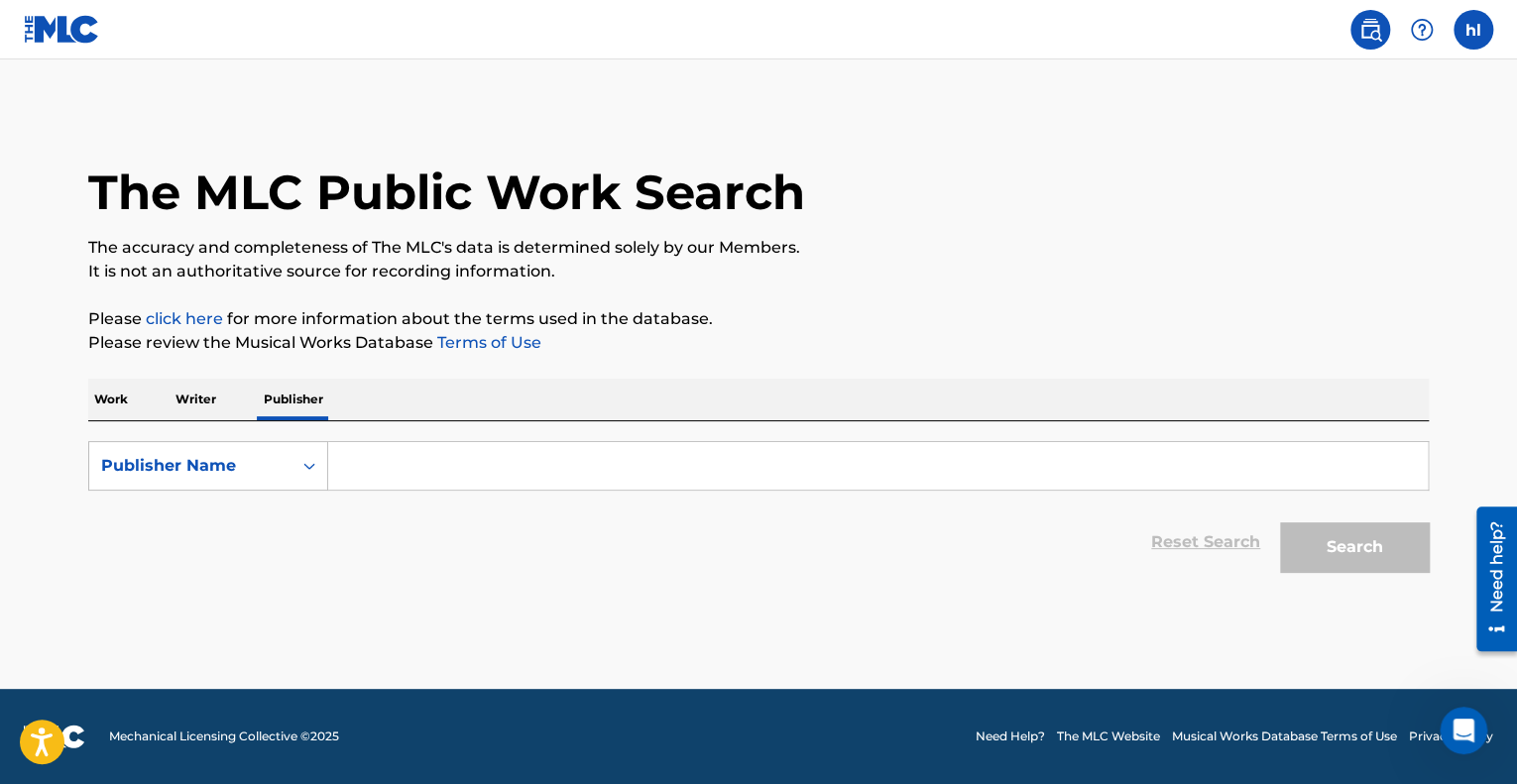 scroll, scrollTop: 0, scrollLeft: 0, axis: both 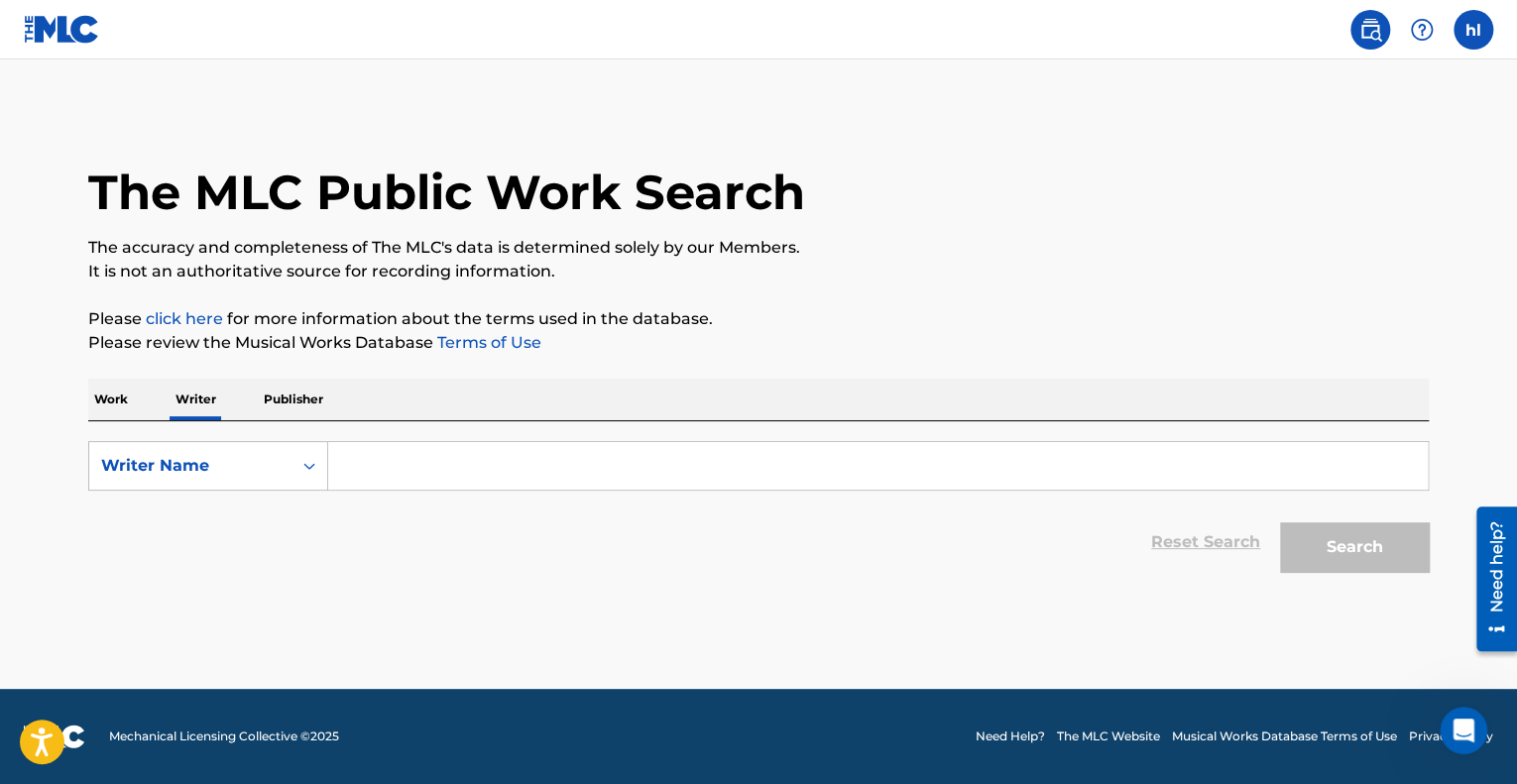 click on "Work" at bounding box center [111, 399] 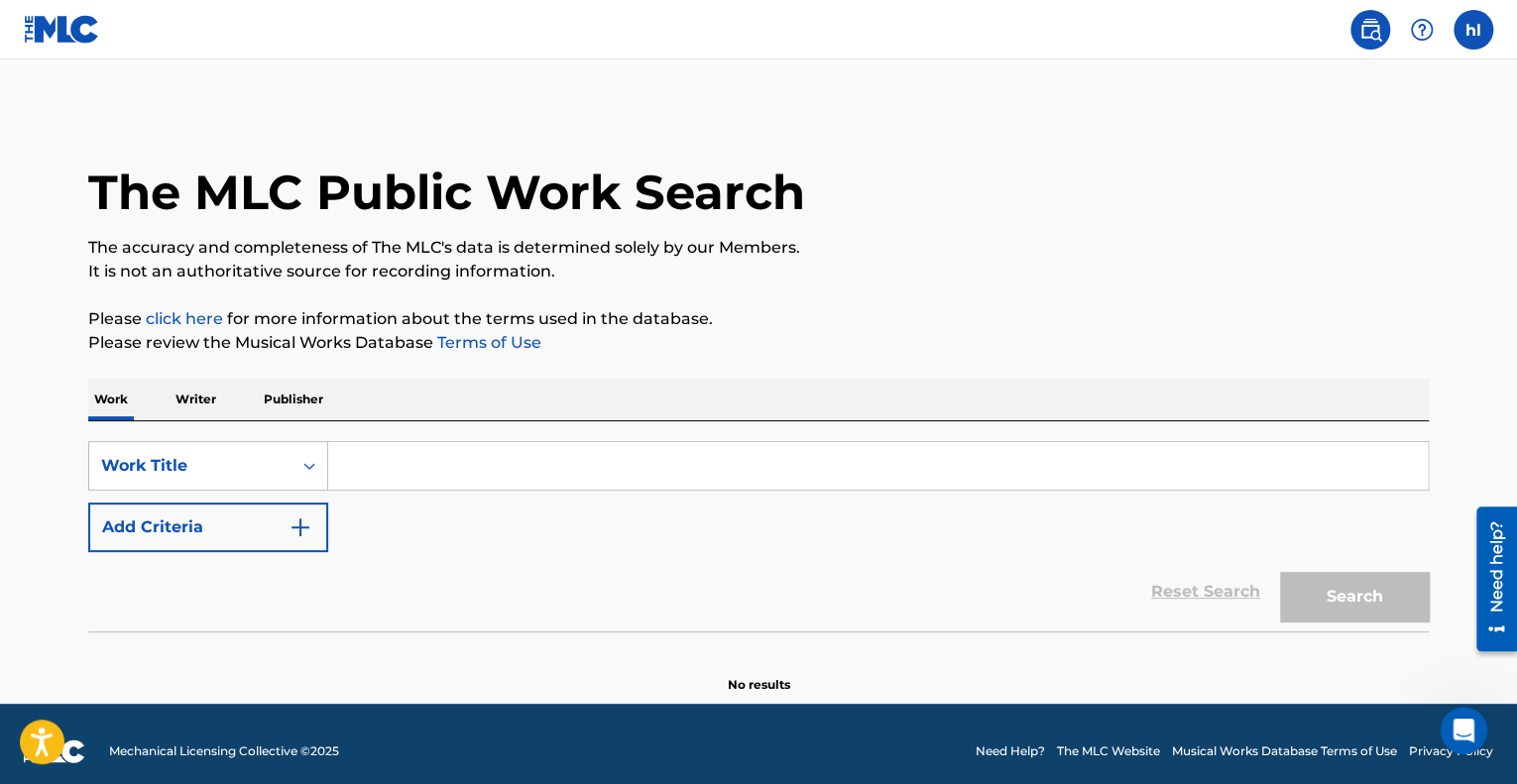 click at bounding box center [61, 29] 